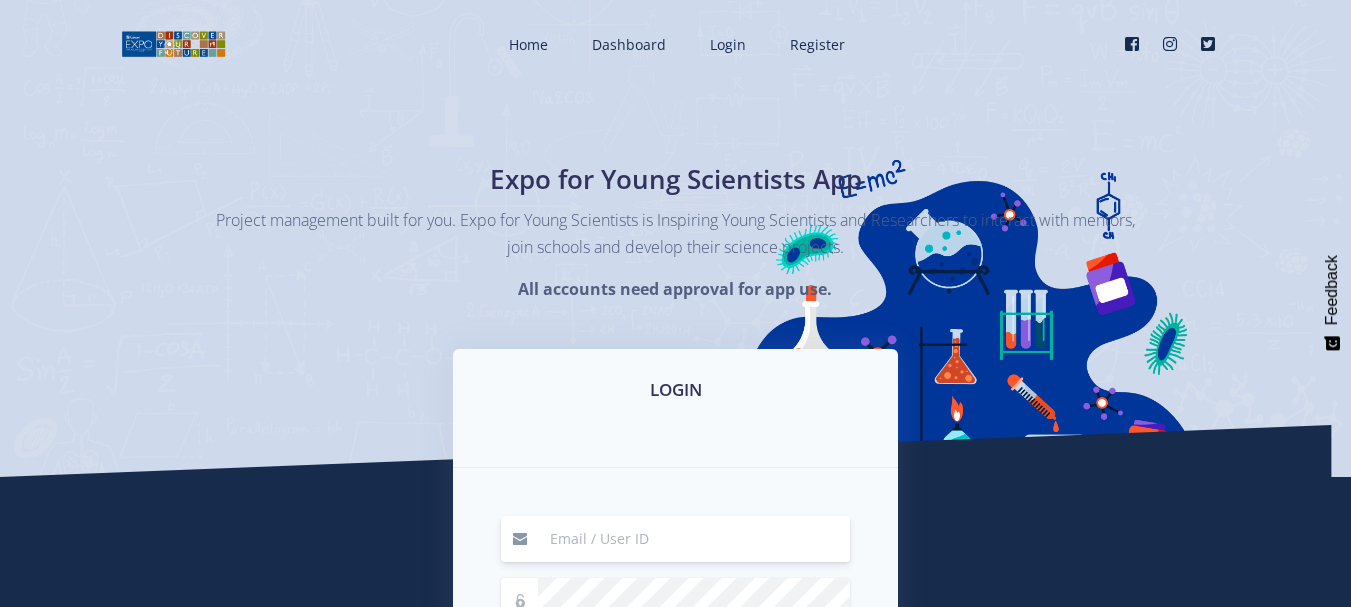 scroll, scrollTop: 100, scrollLeft: 0, axis: vertical 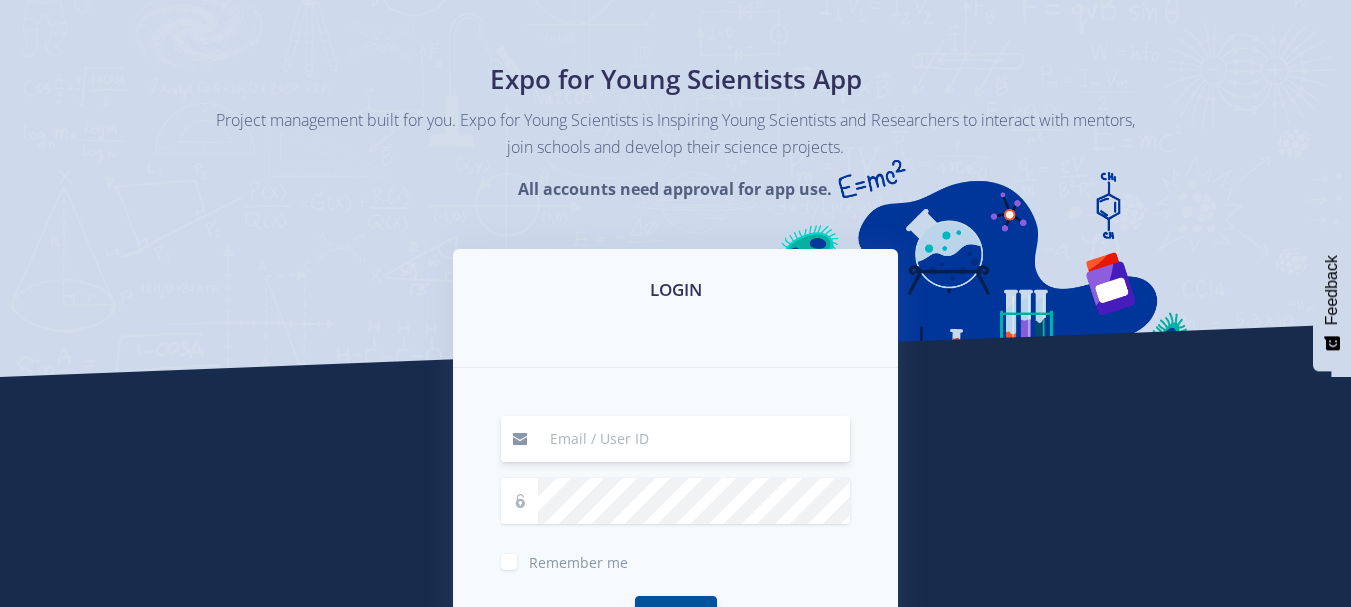 click at bounding box center (694, 439) 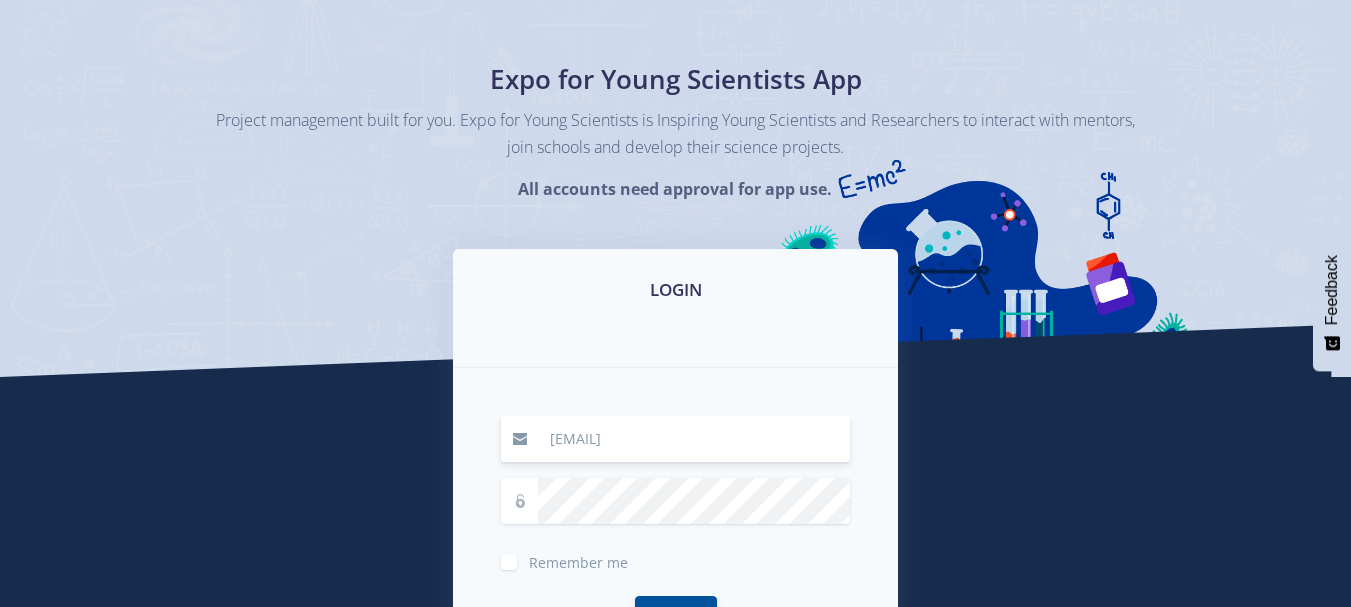 type on "[USERNAME]@example.com" 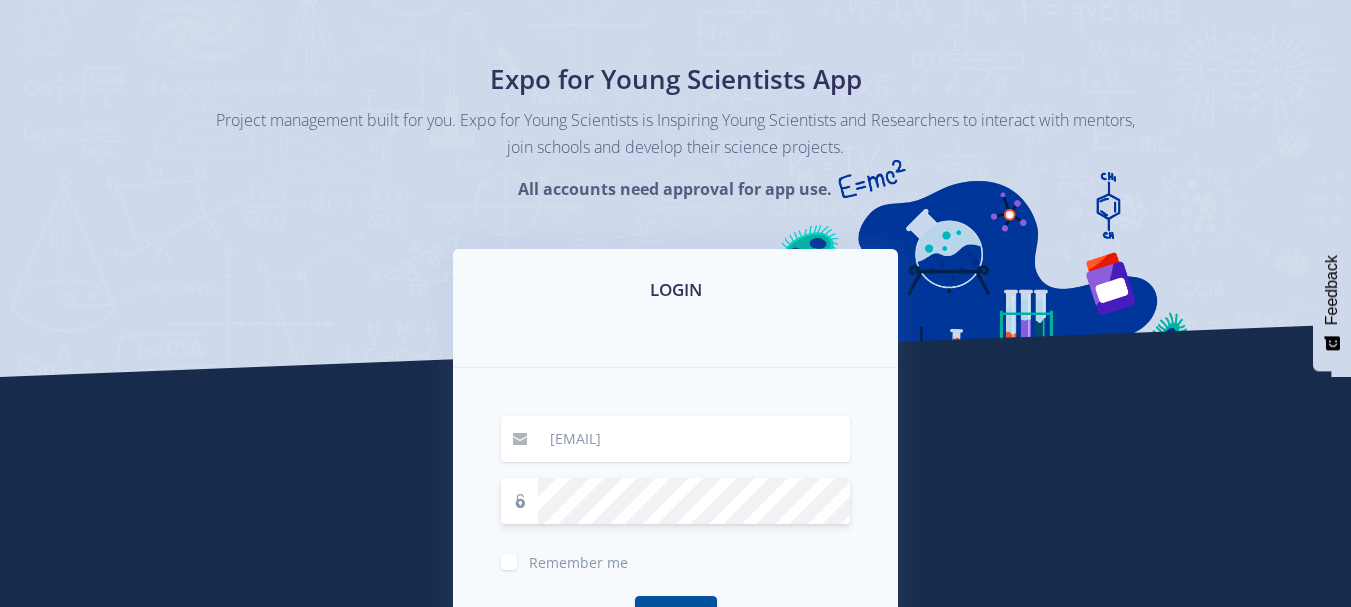 click on "Login" at bounding box center (676, 617) 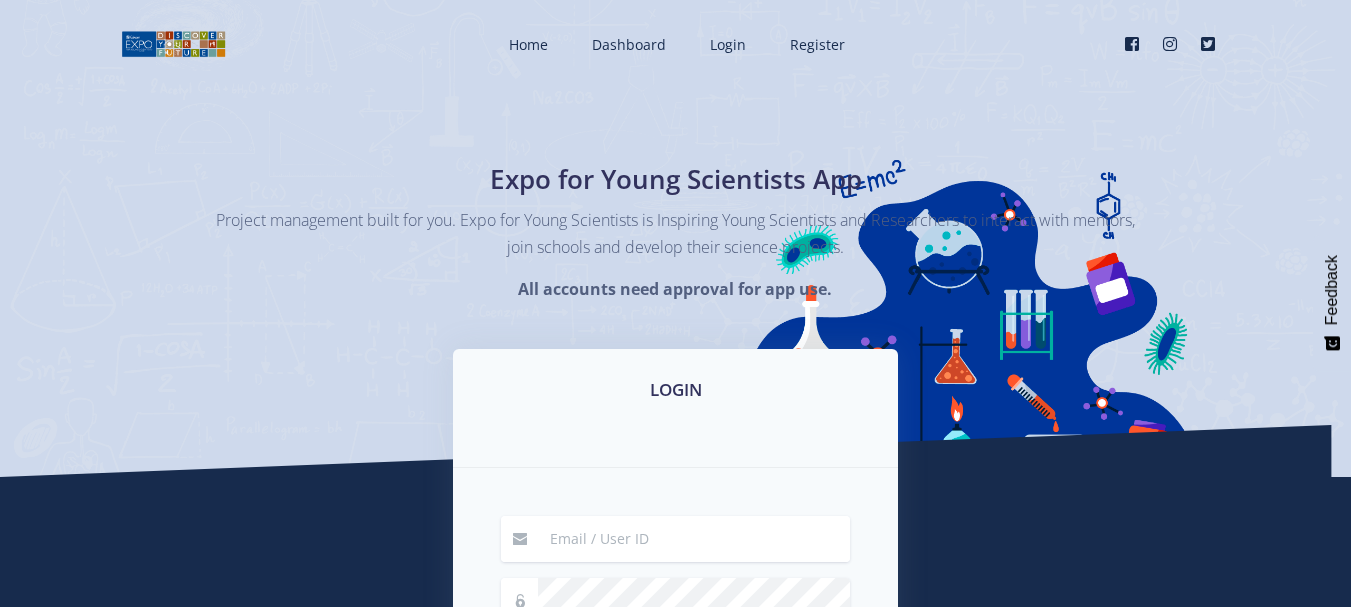 scroll, scrollTop: 200, scrollLeft: 0, axis: vertical 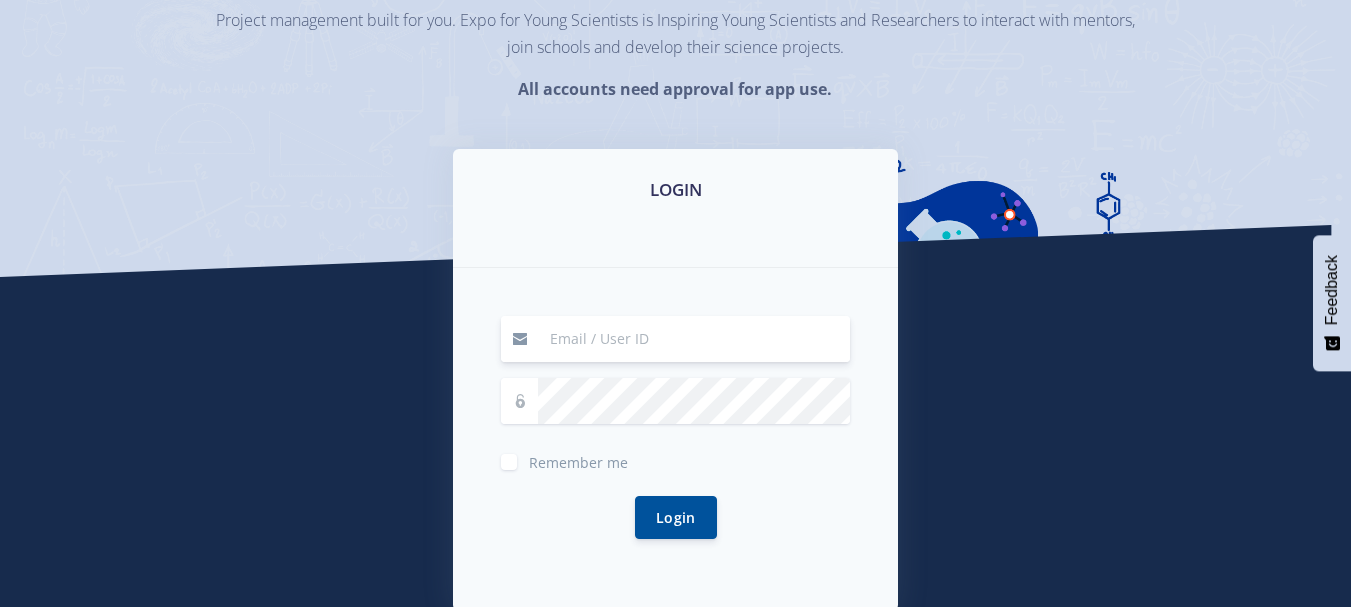 click at bounding box center (694, 339) 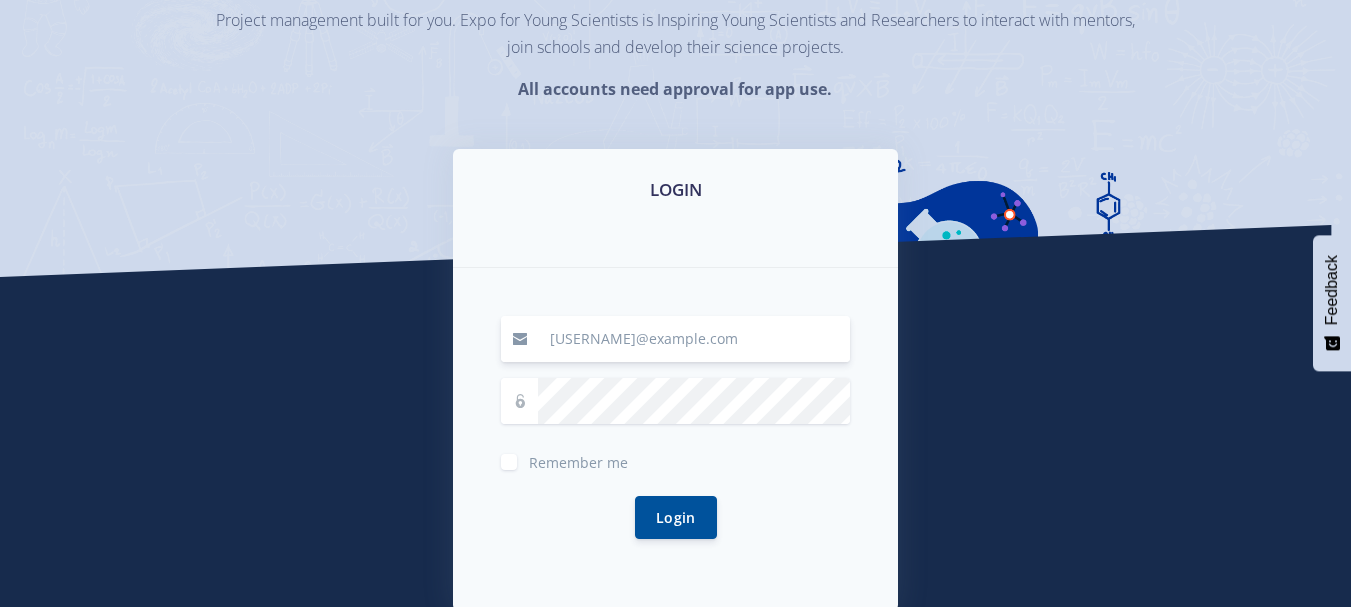 type on "[USERNAME]@example.com" 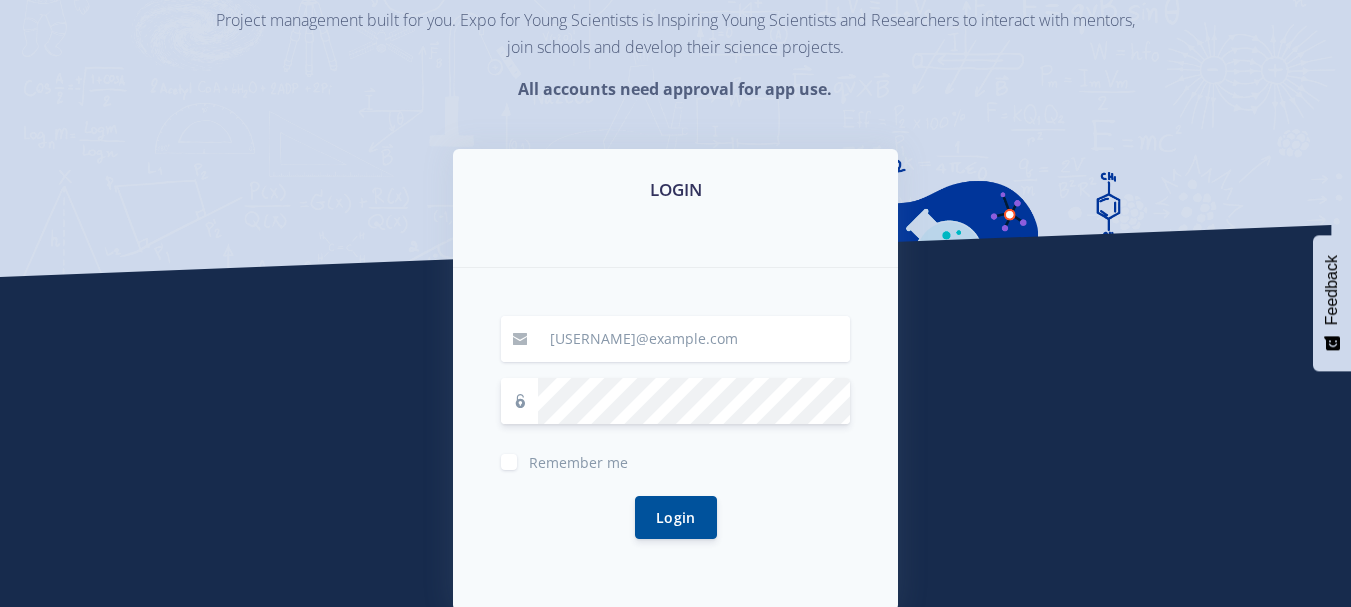 click on "Login" at bounding box center [676, 517] 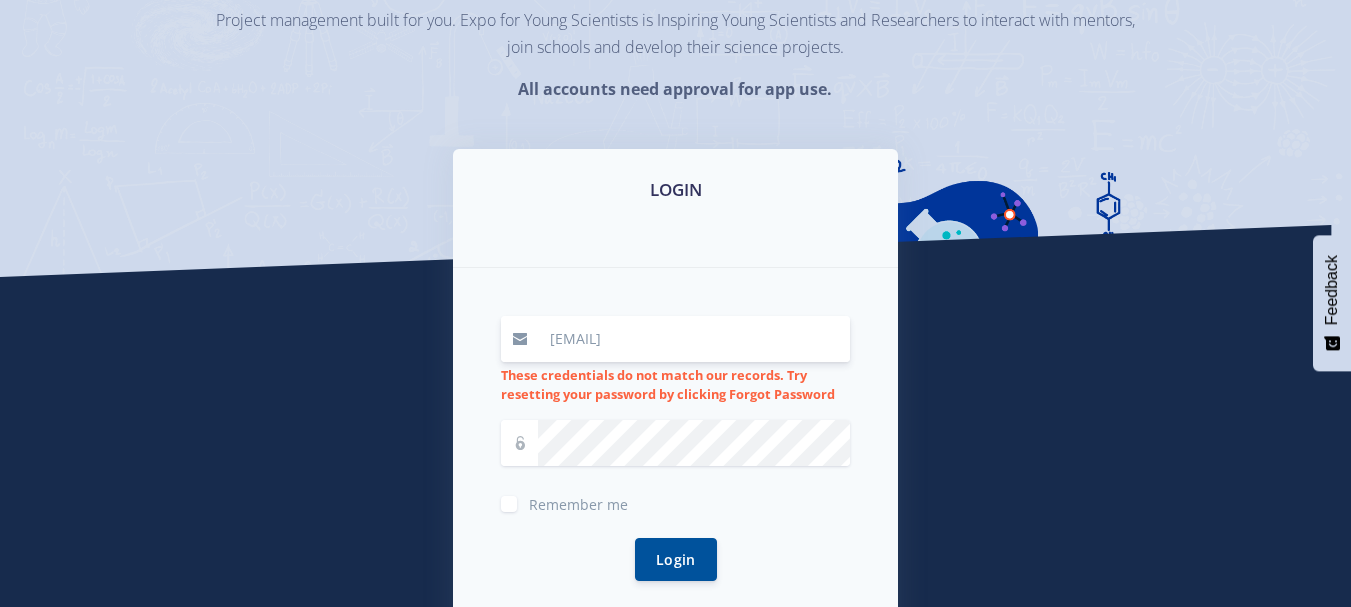 scroll, scrollTop: 400, scrollLeft: 0, axis: vertical 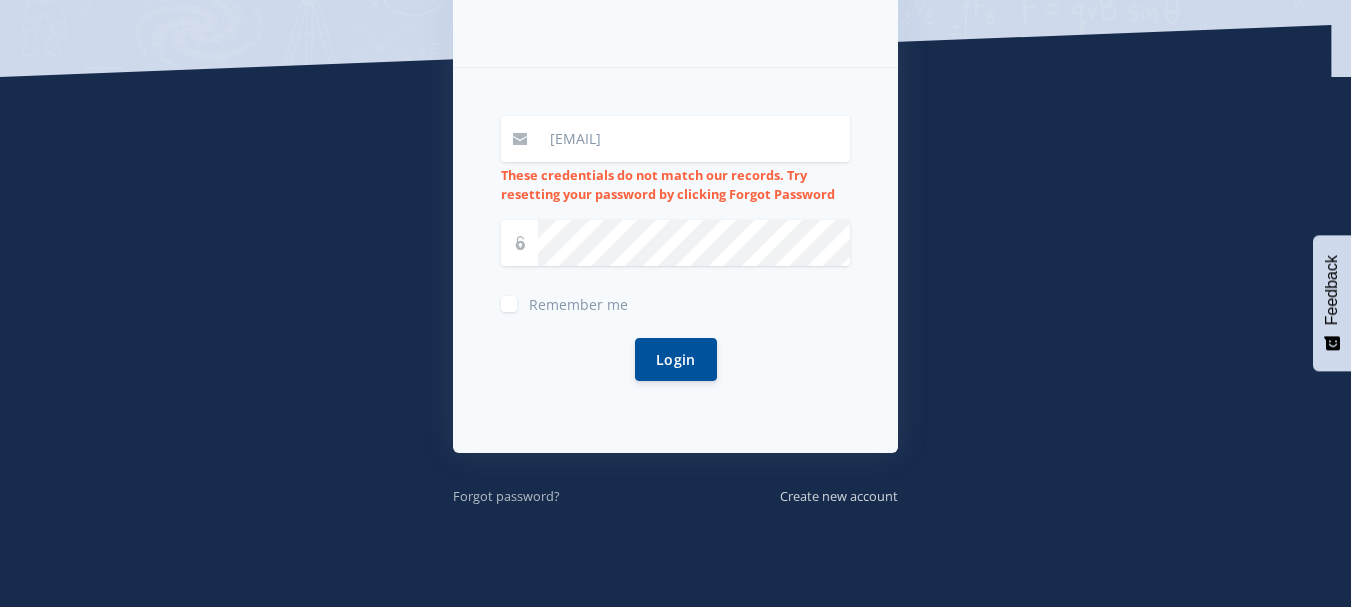 click on "Forgot password?" at bounding box center (506, 496) 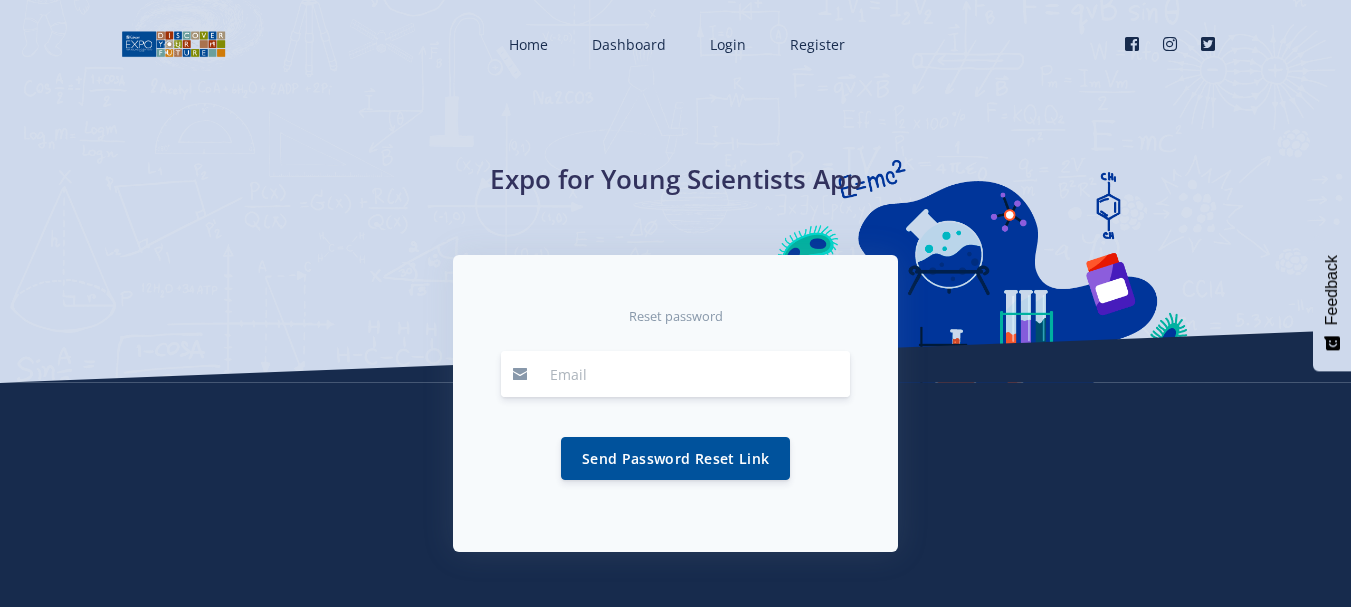 scroll, scrollTop: 0, scrollLeft: 0, axis: both 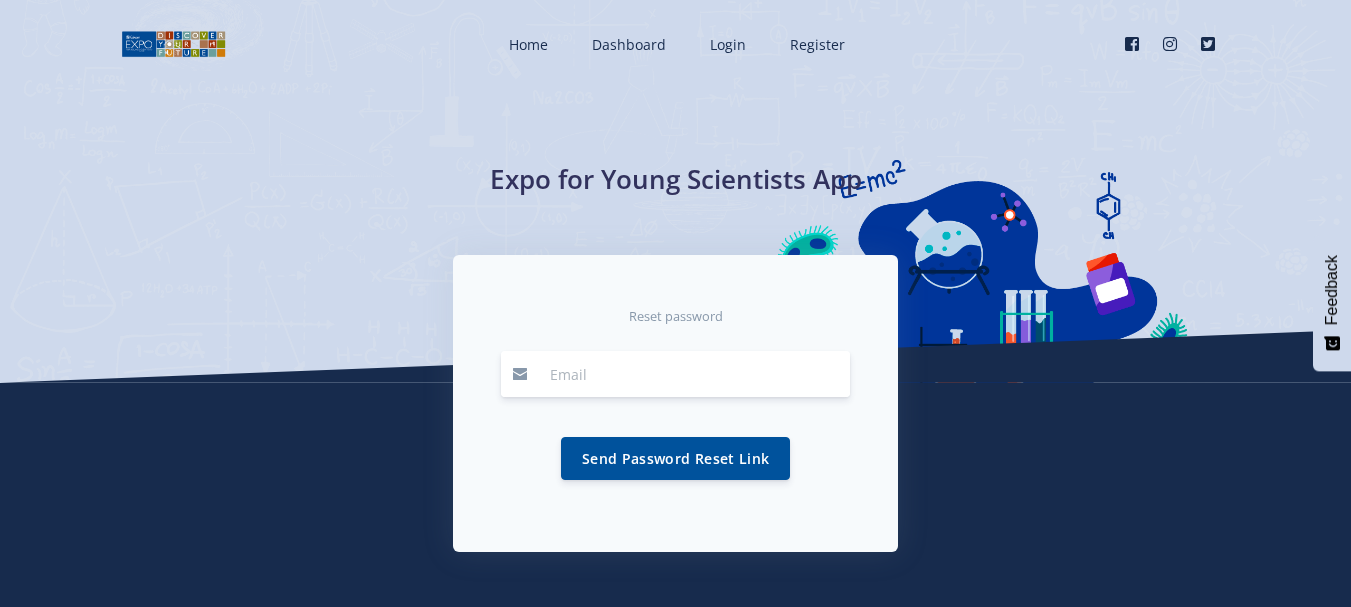 click at bounding box center (694, 374) 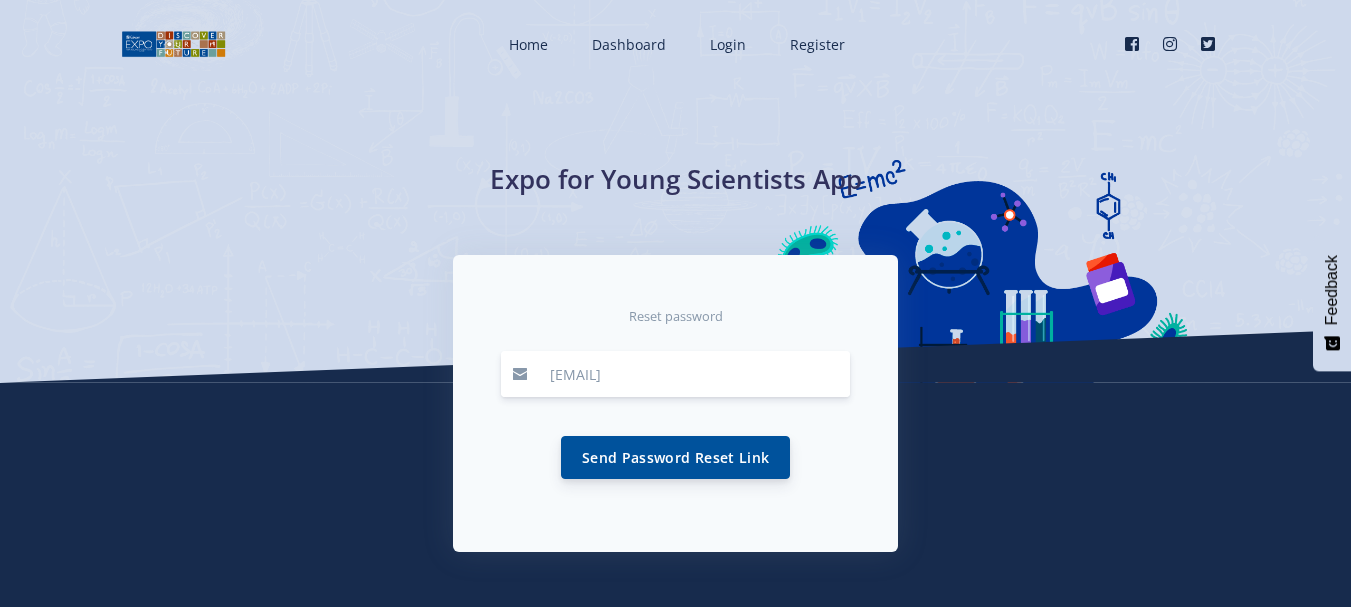 type on "[USERNAME]@example.com" 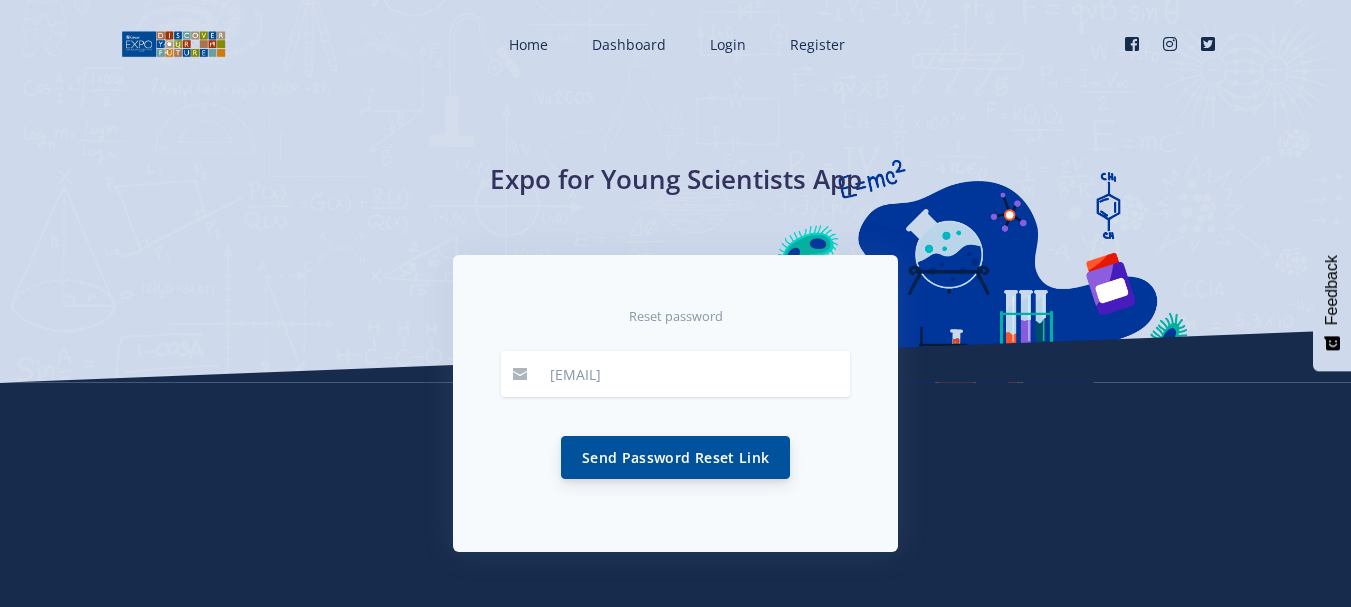 click on "Send Password Reset Link" at bounding box center (675, 457) 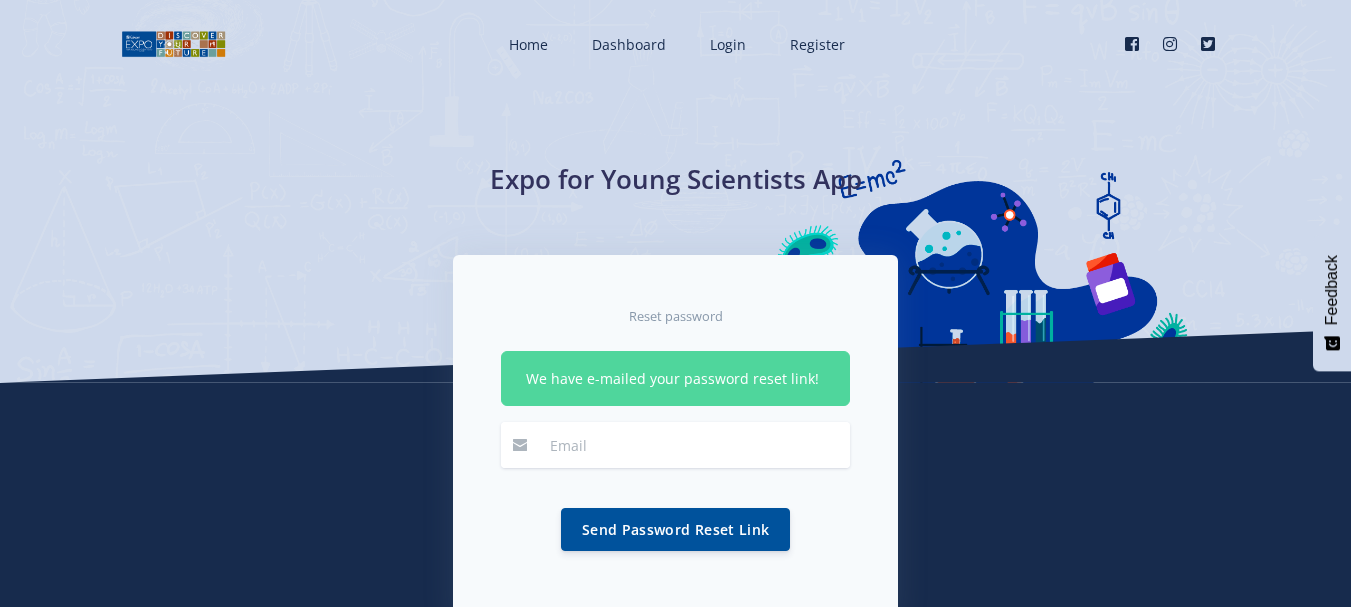scroll, scrollTop: 0, scrollLeft: 0, axis: both 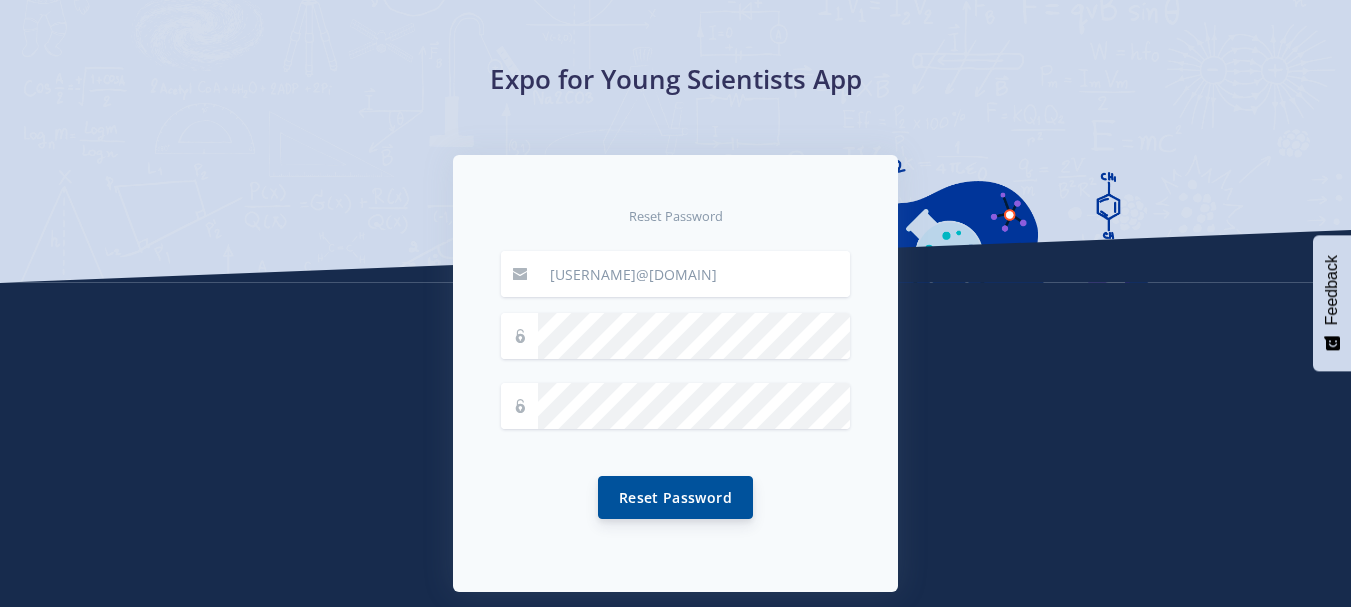 click on "Reset Password" at bounding box center (675, 497) 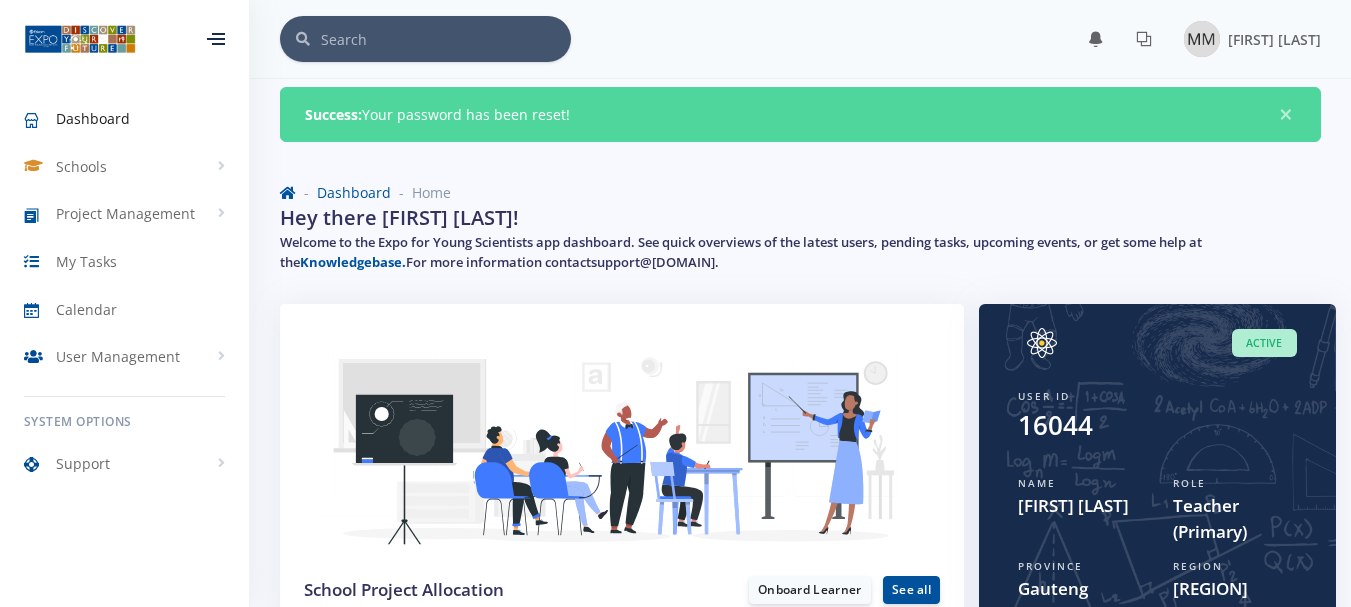 scroll, scrollTop: 0, scrollLeft: 0, axis: both 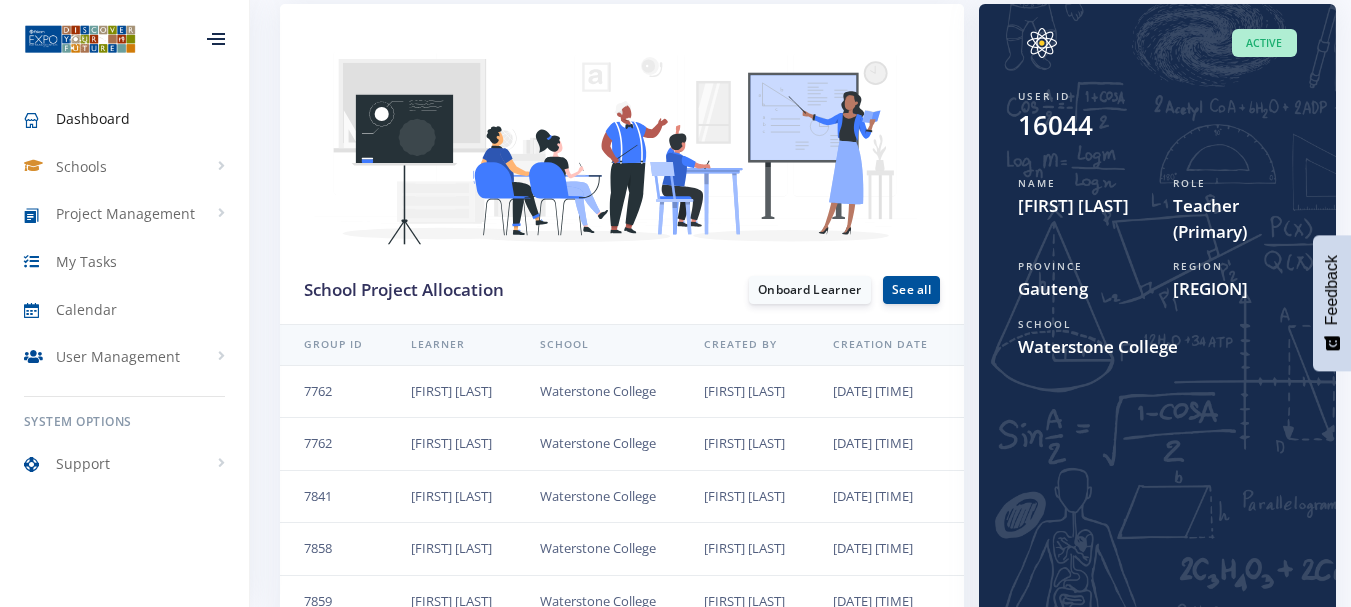 click on "7762" at bounding box center [333, 391] 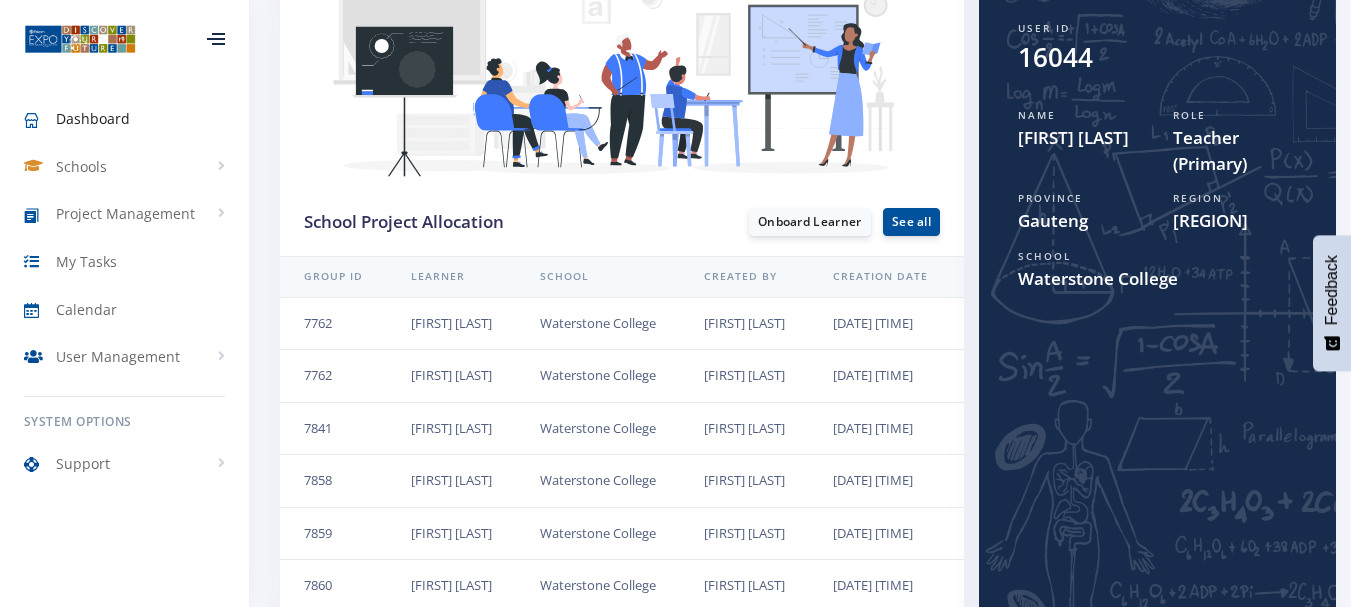 scroll, scrollTop: 0, scrollLeft: 0, axis: both 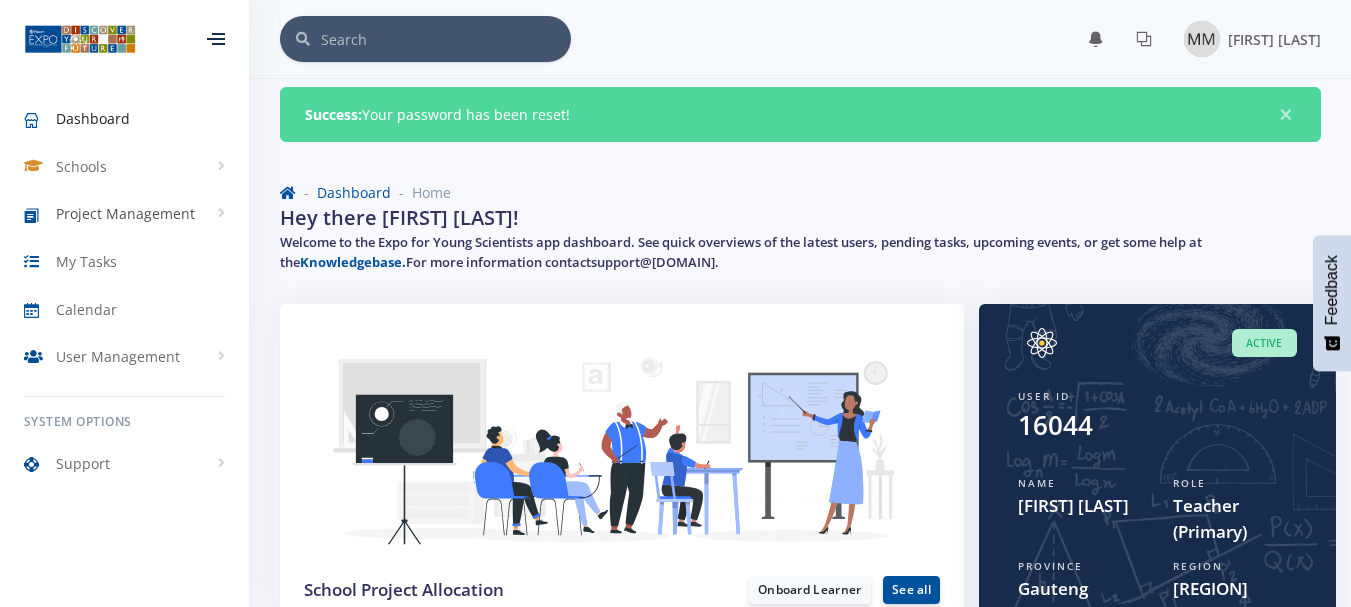 click on "Project Management" at bounding box center [125, 213] 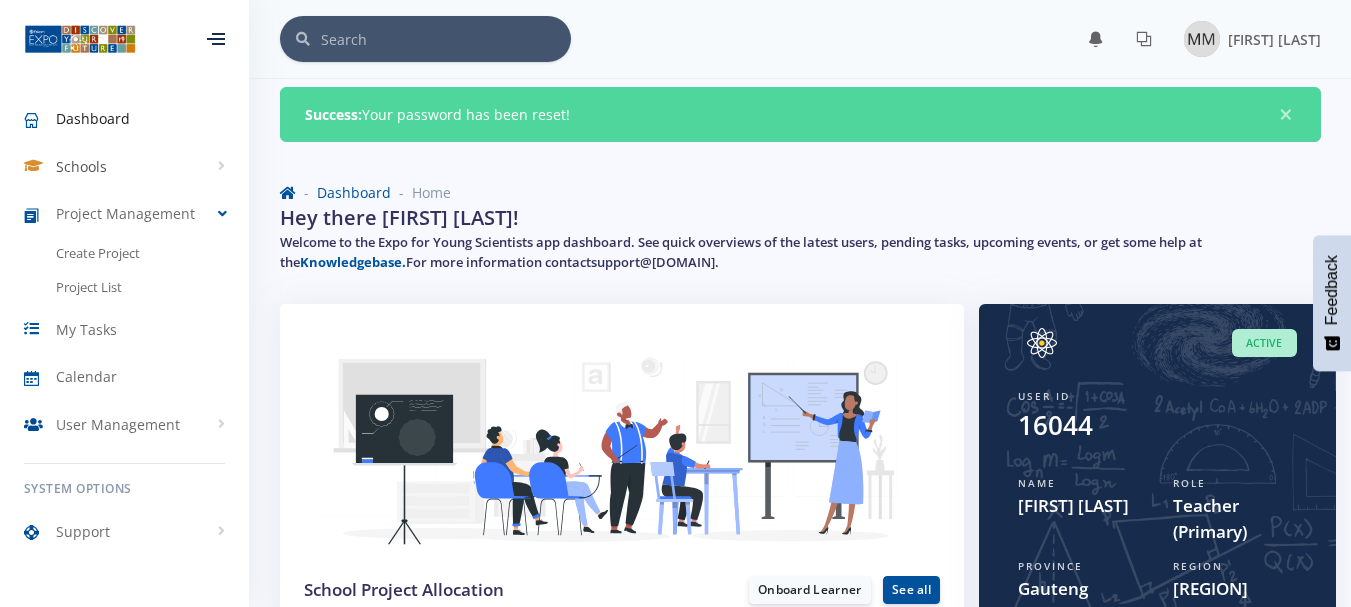 click on "Schools" at bounding box center (81, 166) 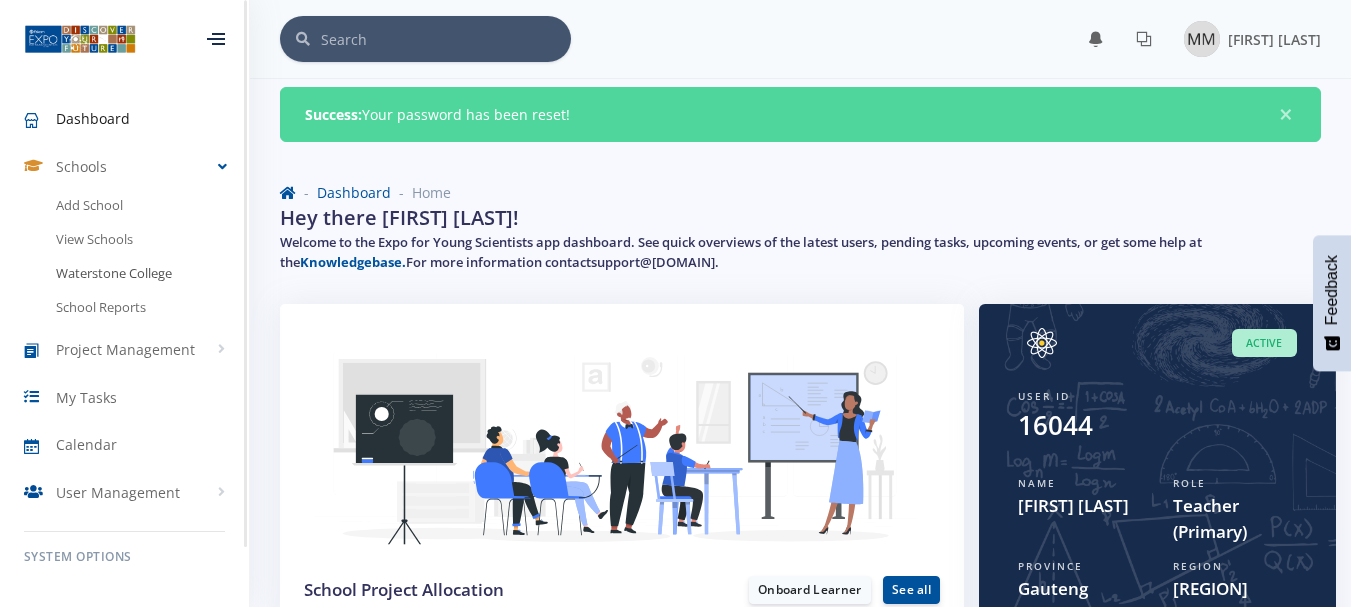 click on "[INSTITUTION_NAME]" at bounding box center (124, 274) 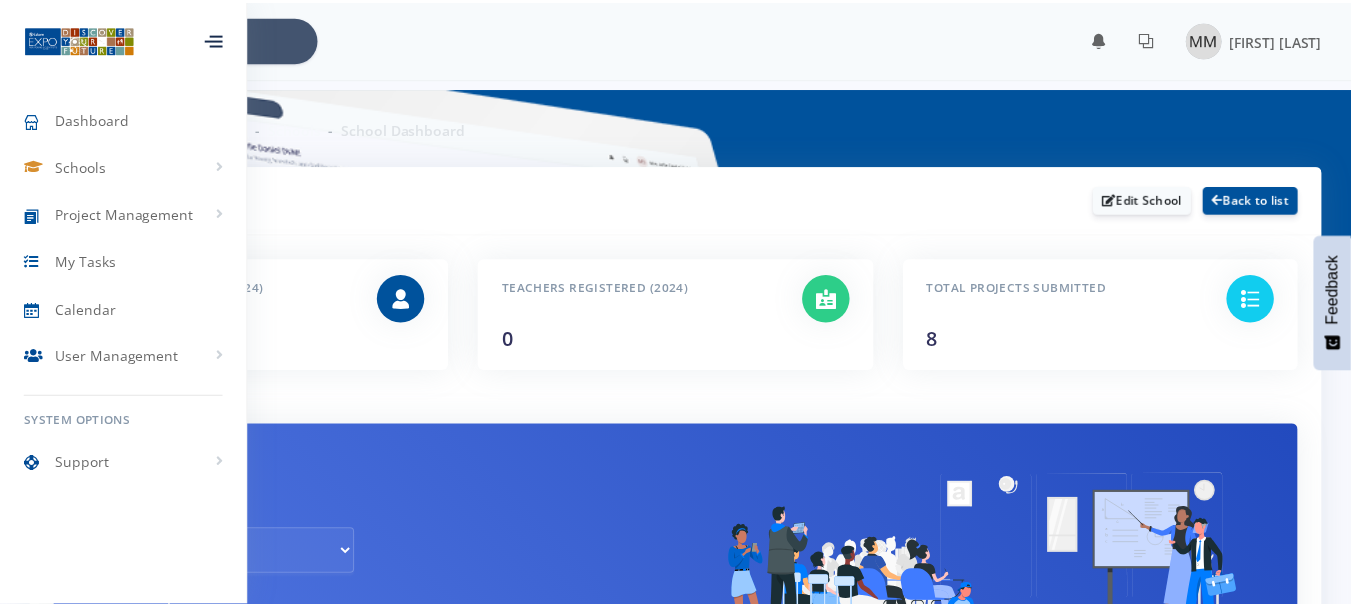 scroll, scrollTop: 0, scrollLeft: 0, axis: both 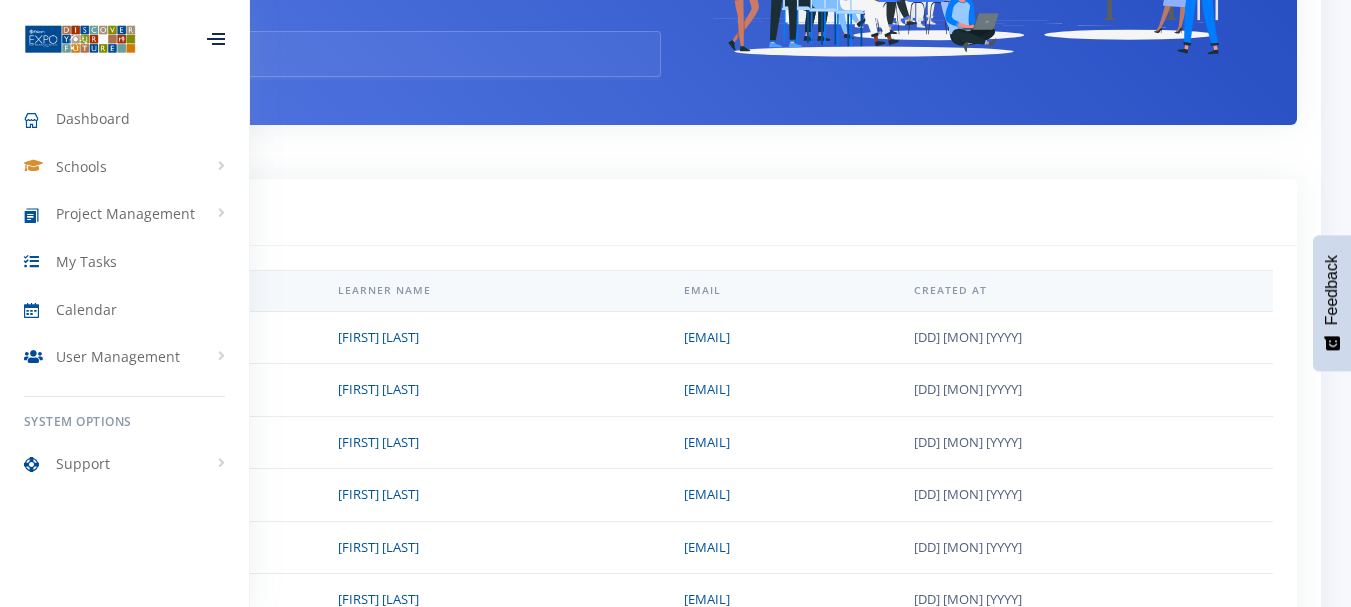 click on "Irede Akinsanya" at bounding box center [487, 337] 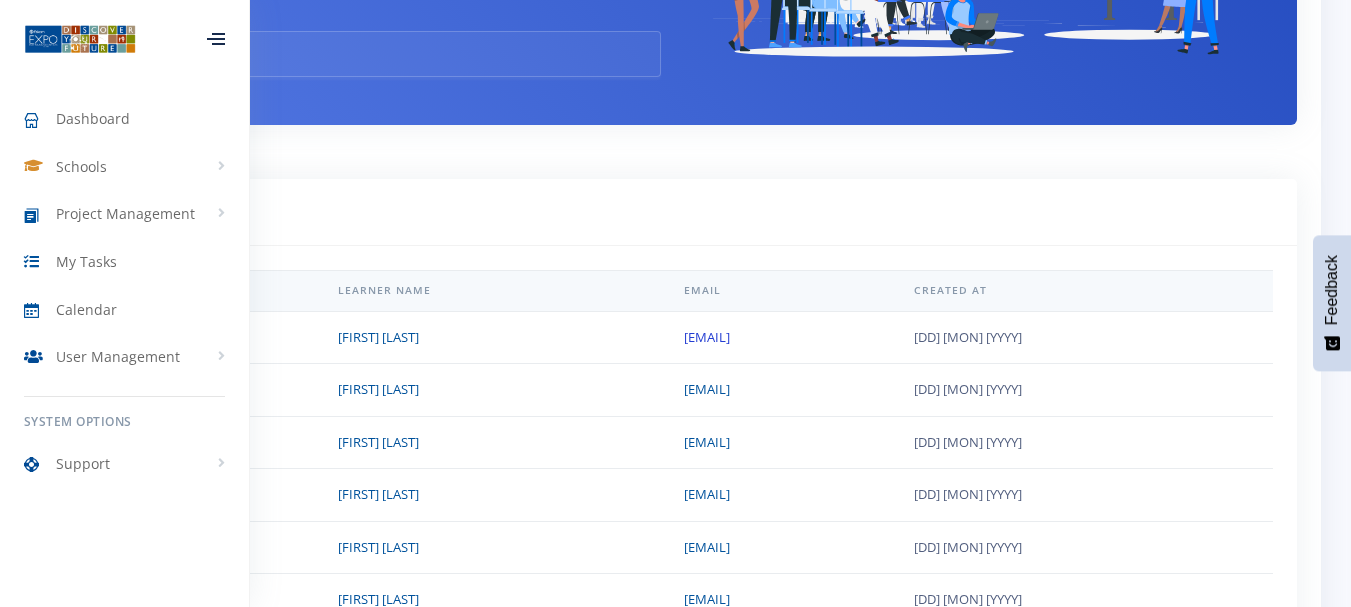 click on "iredeakinsanya@gmail.com" at bounding box center (378, 337) 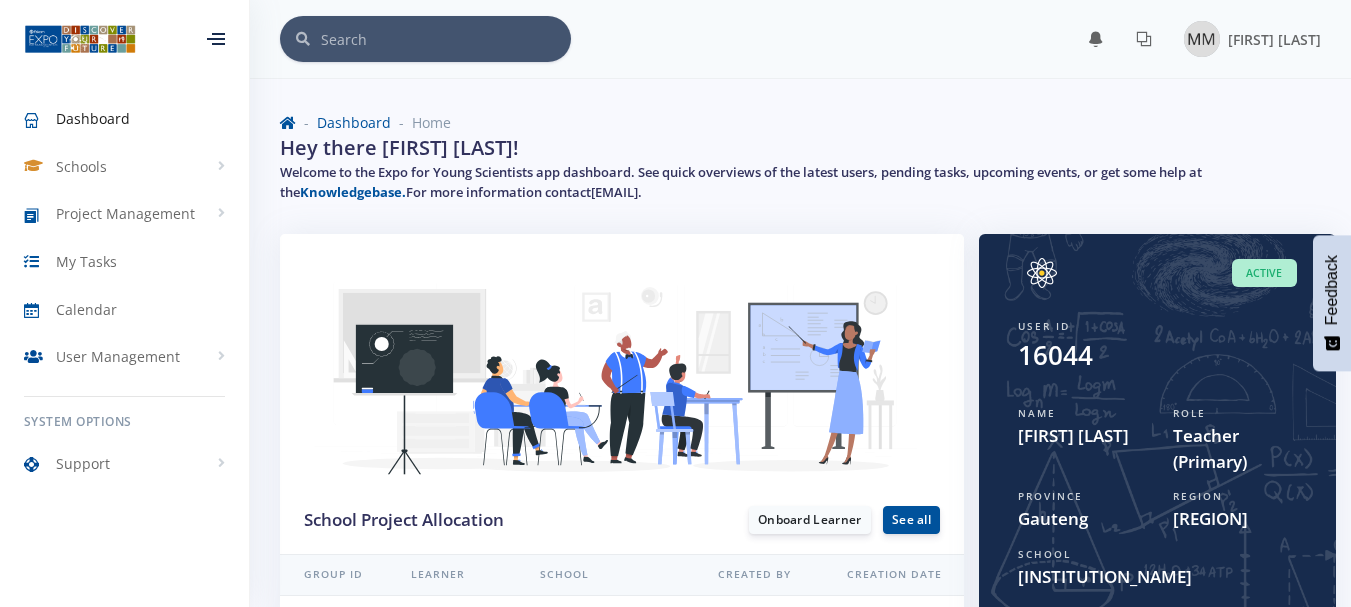 scroll, scrollTop: 0, scrollLeft: 0, axis: both 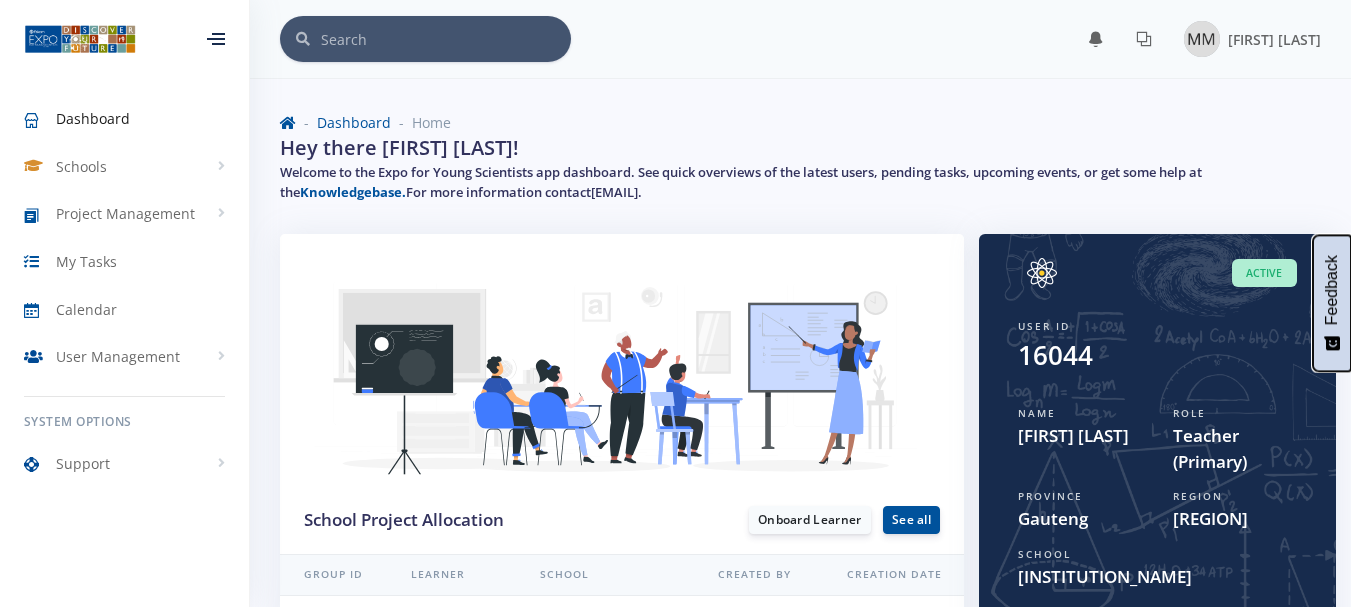 click on "Feedback" at bounding box center [1332, 290] 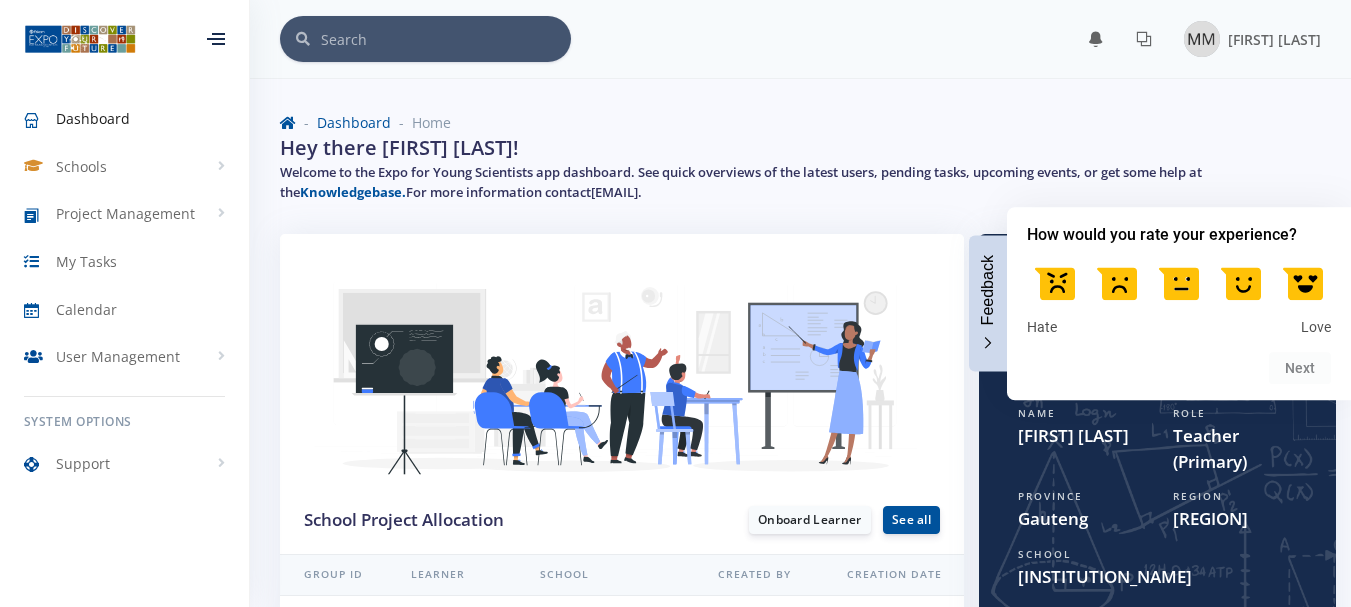 click on "Feedback" at bounding box center (988, 290) 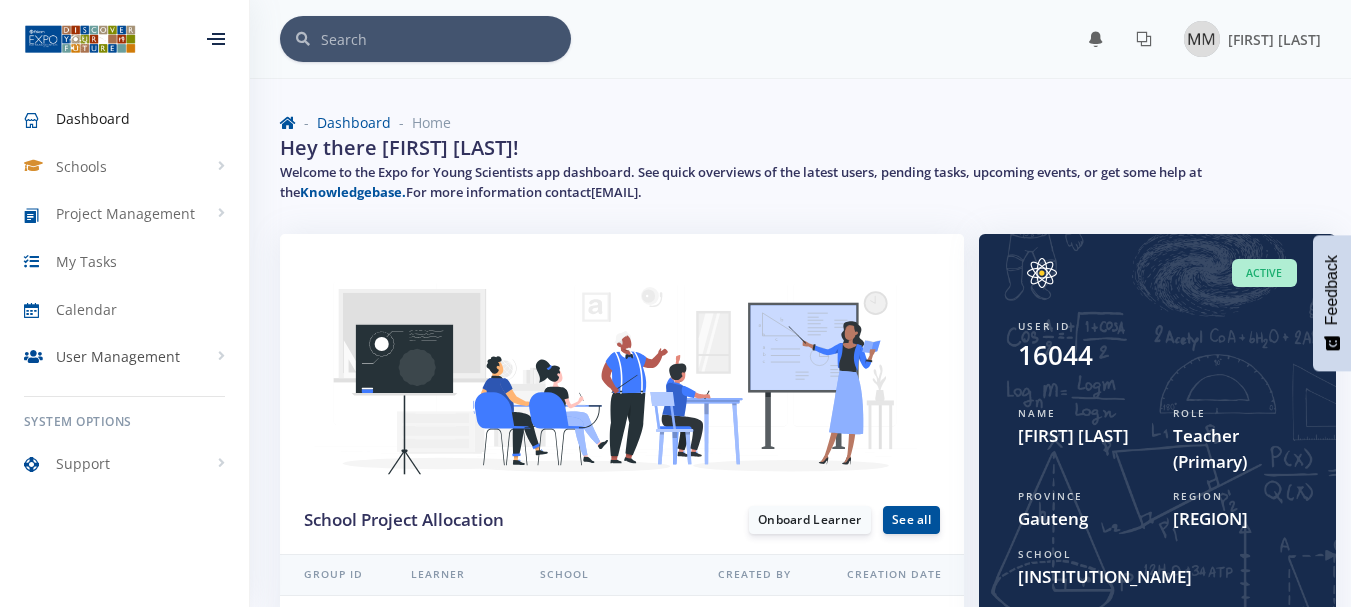 click on "User Management" at bounding box center (118, 356) 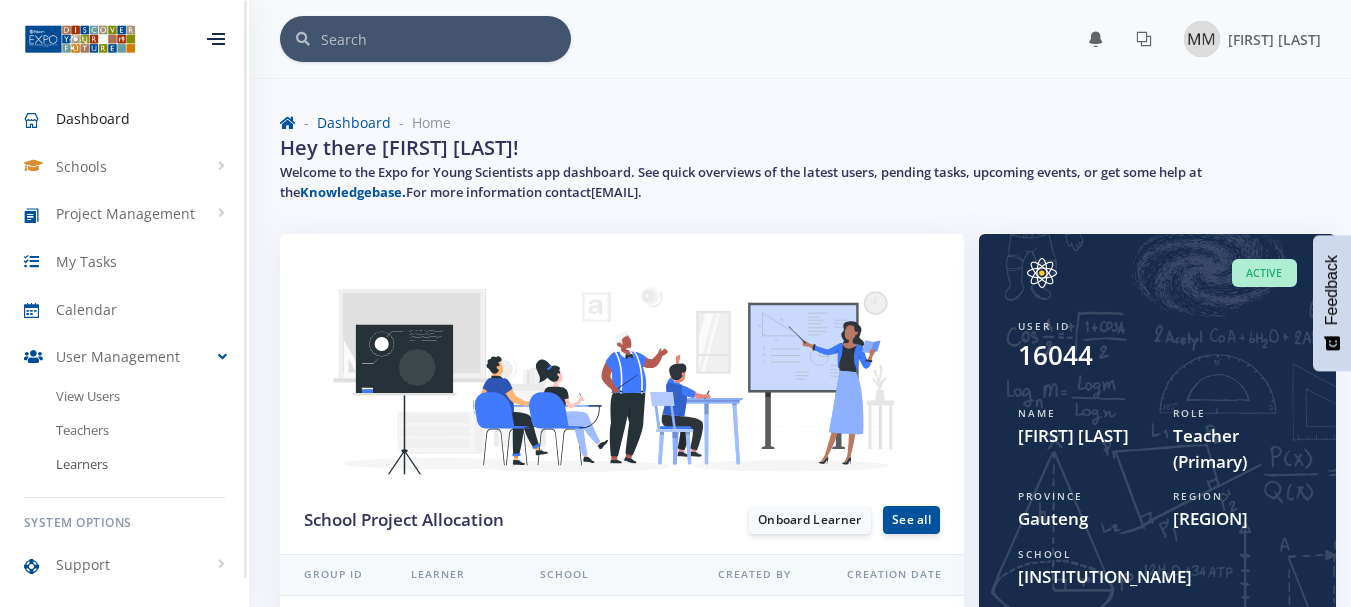 click on "Learners" at bounding box center [124, 464] 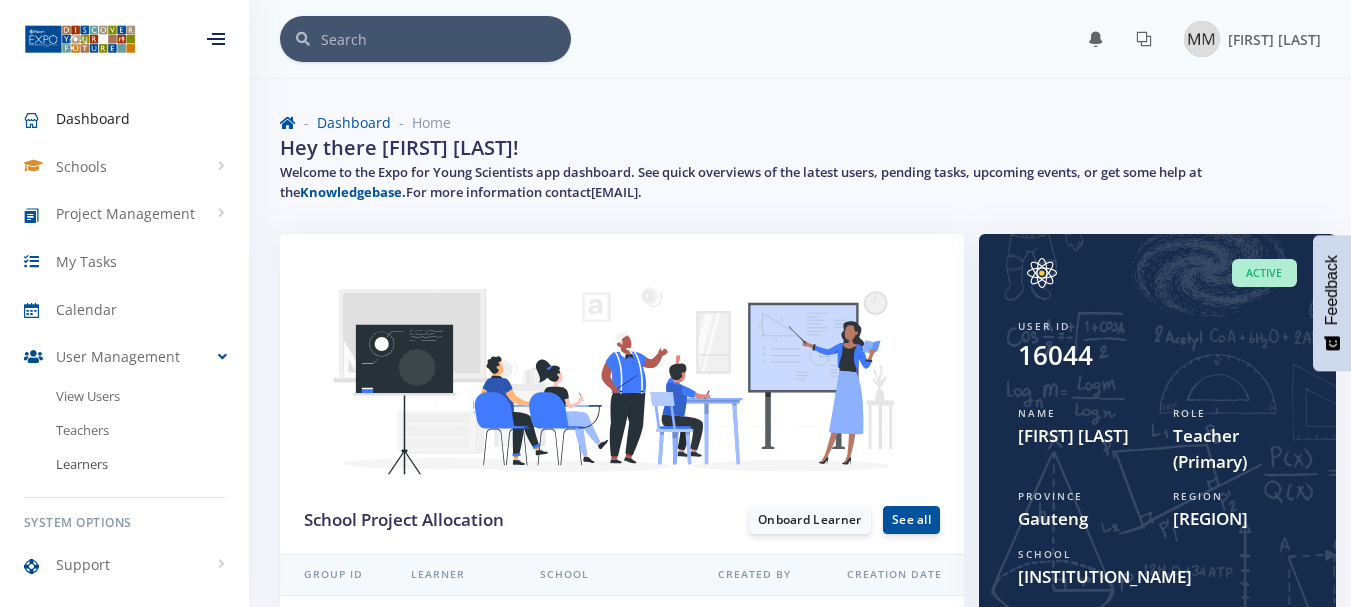 scroll, scrollTop: 200, scrollLeft: 0, axis: vertical 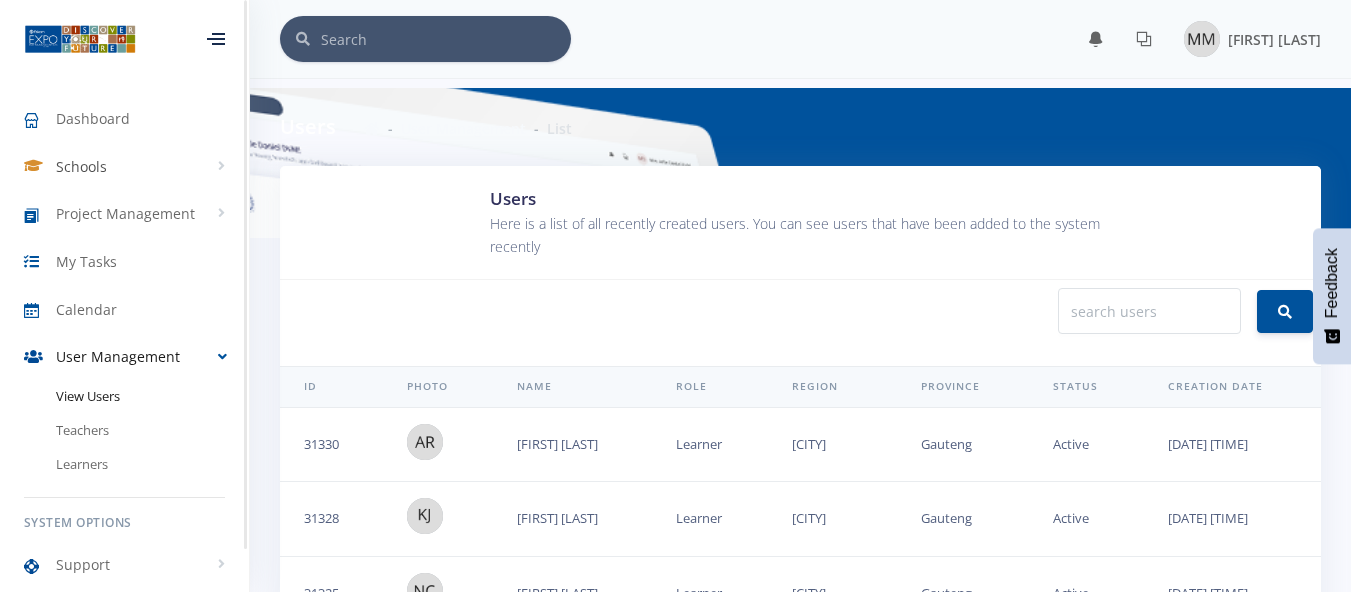 click on "Schools" at bounding box center [81, 166] 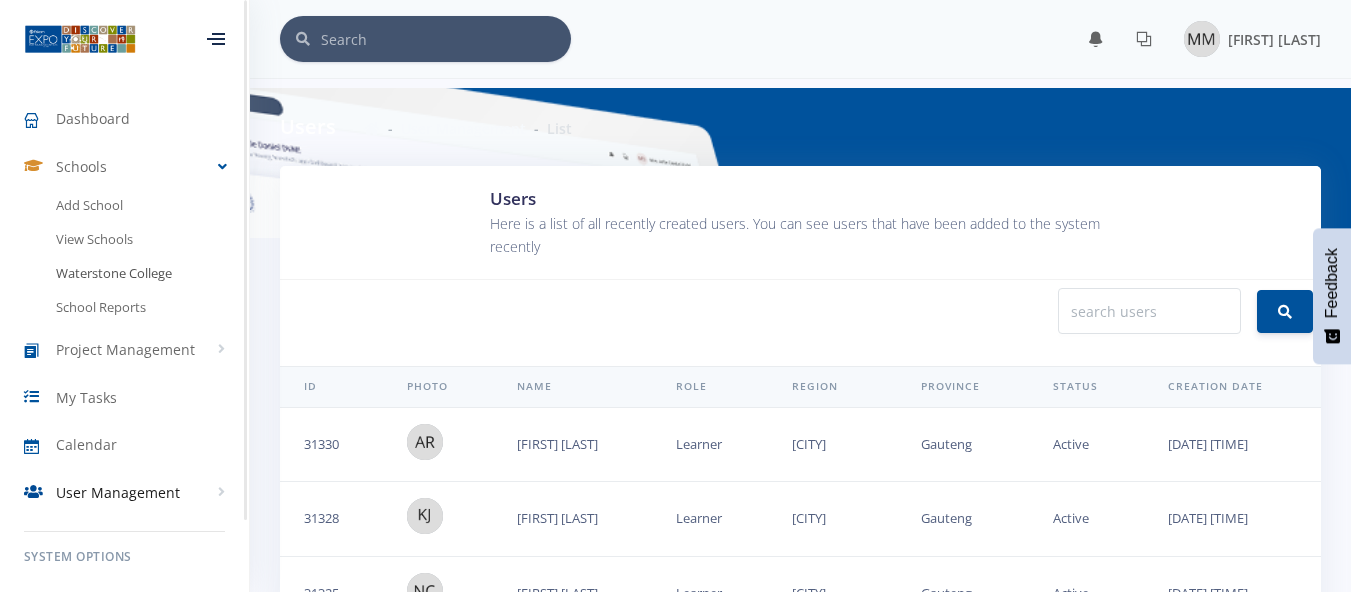 click on "Waterstone College" at bounding box center (124, 274) 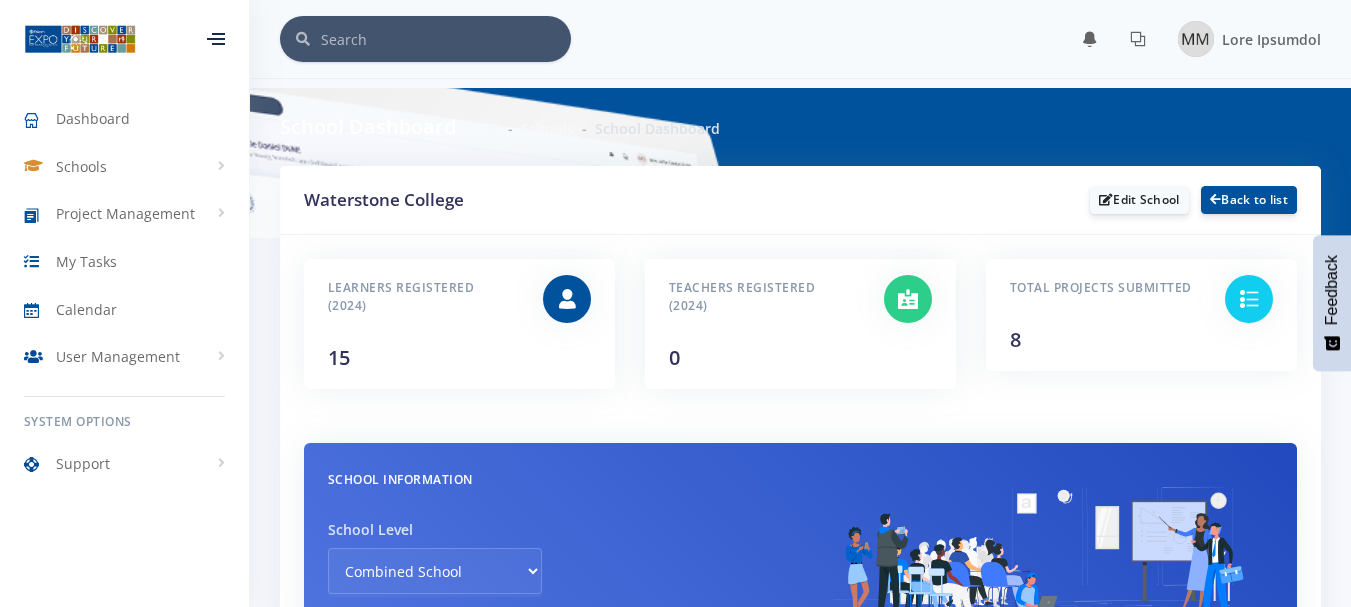 scroll, scrollTop: 0, scrollLeft: 0, axis: both 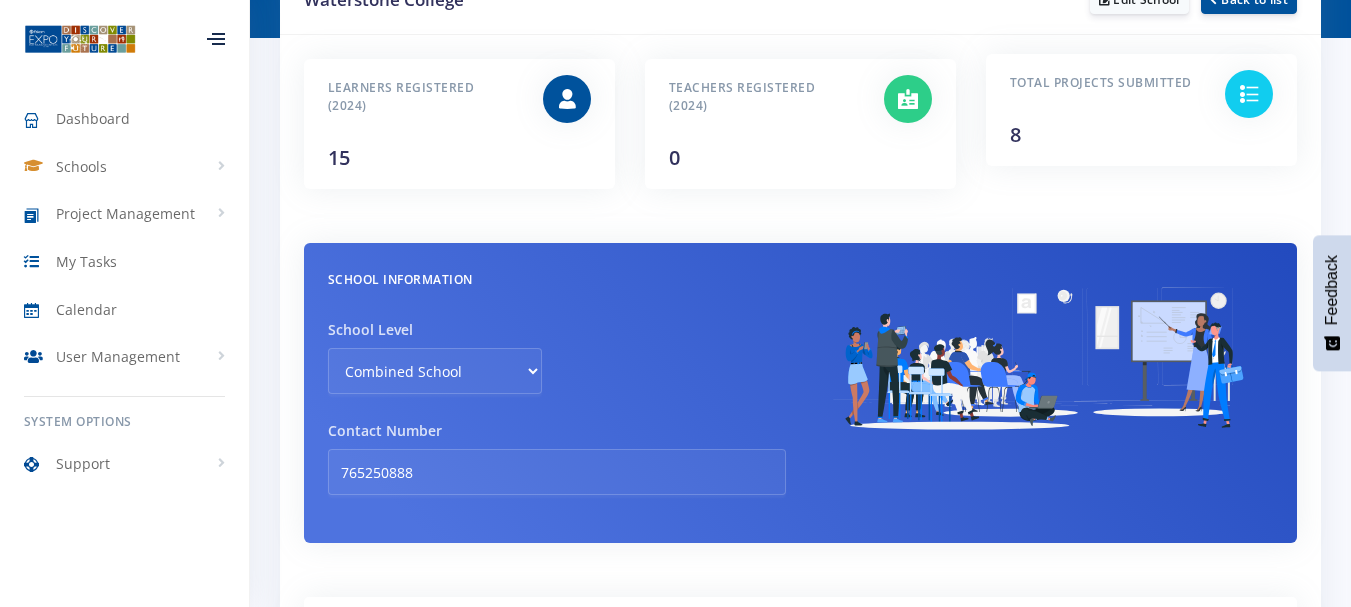 click at bounding box center (1249, 94) 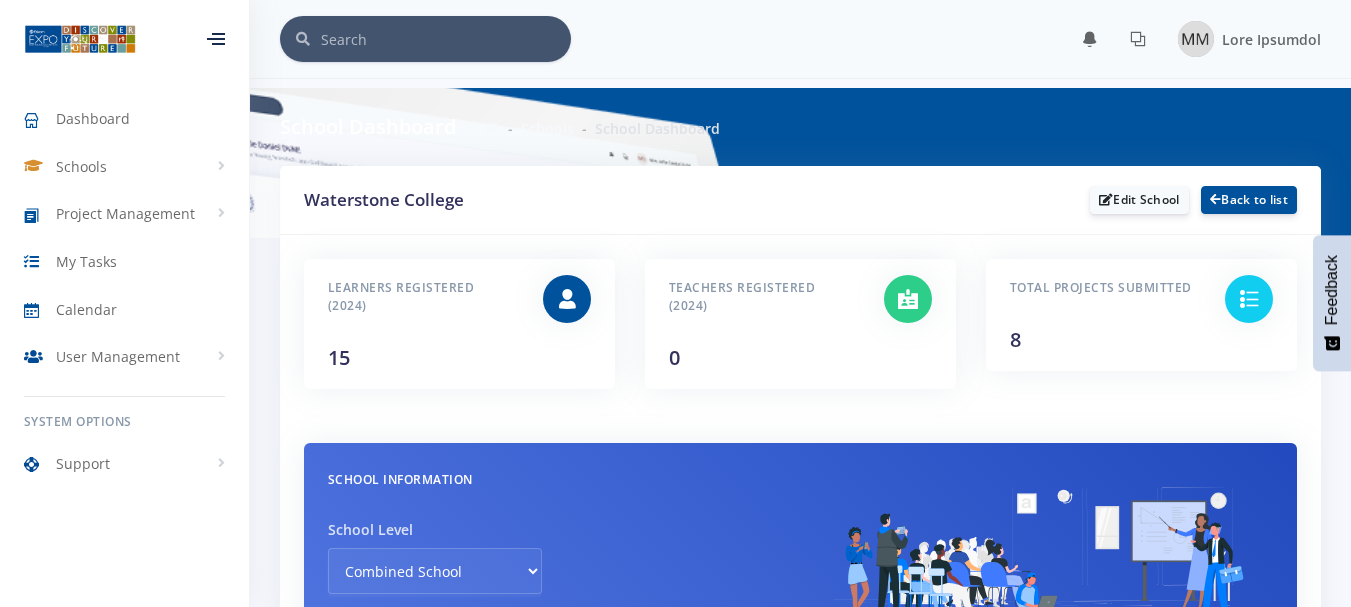 scroll, scrollTop: 100, scrollLeft: 0, axis: vertical 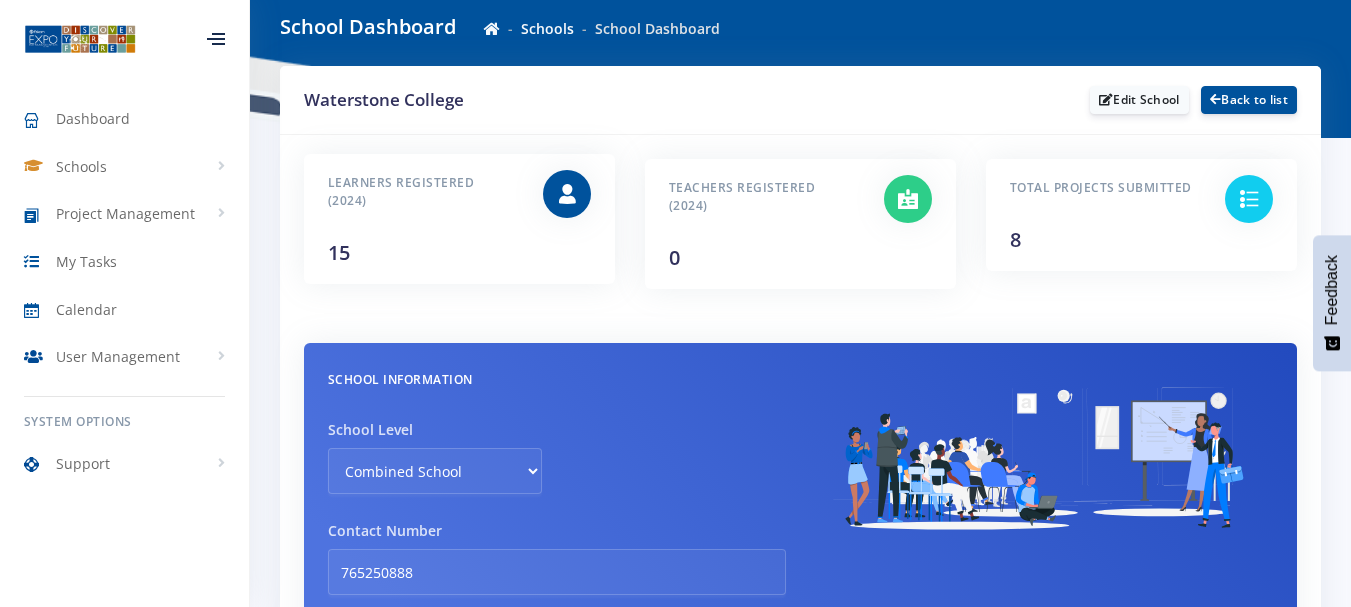 click at bounding box center (567, 194) 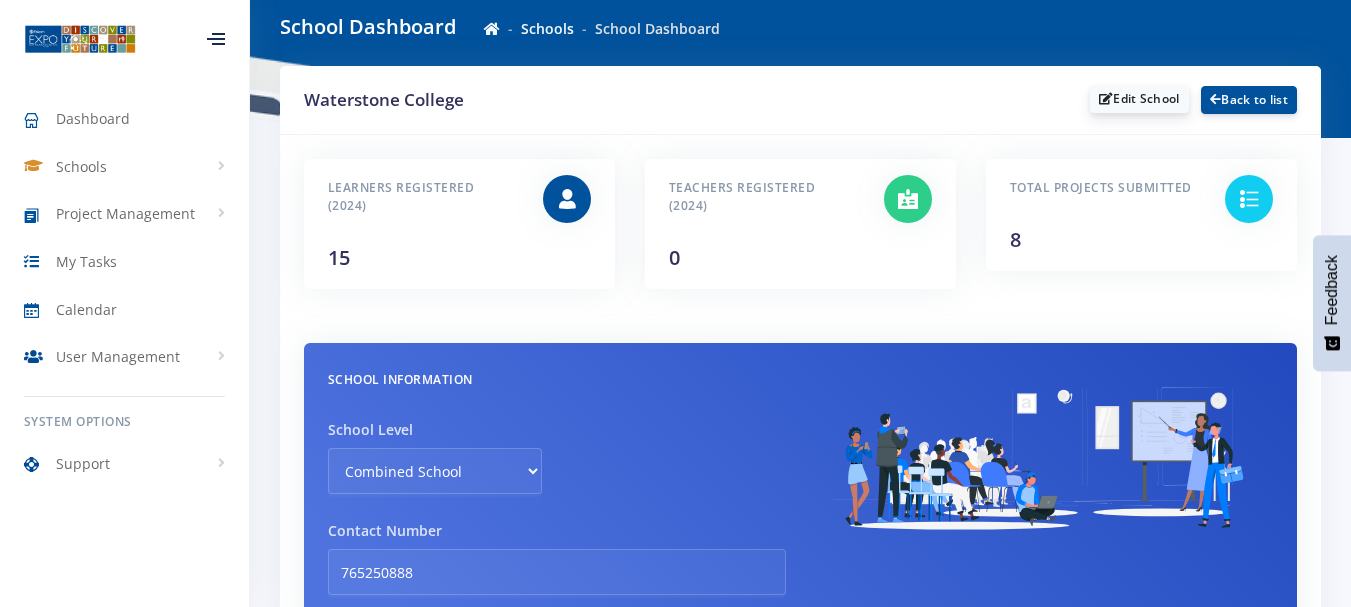 click on "Edit School" at bounding box center [1139, 99] 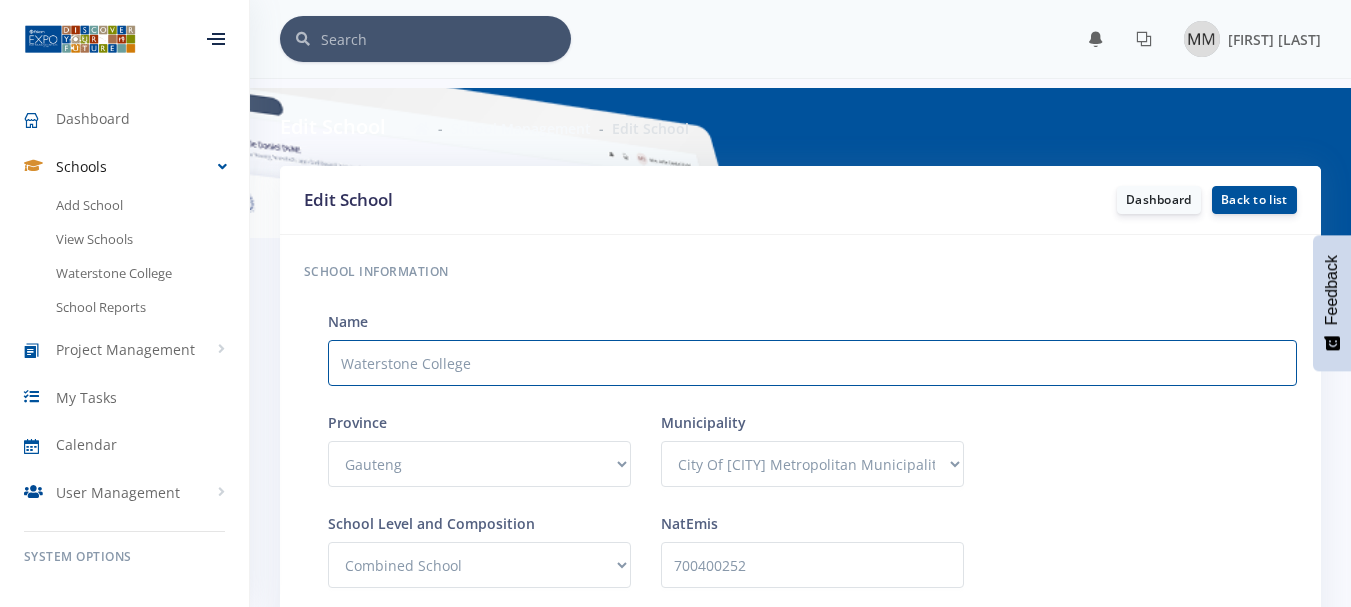 scroll, scrollTop: 0, scrollLeft: 0, axis: both 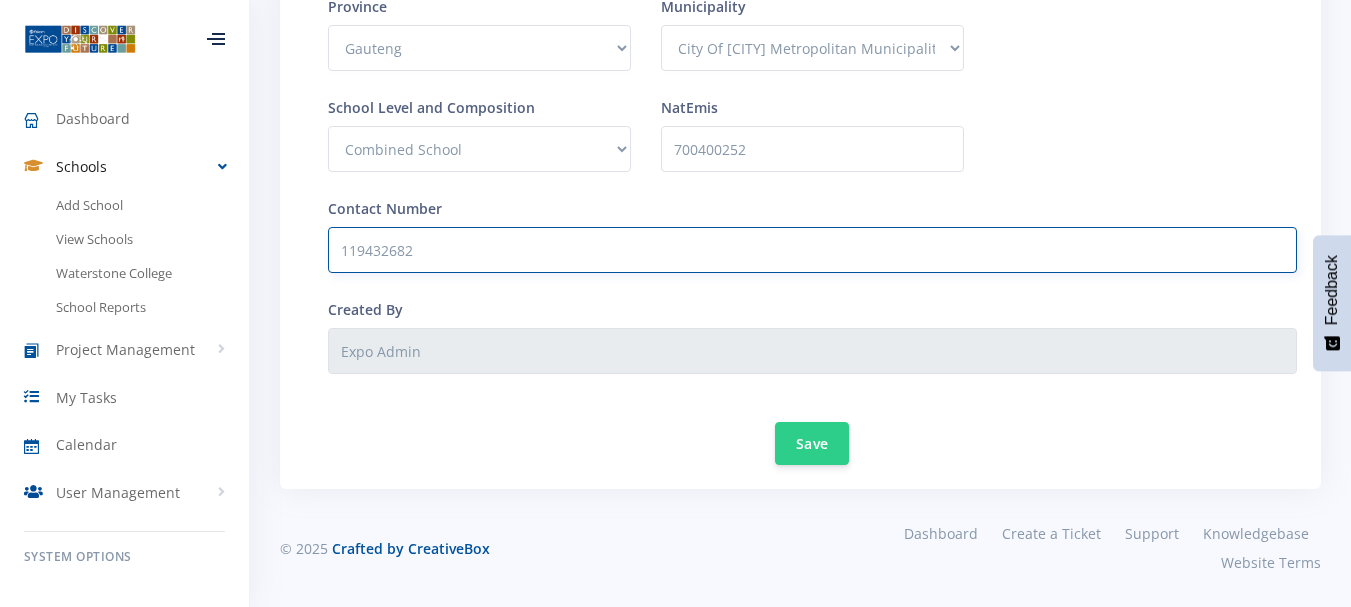 click on "[PHONE]" at bounding box center (812, 250) 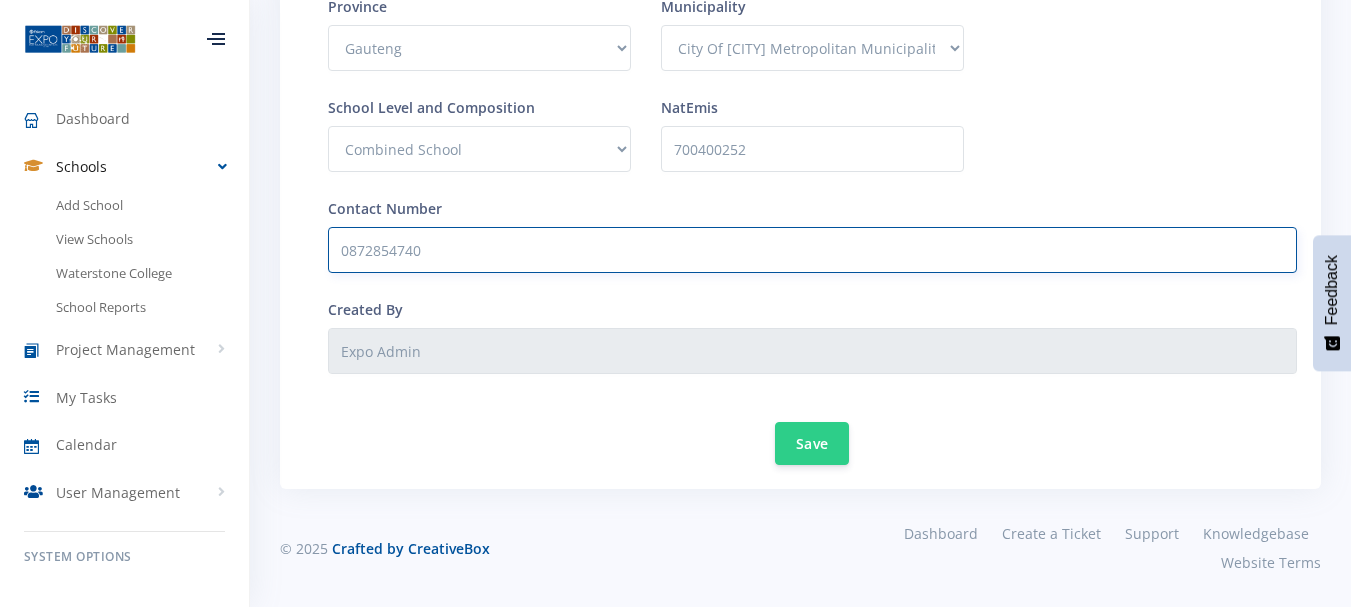 type on "[PHONE]" 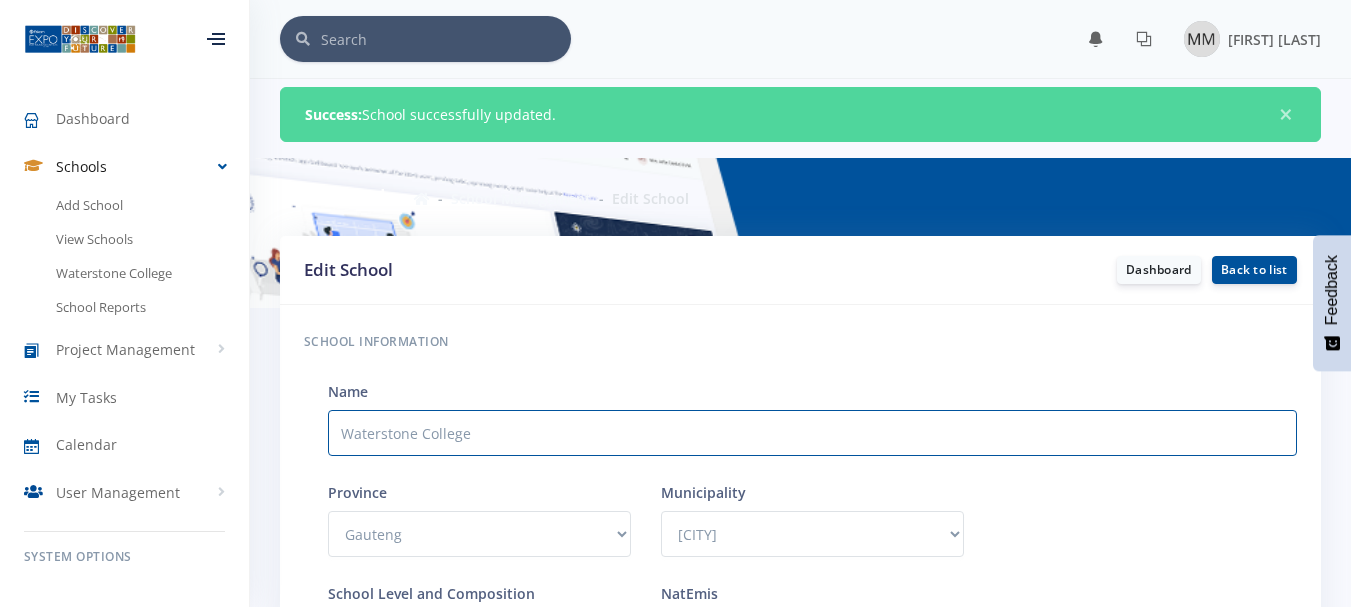 scroll, scrollTop: 0, scrollLeft: 0, axis: both 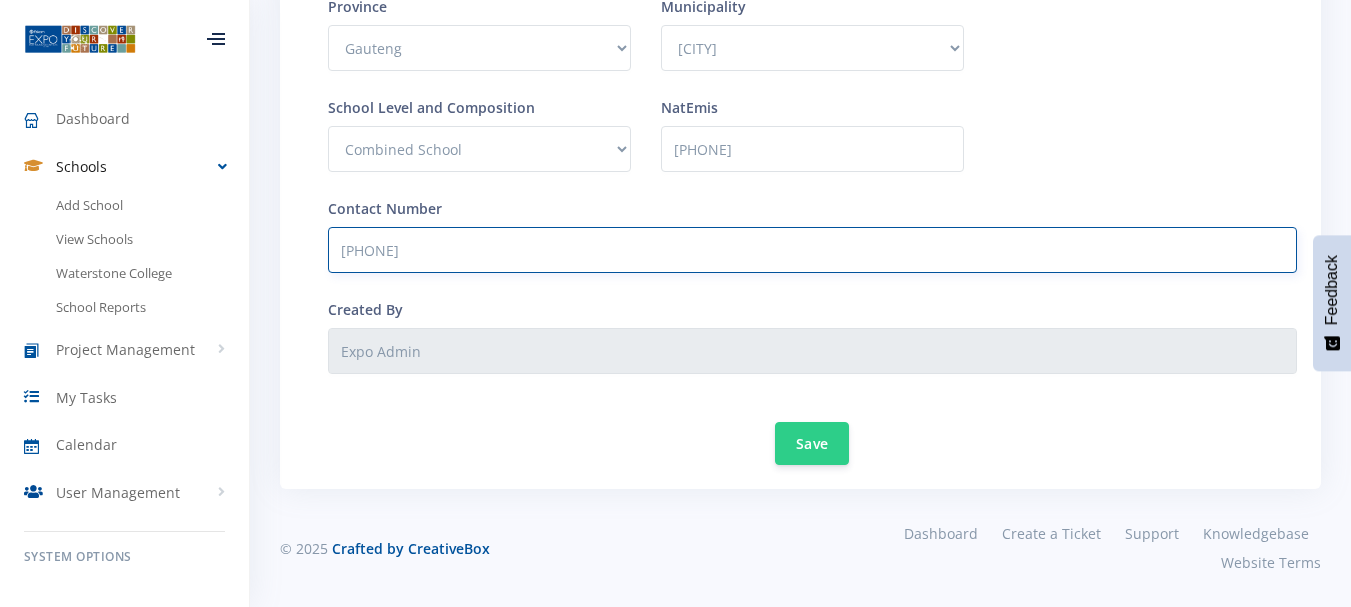 click on "[PHONE]" at bounding box center (812, 250) 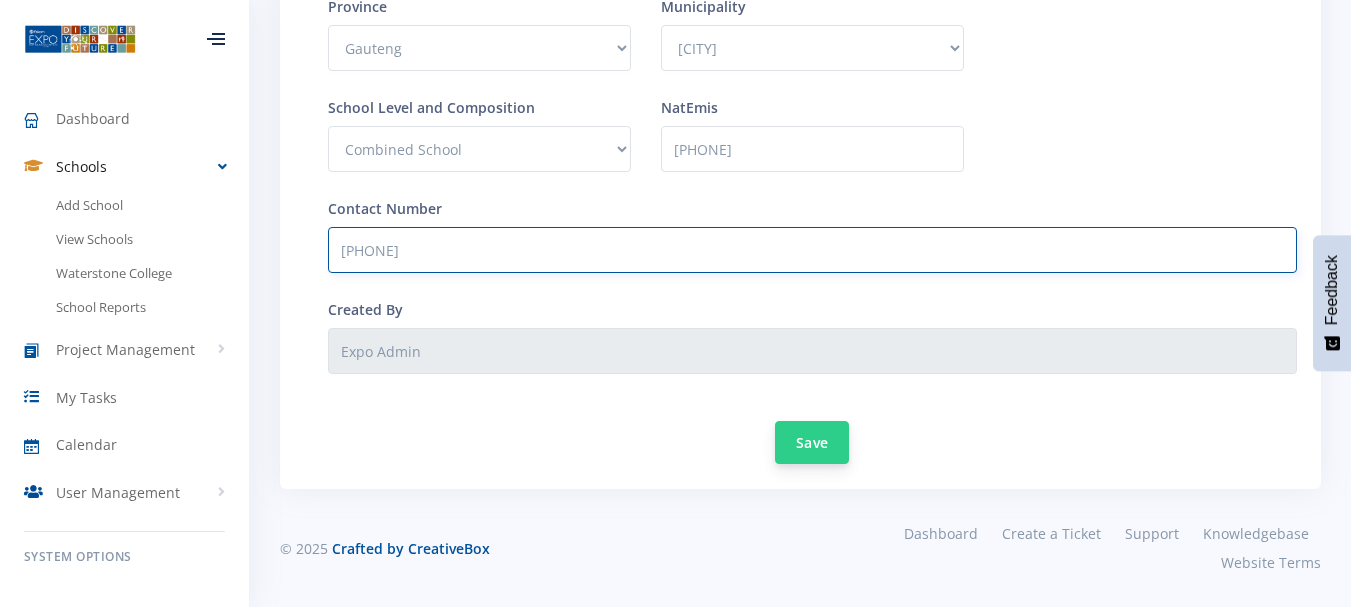 type on "[PHONE]" 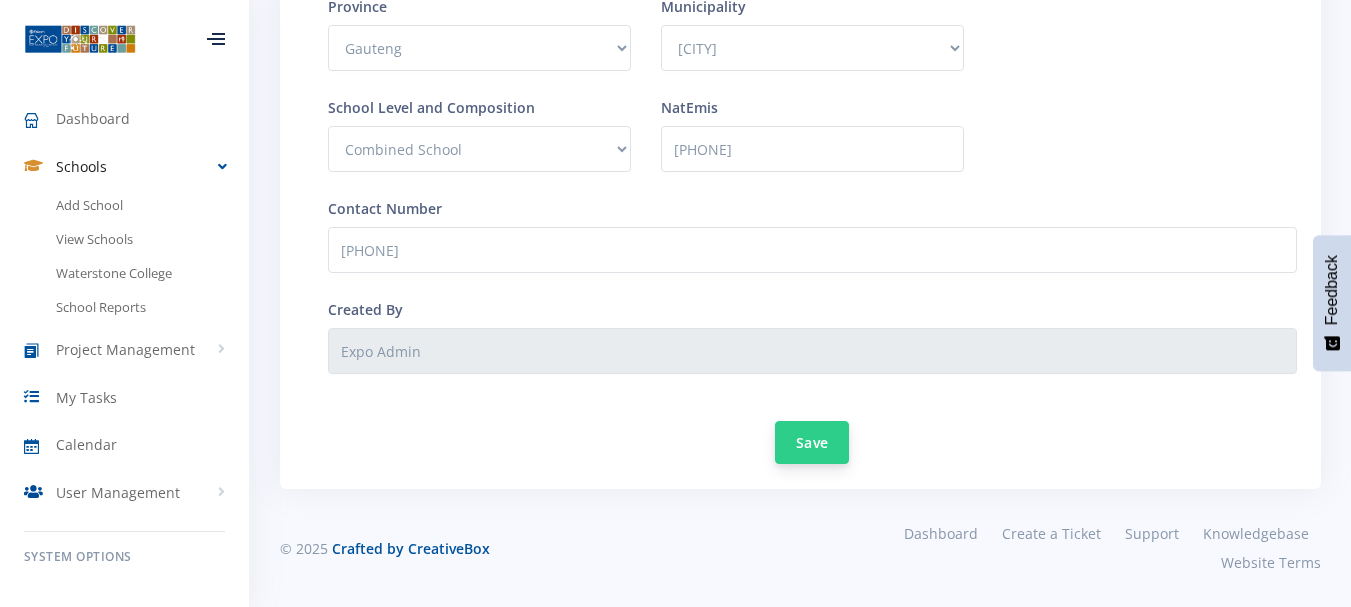 click on "Save" at bounding box center (812, 442) 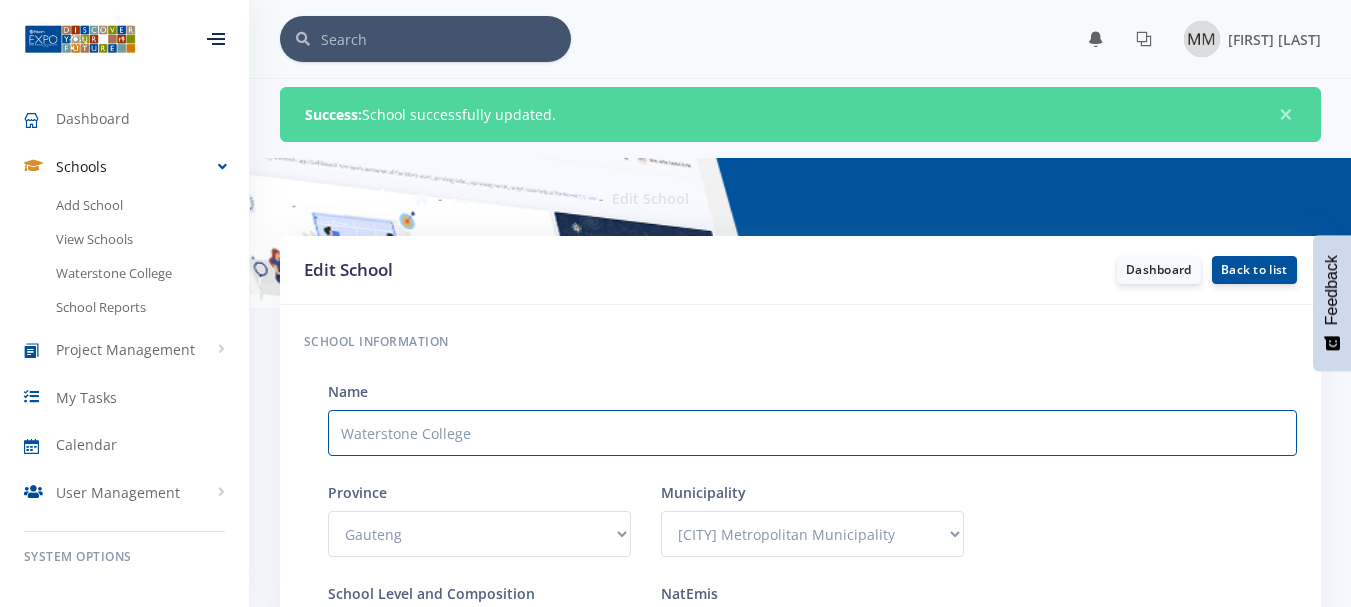 scroll, scrollTop: 0, scrollLeft: 0, axis: both 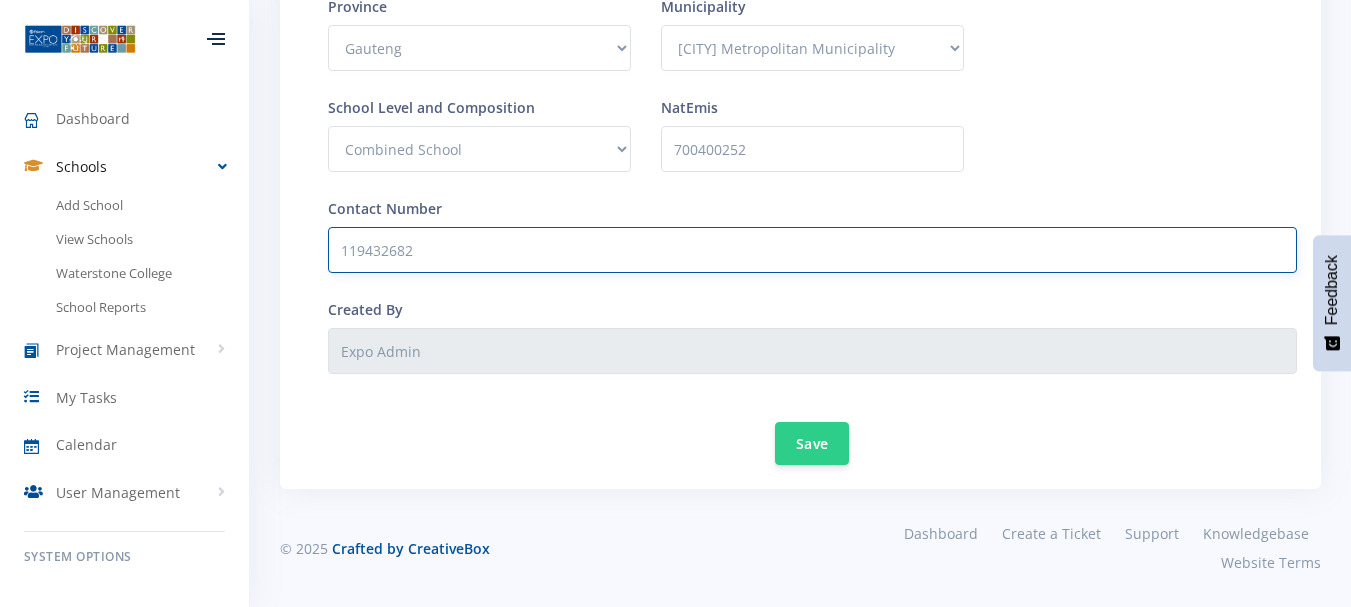 click on "119432682" at bounding box center [812, 250] 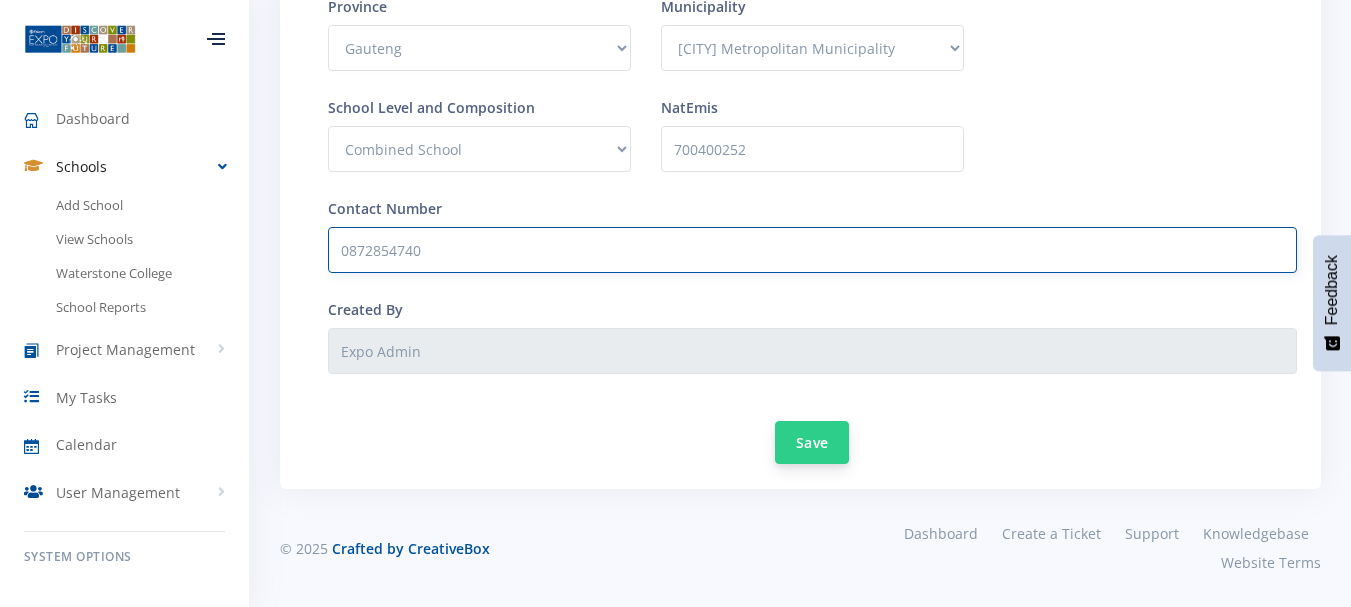 type on "0872854740" 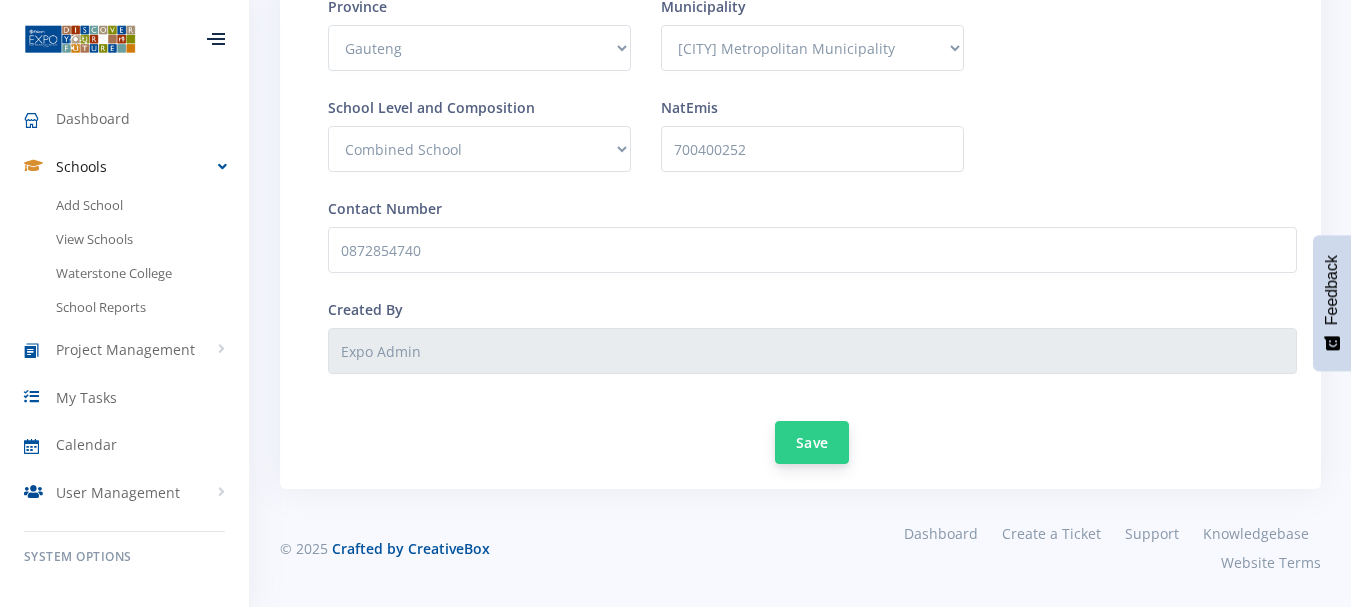 click on "Save" at bounding box center [812, 442] 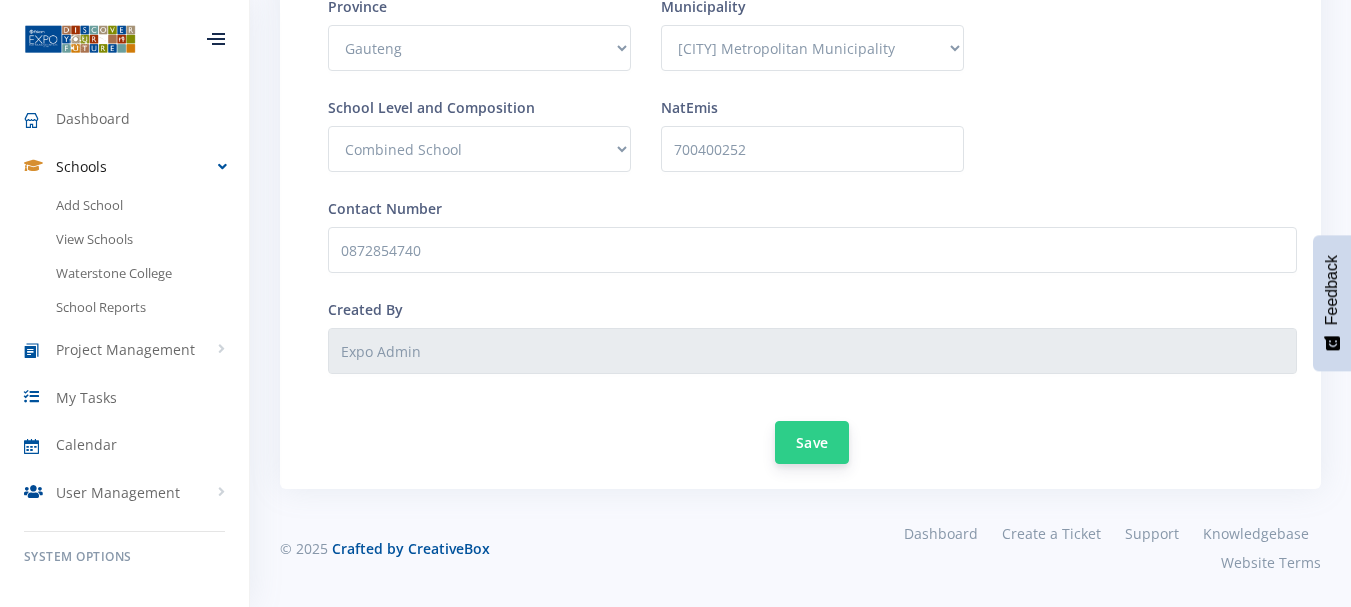 click on "Save" at bounding box center (812, 442) 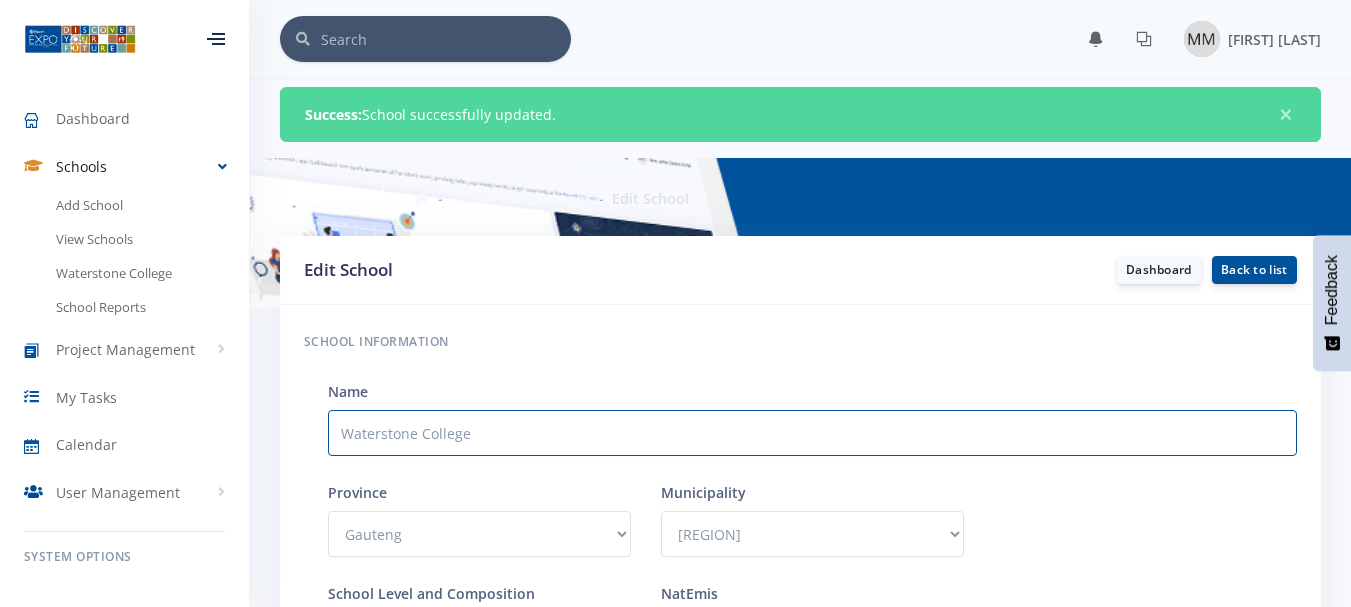 scroll, scrollTop: 0, scrollLeft: 0, axis: both 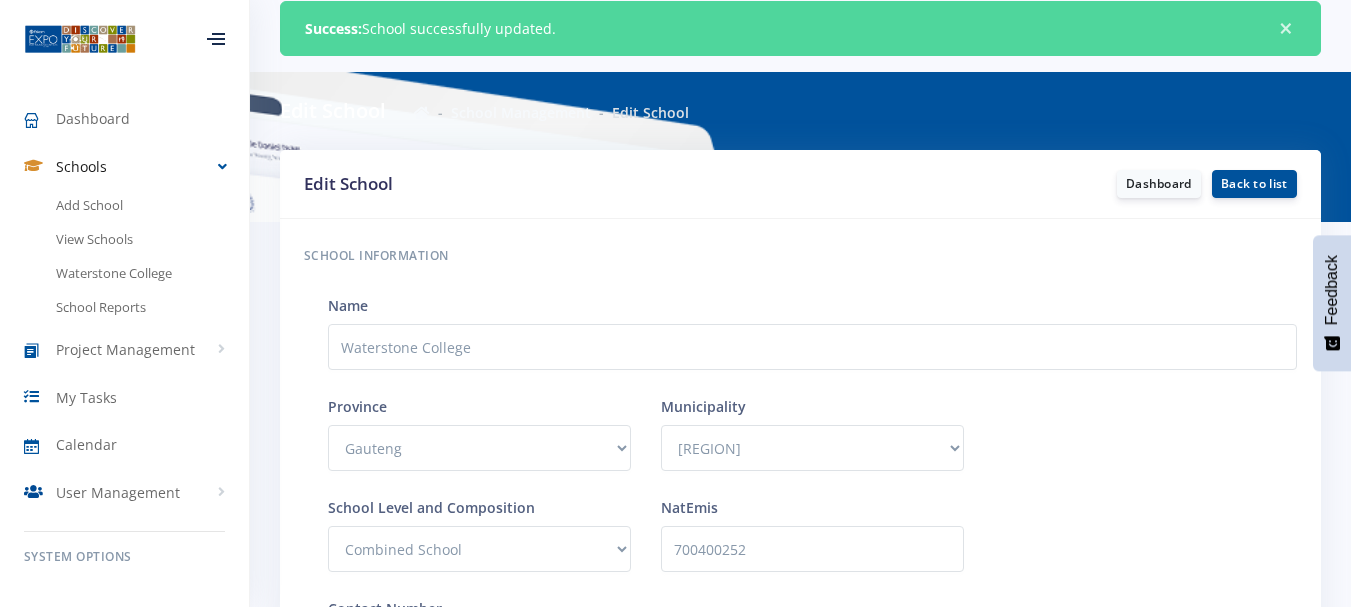 click on "×" at bounding box center [1286, 29] 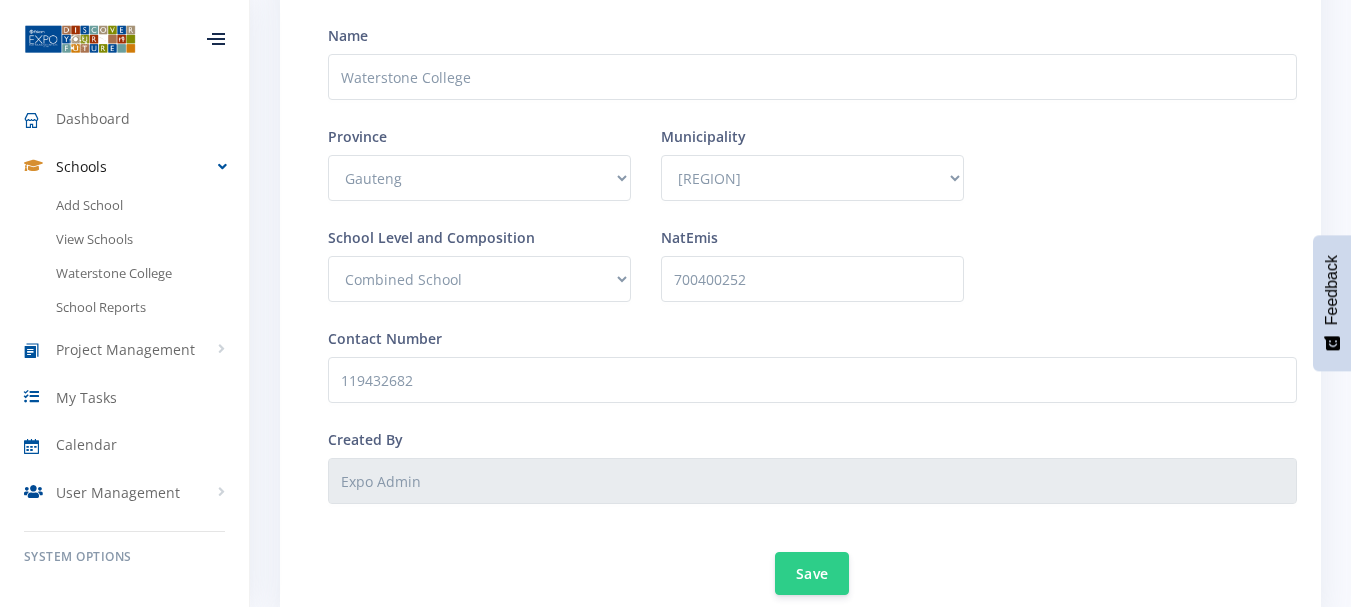 scroll, scrollTop: 386, scrollLeft: 0, axis: vertical 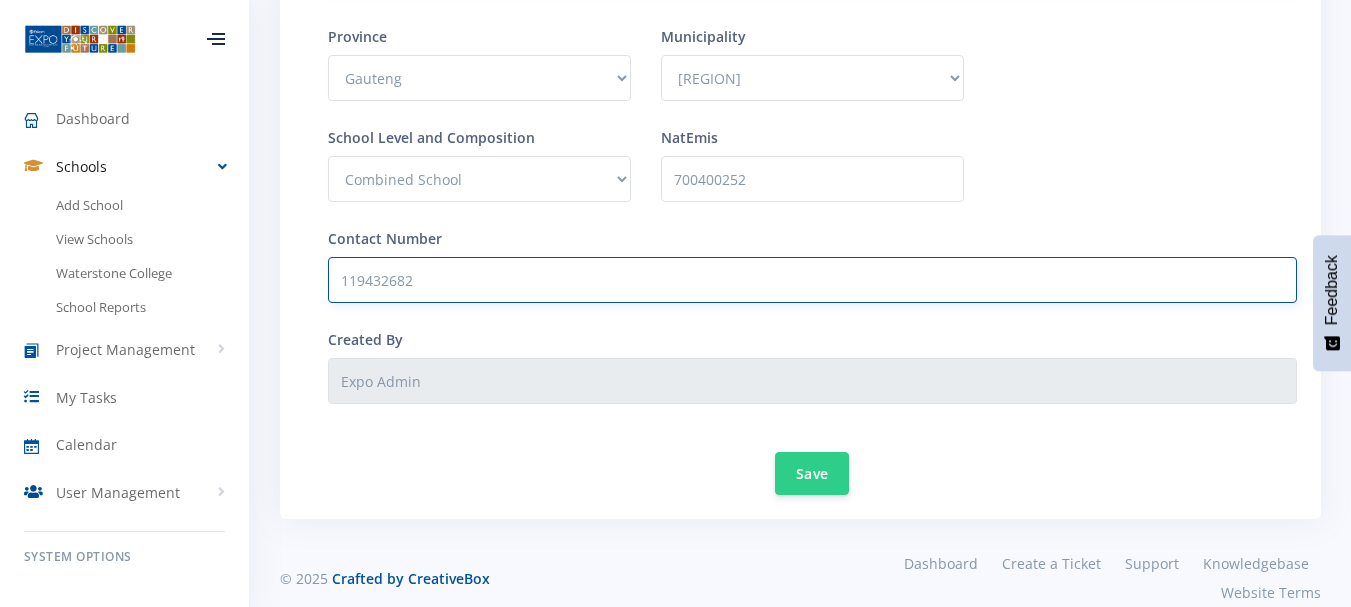 click on "119432682" at bounding box center [812, 280] 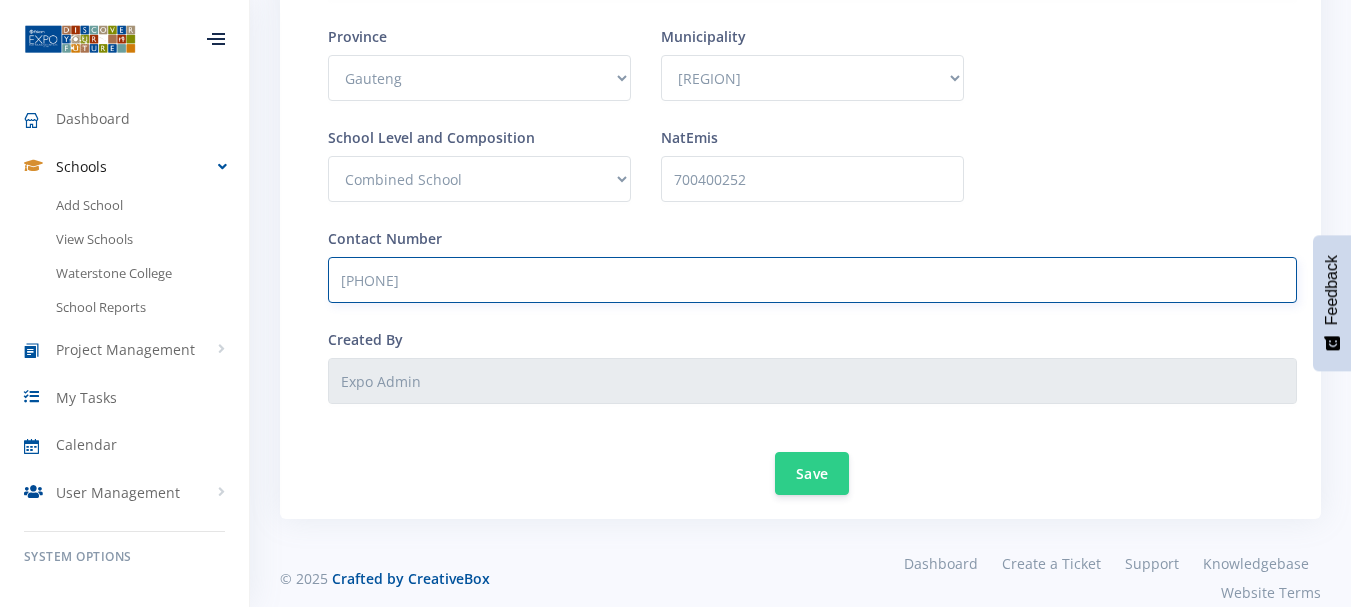 type on "+27872854740" 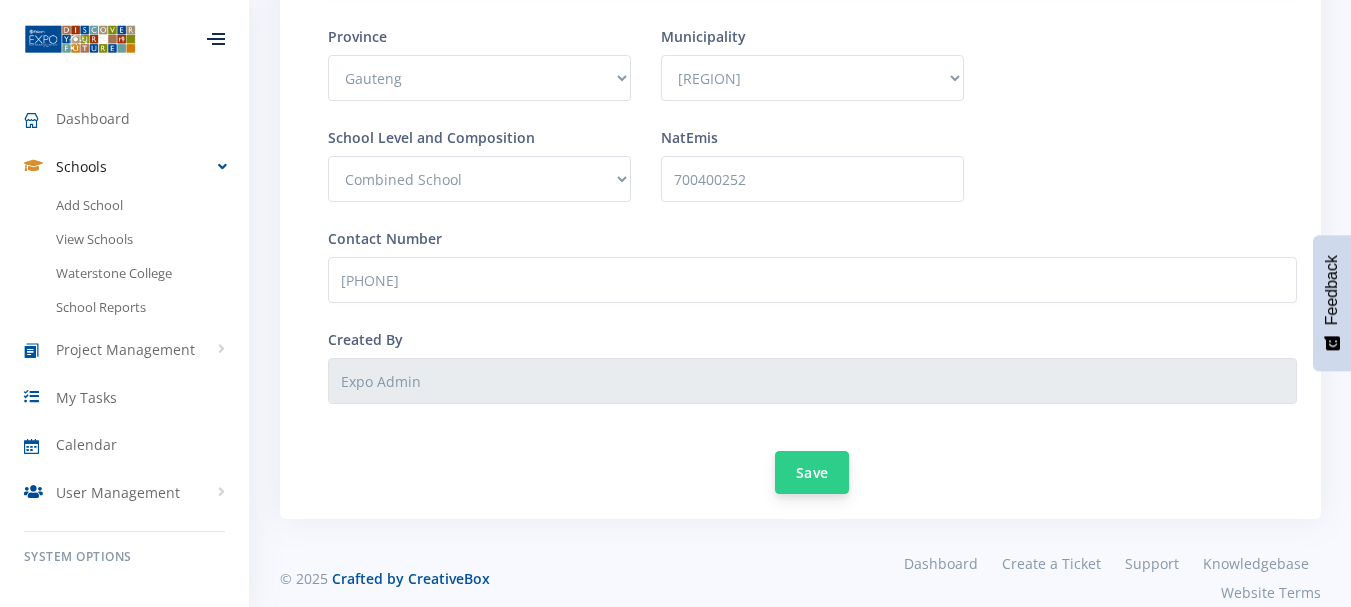 click on "Save" at bounding box center [812, 472] 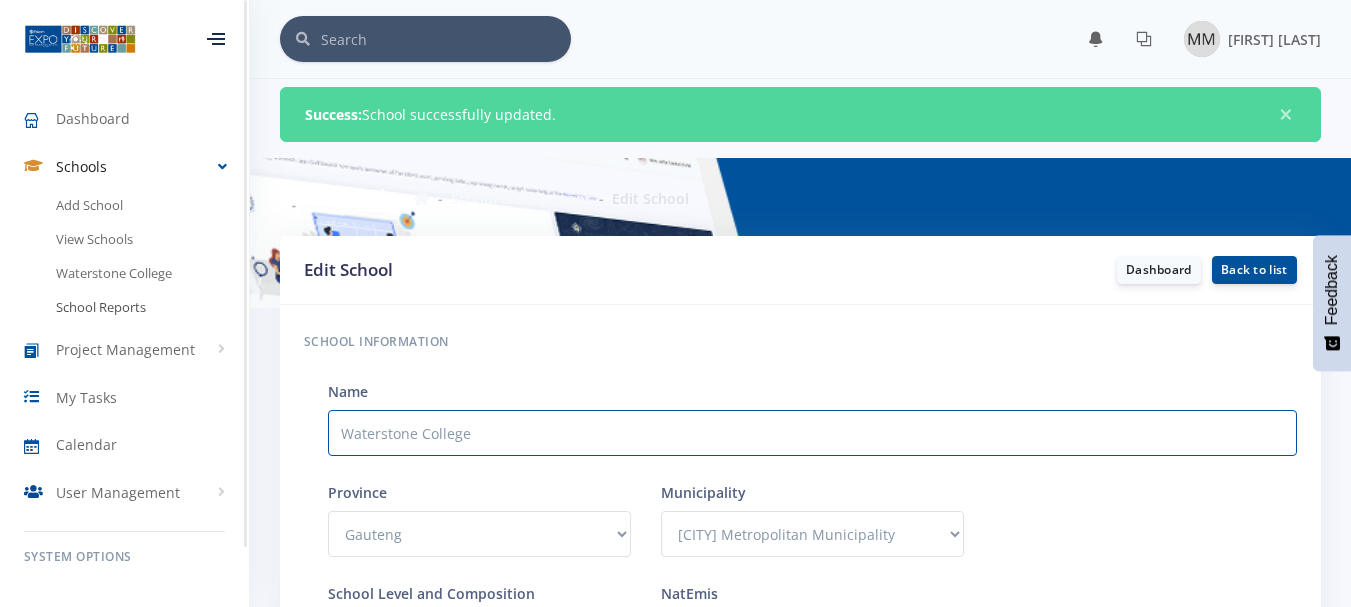 scroll, scrollTop: 0, scrollLeft: 0, axis: both 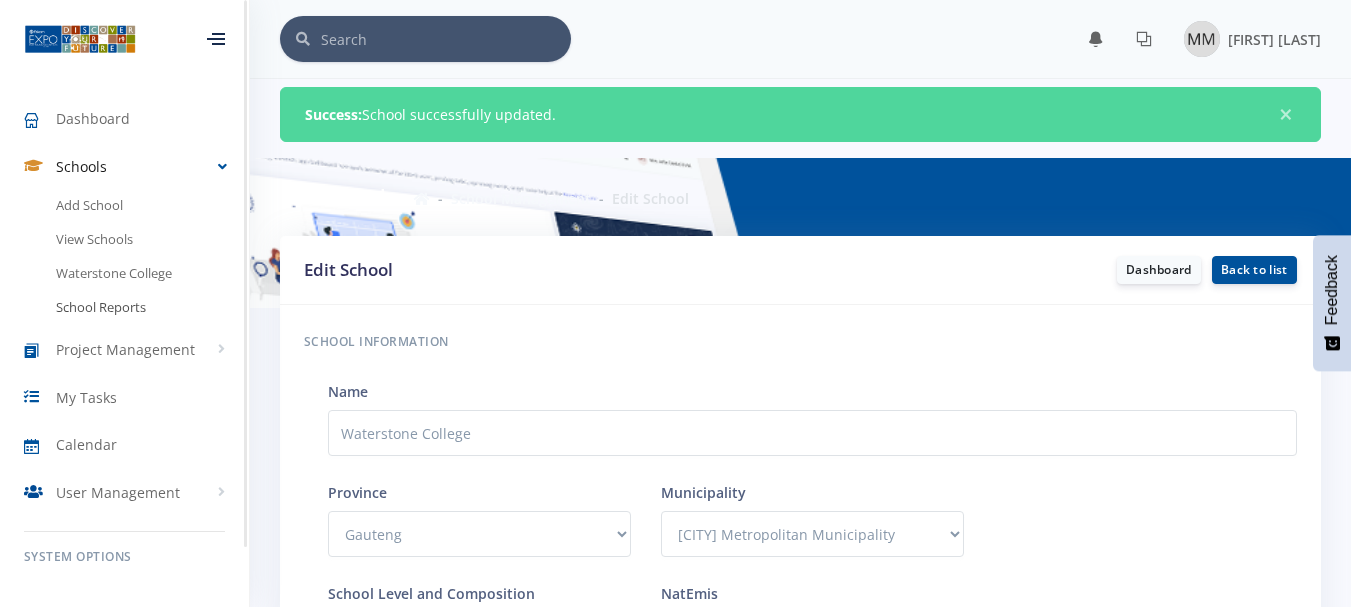 click on "School Reports" at bounding box center (124, 308) 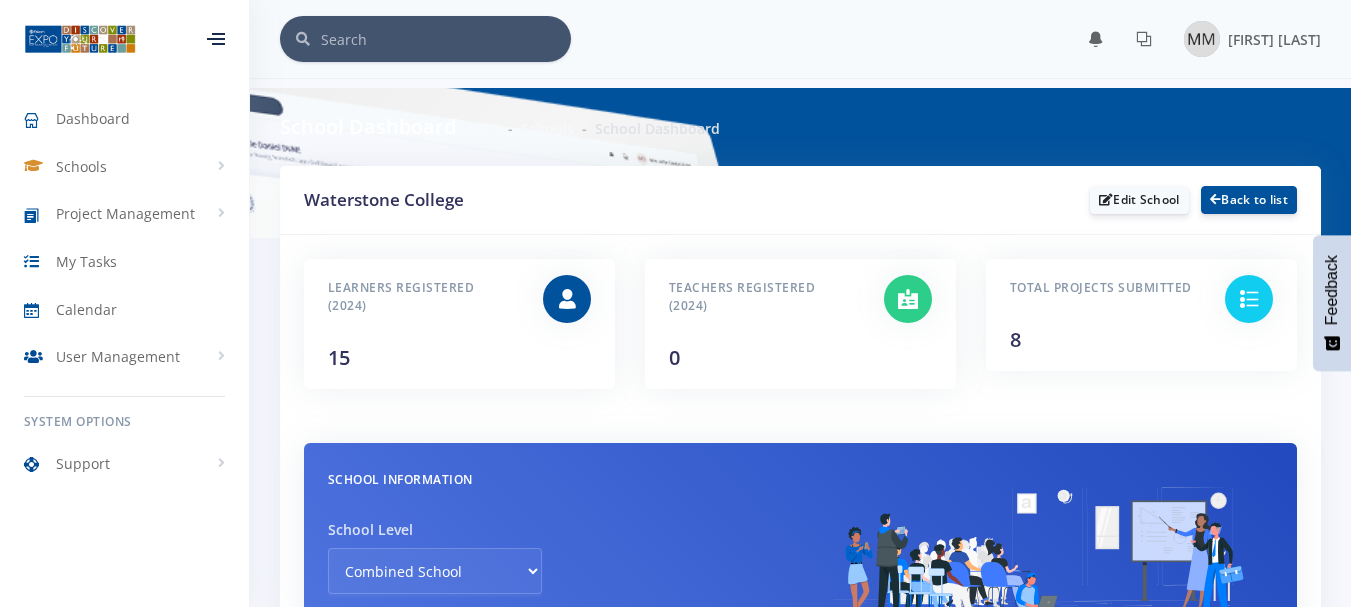 scroll, scrollTop: 0, scrollLeft: 0, axis: both 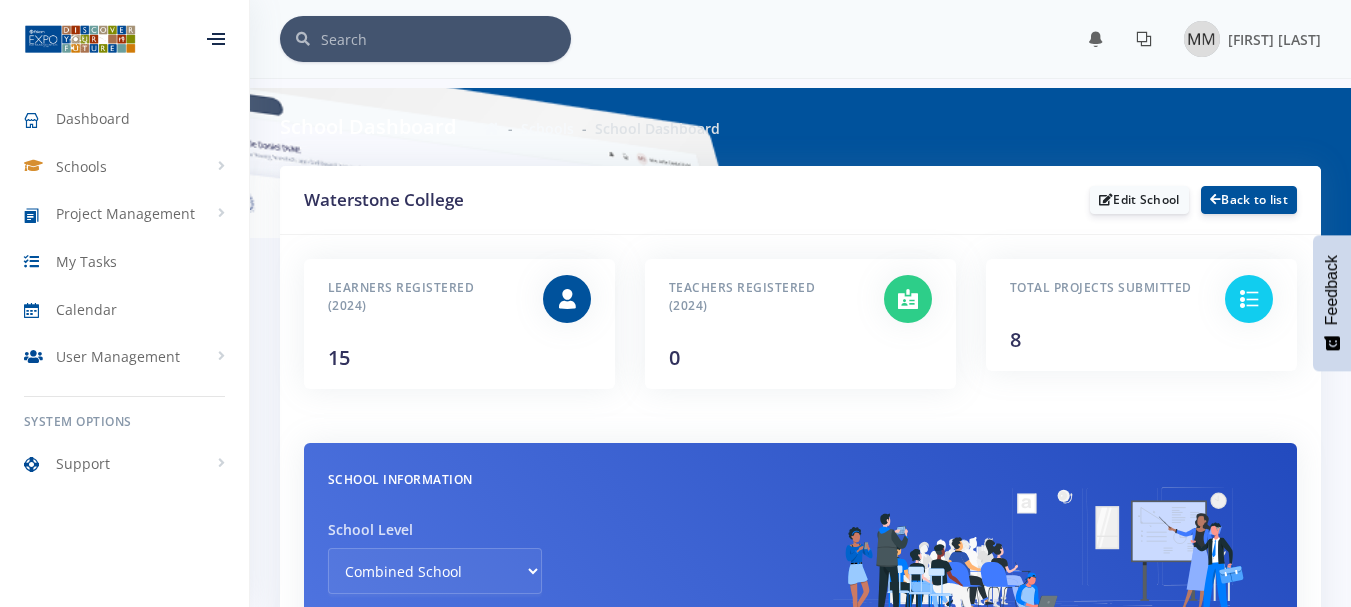 click at bounding box center [1144, 39] 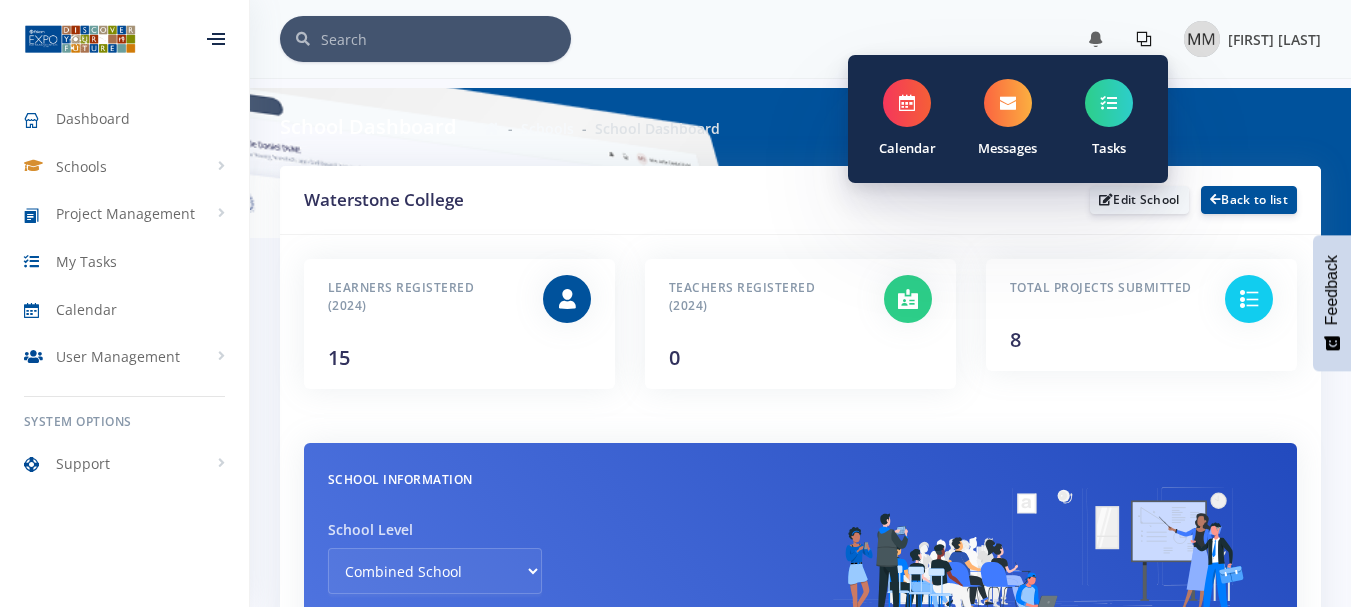 click on "[FIRST] [LAST]" at bounding box center [1274, 39] 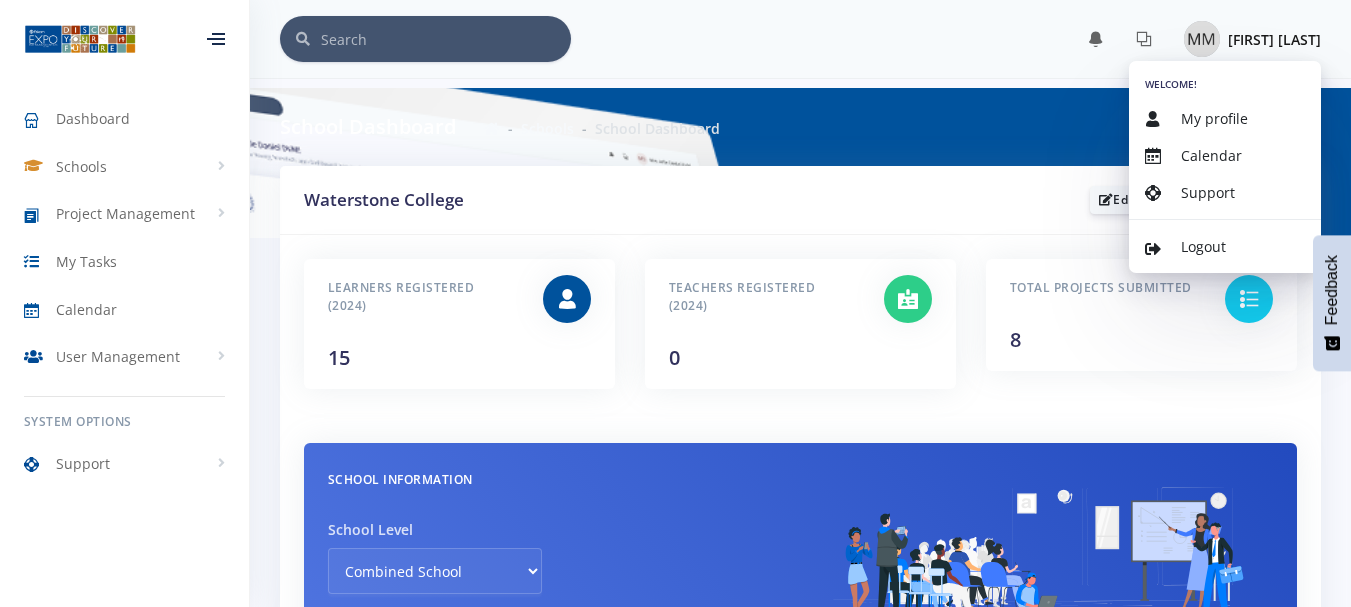 click at bounding box center [1202, 39] 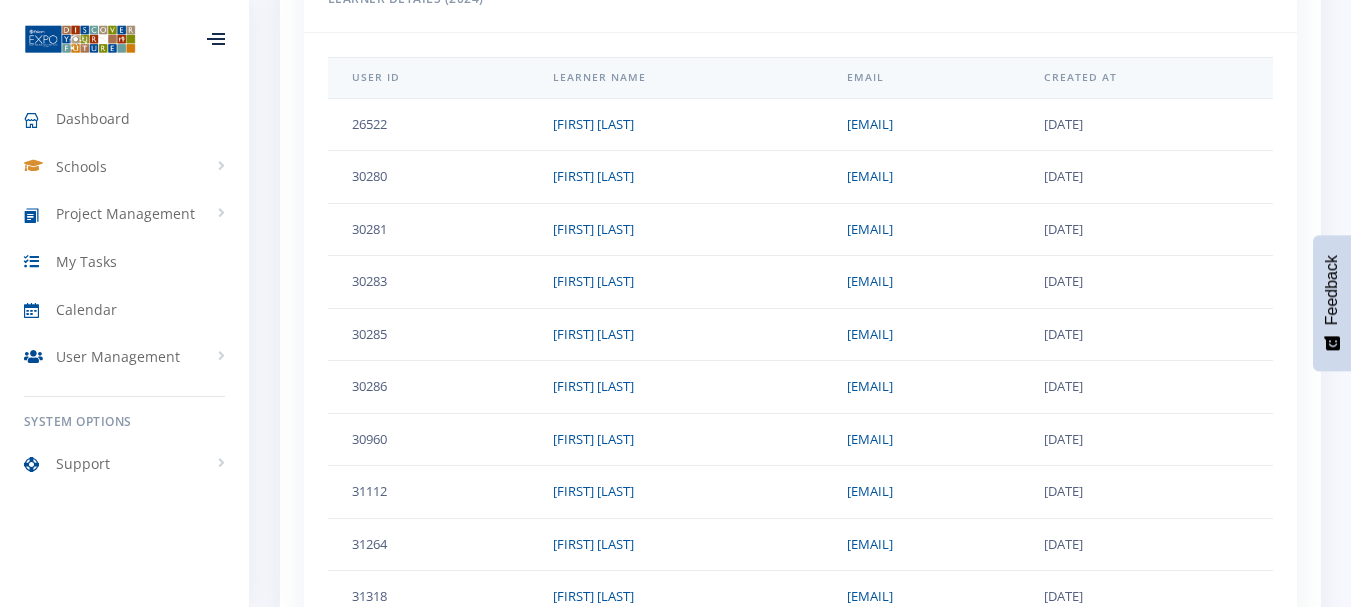 scroll, scrollTop: 1131, scrollLeft: 0, axis: vertical 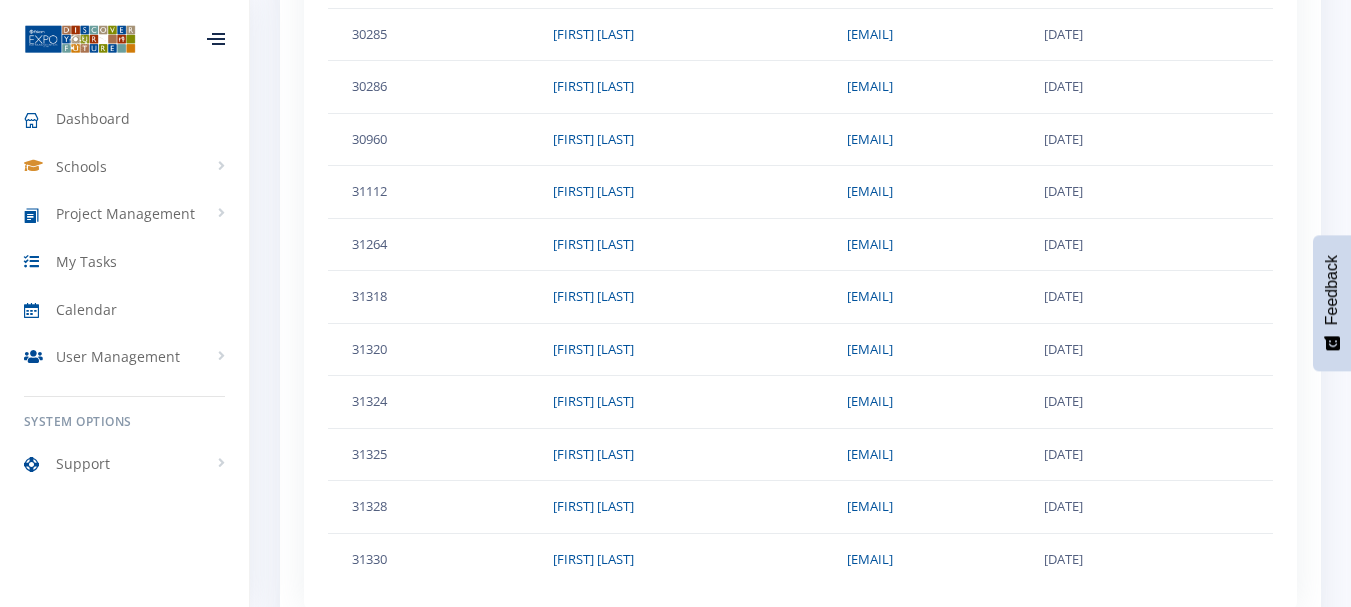 click at bounding box center [216, 39] 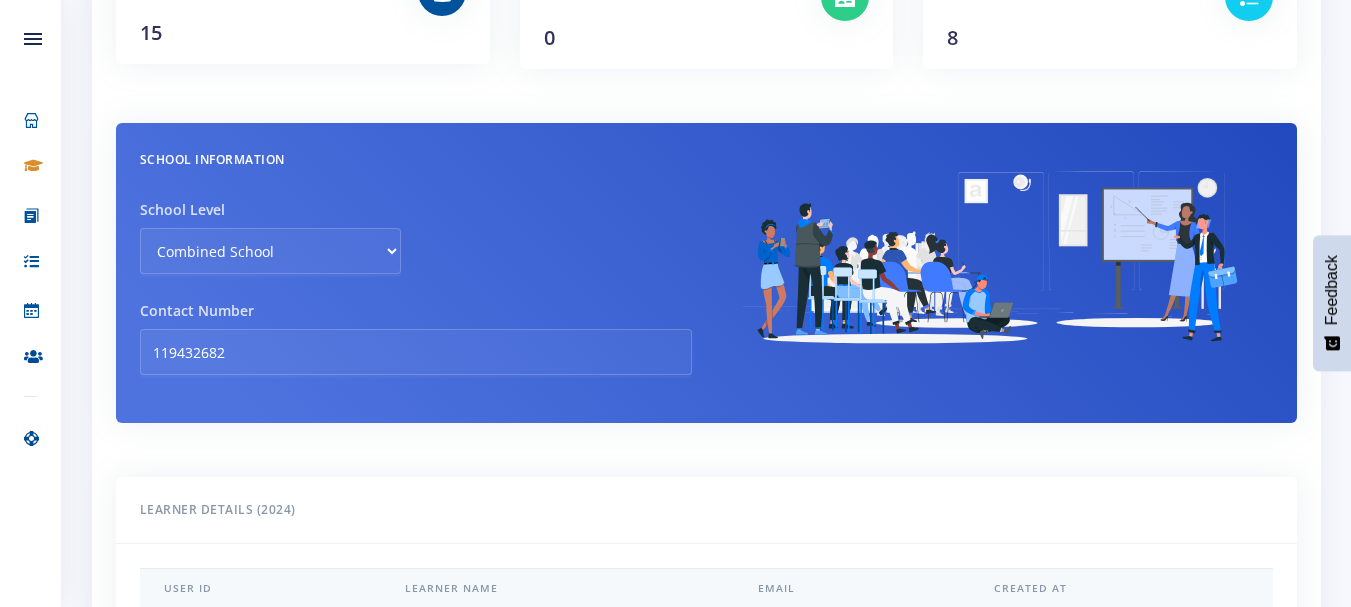 scroll, scrollTop: 0, scrollLeft: 0, axis: both 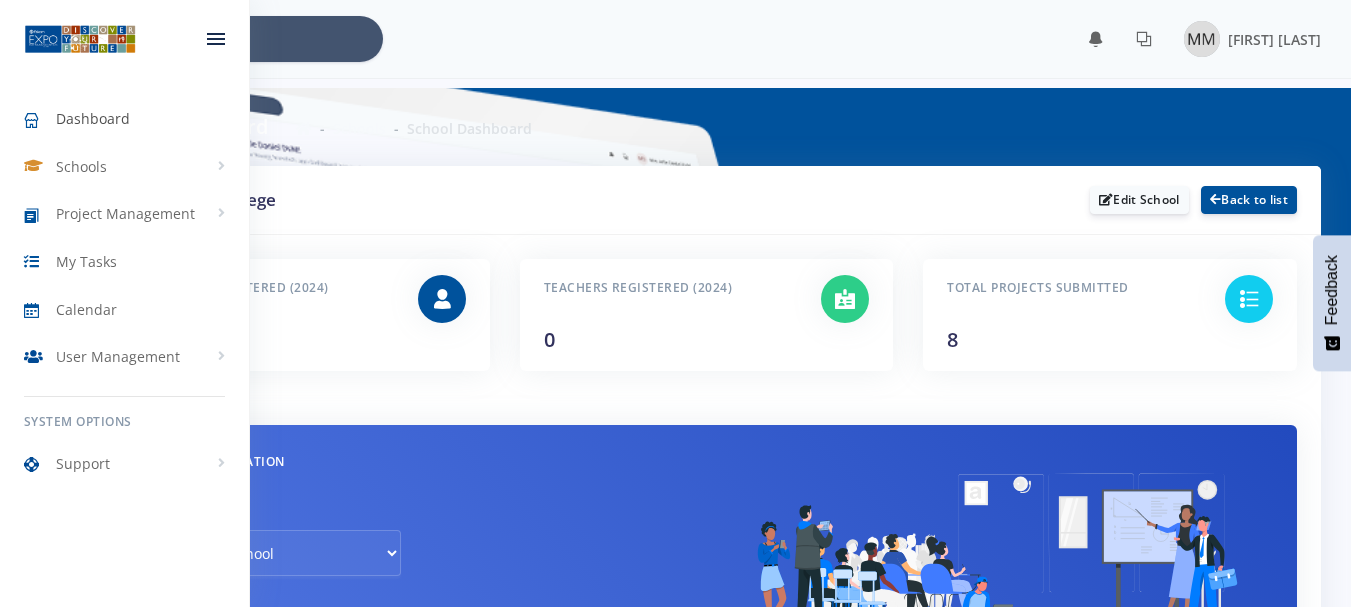 click on "Dashboard" at bounding box center [93, 118] 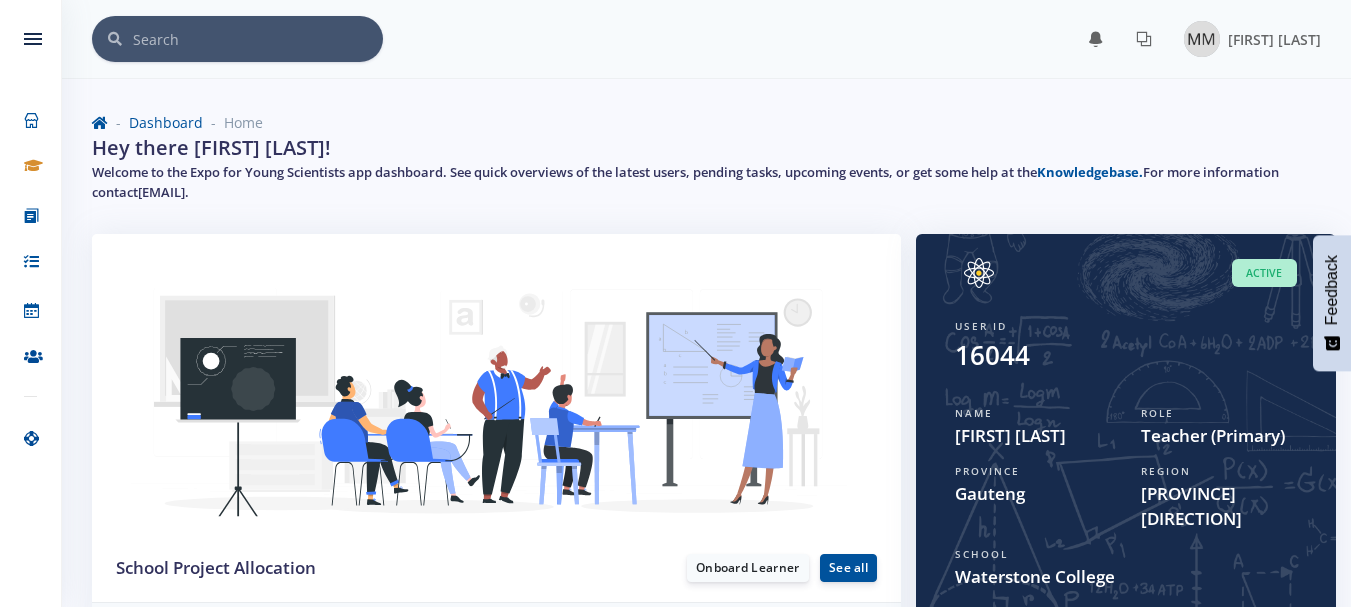 scroll, scrollTop: 0, scrollLeft: 0, axis: both 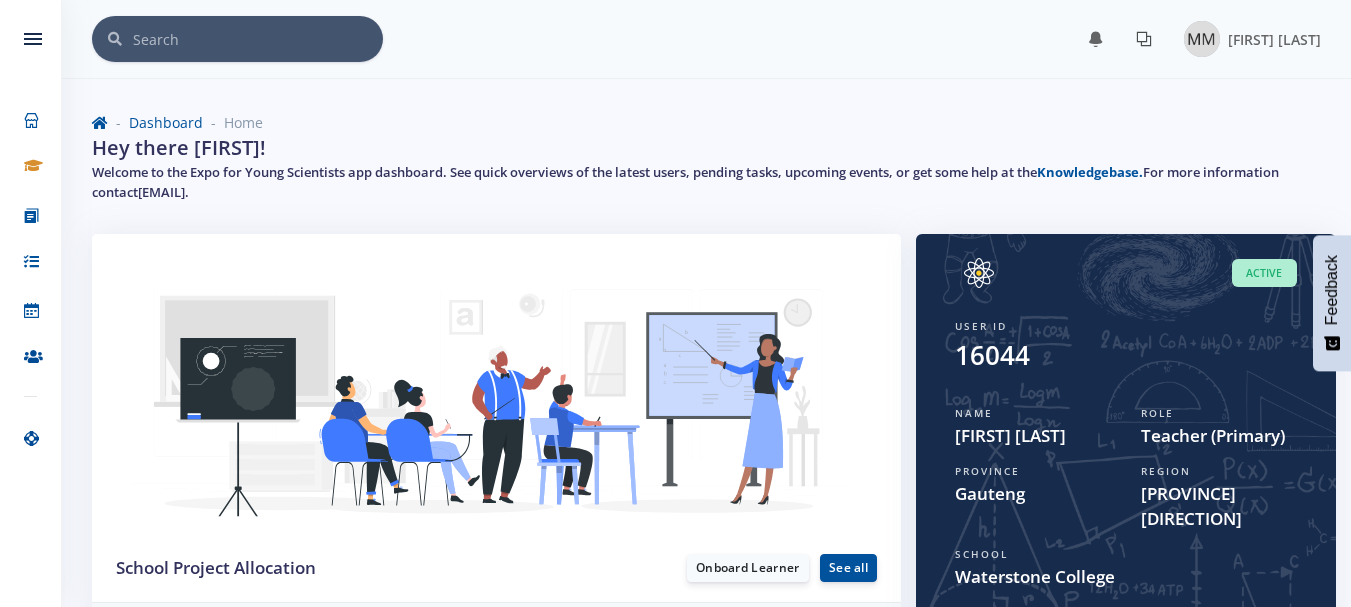 click at bounding box center [1144, 39] 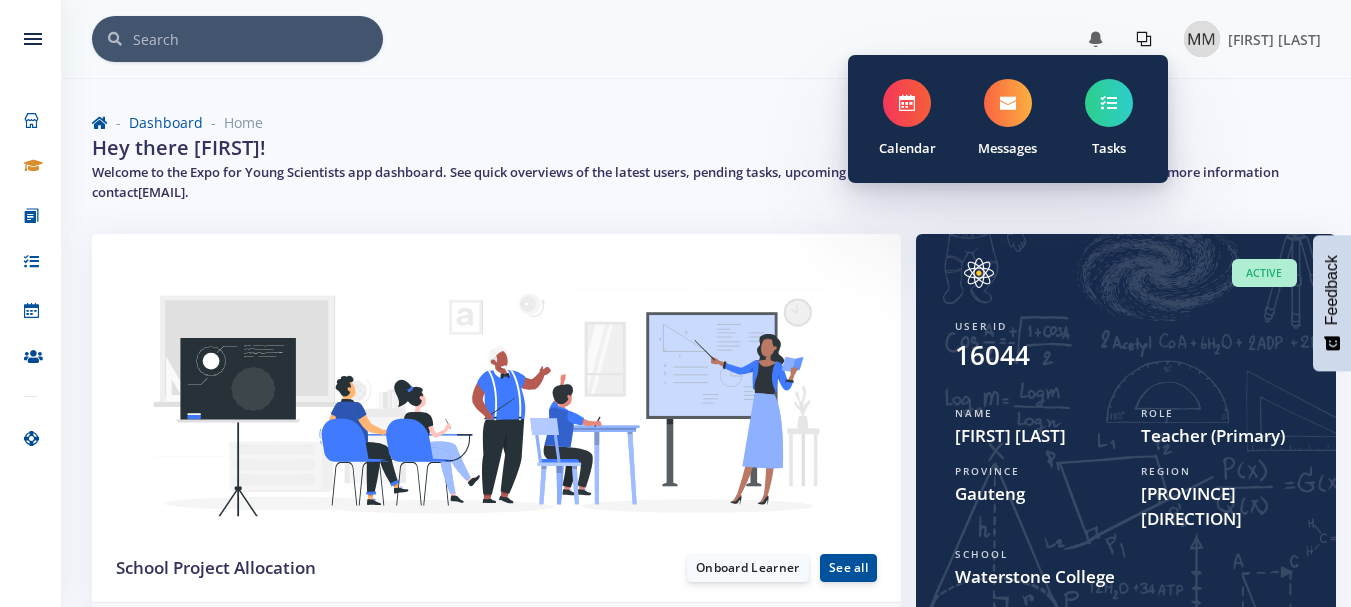 click at bounding box center [1144, 39] 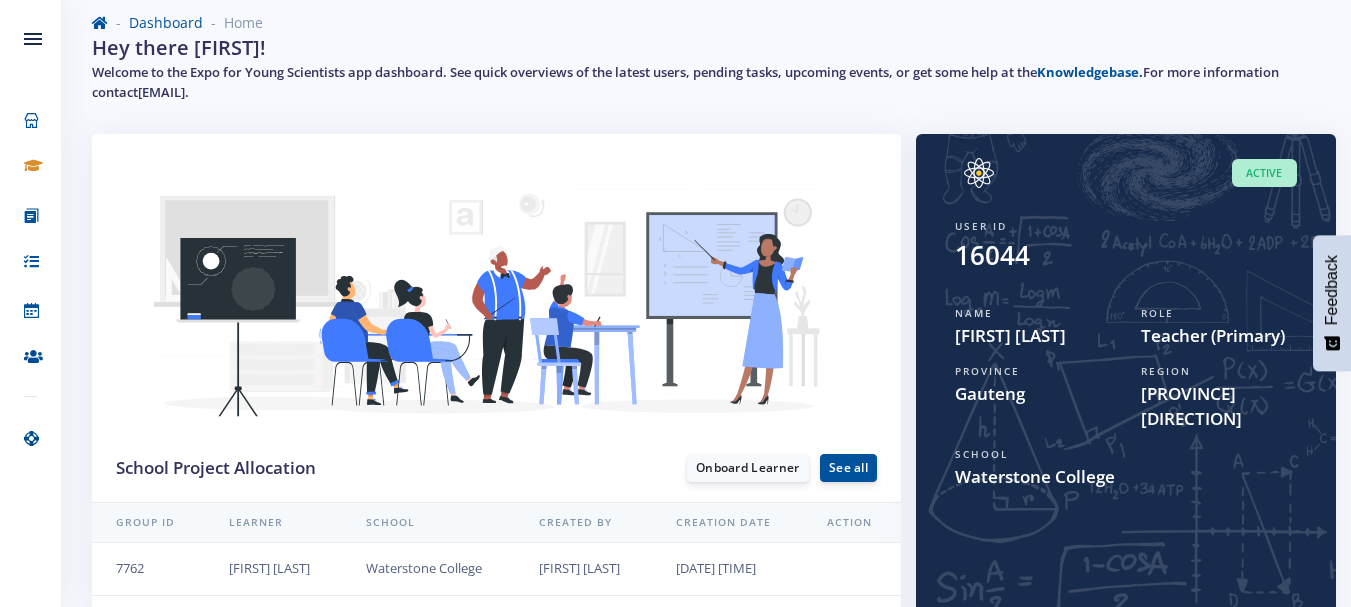 scroll, scrollTop: 0, scrollLeft: 0, axis: both 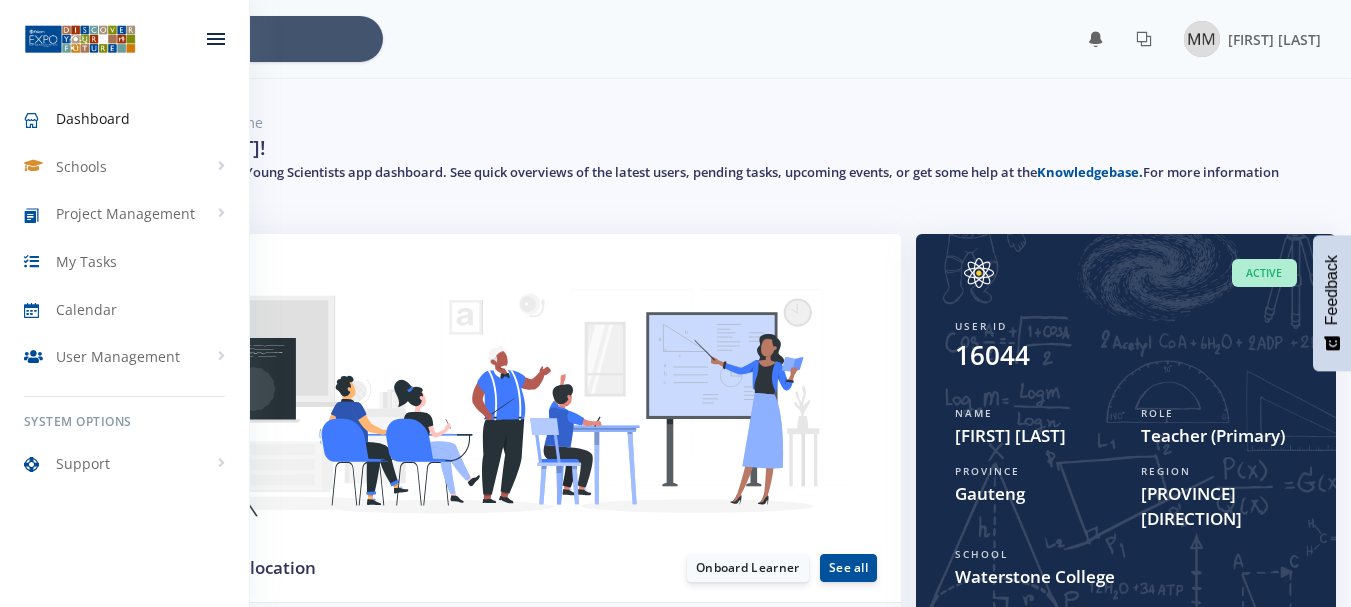 click at bounding box center (80, 39) 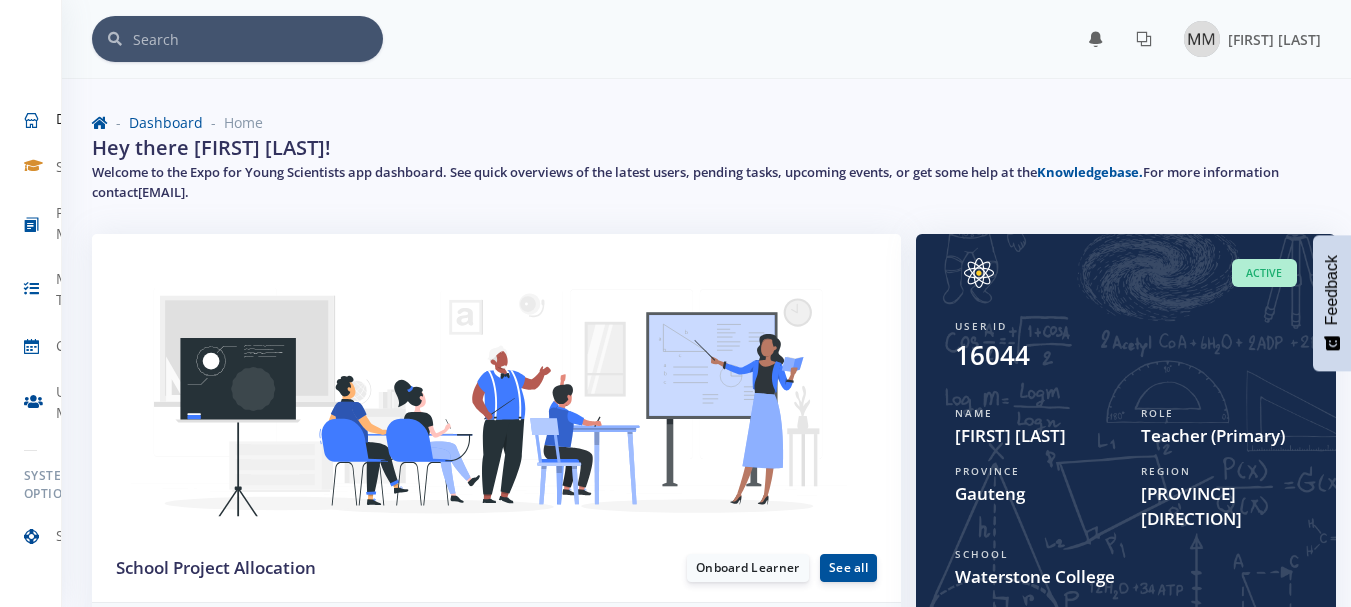 scroll, scrollTop: 0, scrollLeft: 0, axis: both 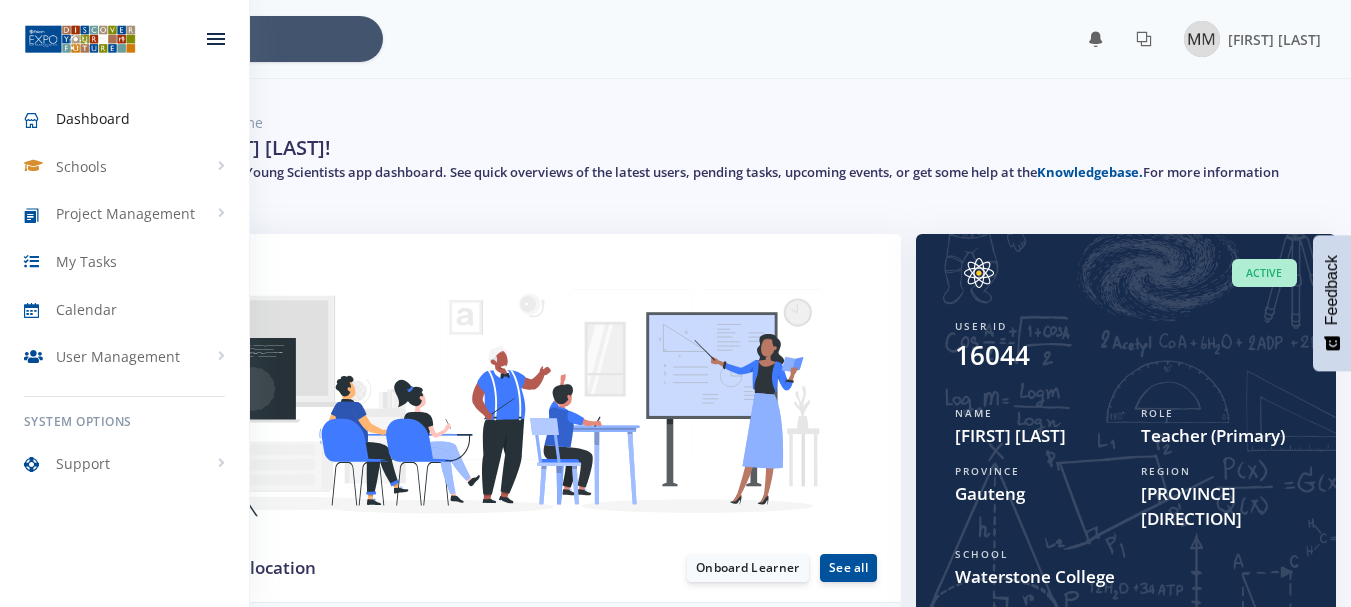 click on "Dashboard" at bounding box center [93, 118] 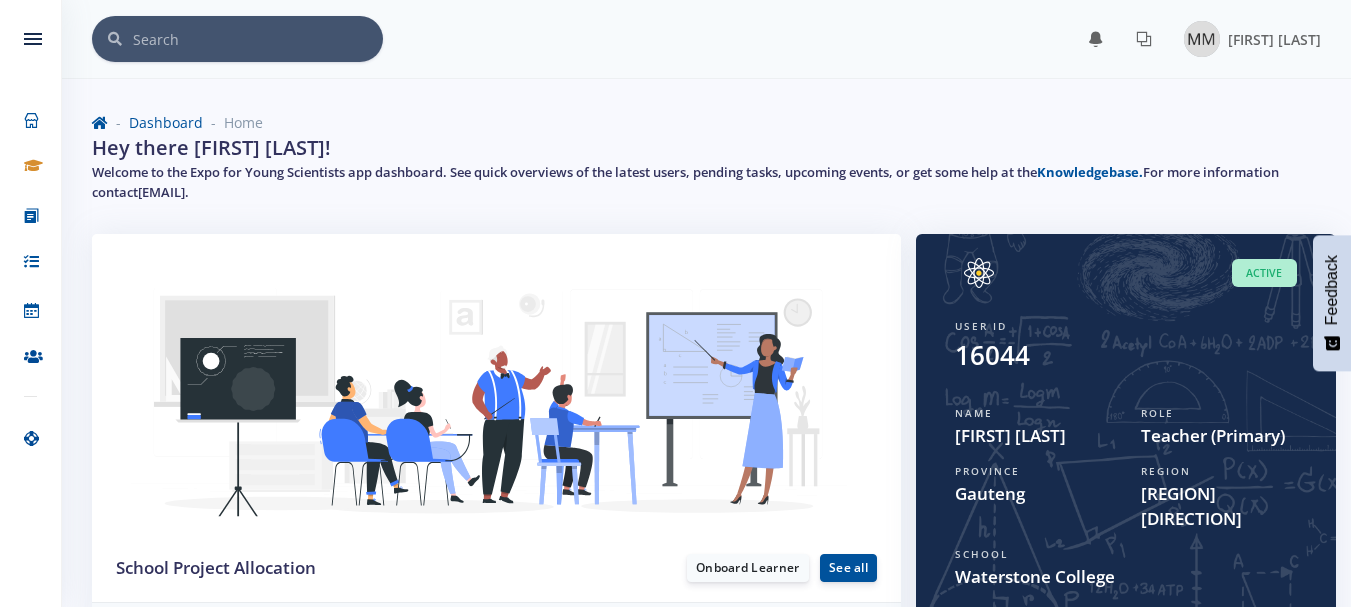 scroll, scrollTop: 0, scrollLeft: 0, axis: both 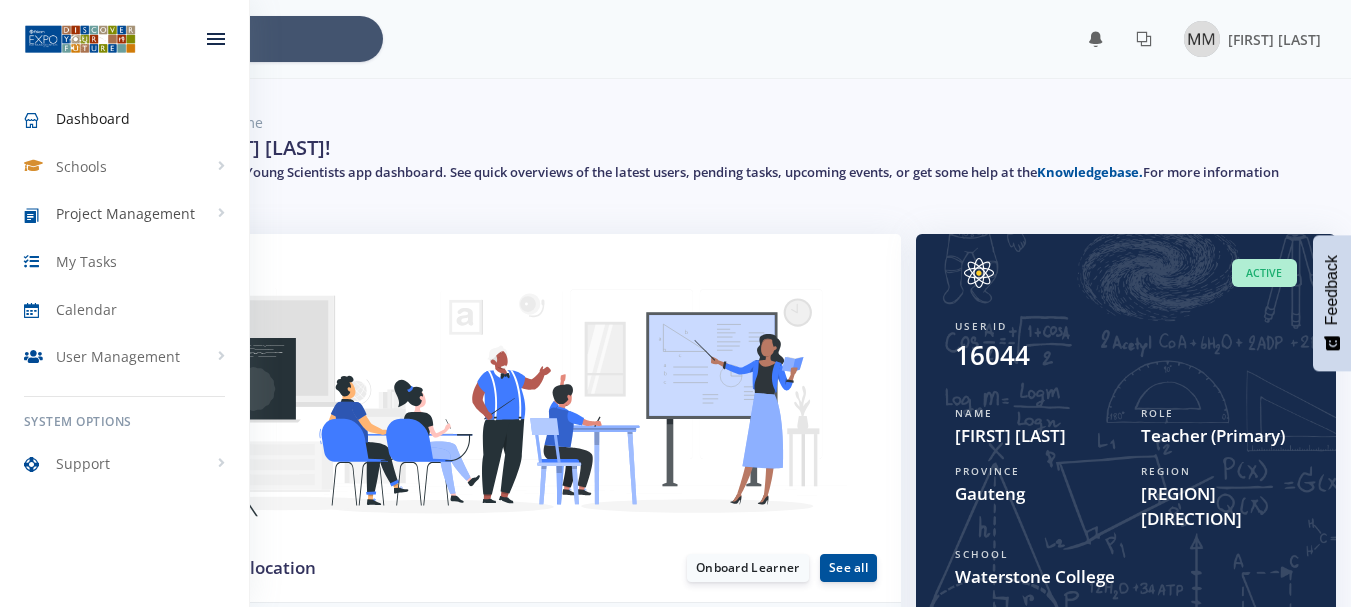 click on "Project Management" at bounding box center (125, 213) 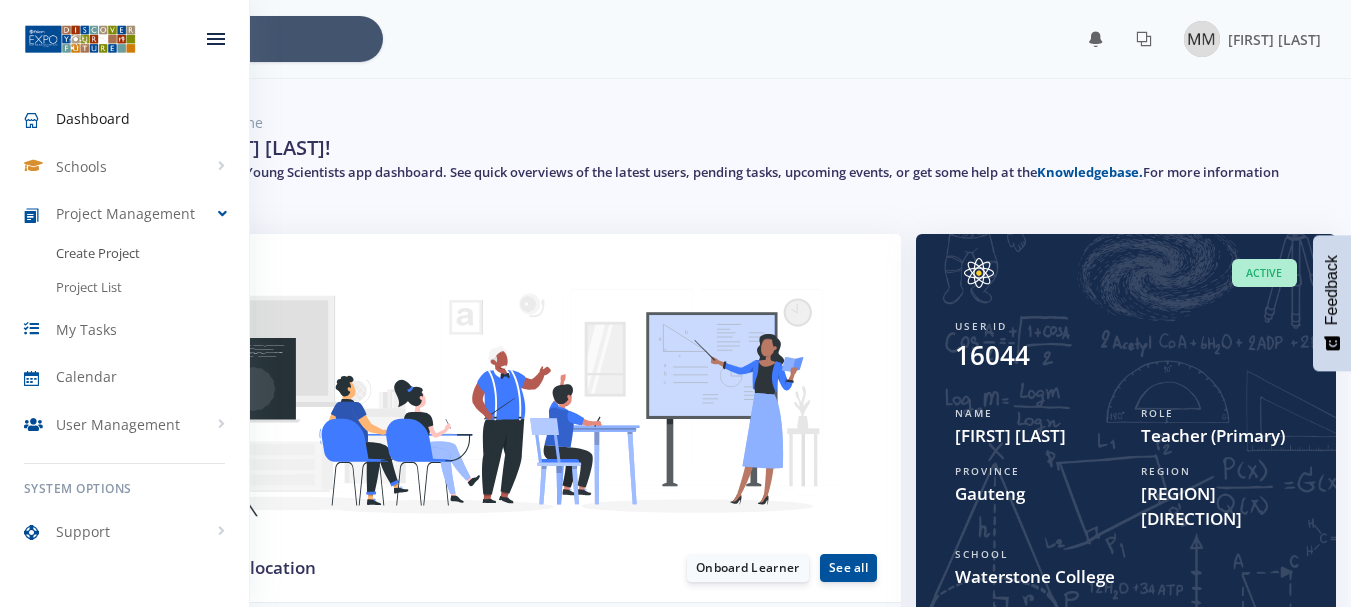 click on "Create Project" at bounding box center [98, 254] 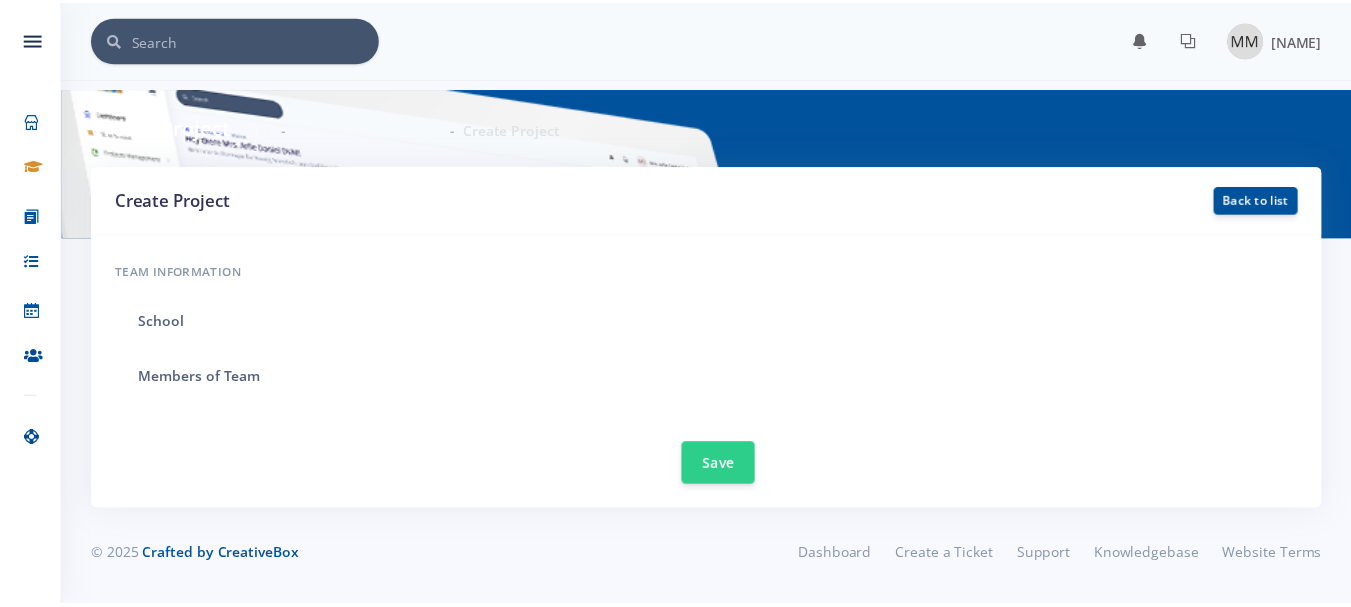 scroll, scrollTop: 0, scrollLeft: 0, axis: both 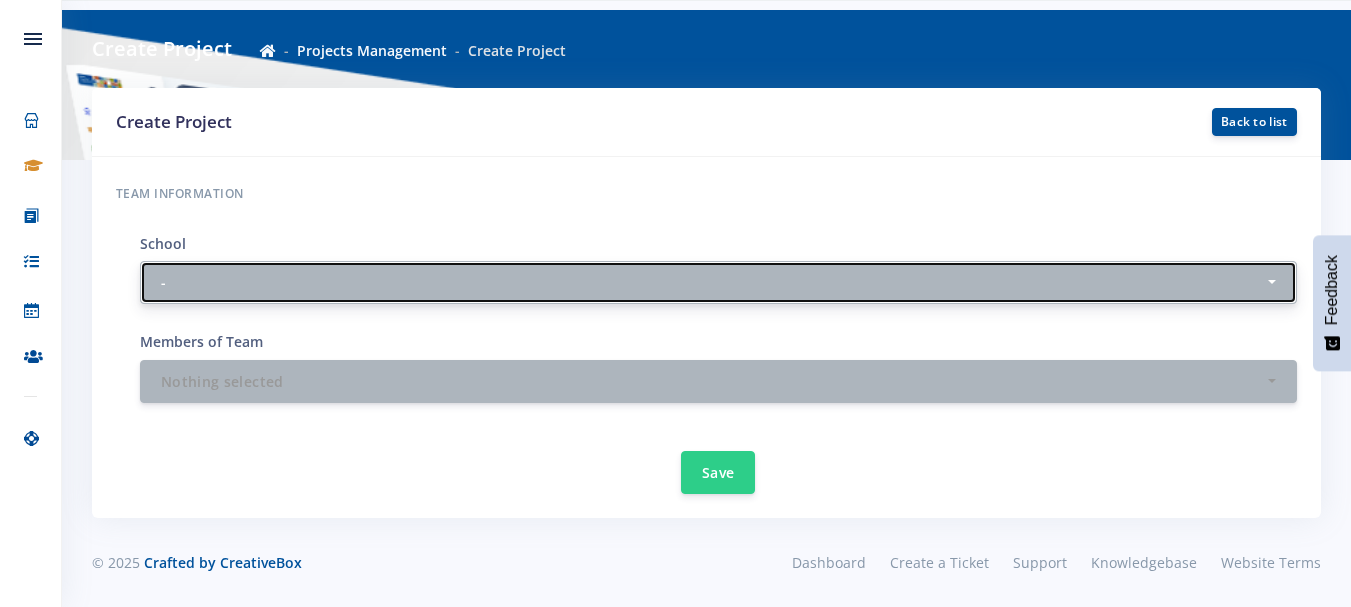 click on "-" at bounding box center [712, 282] 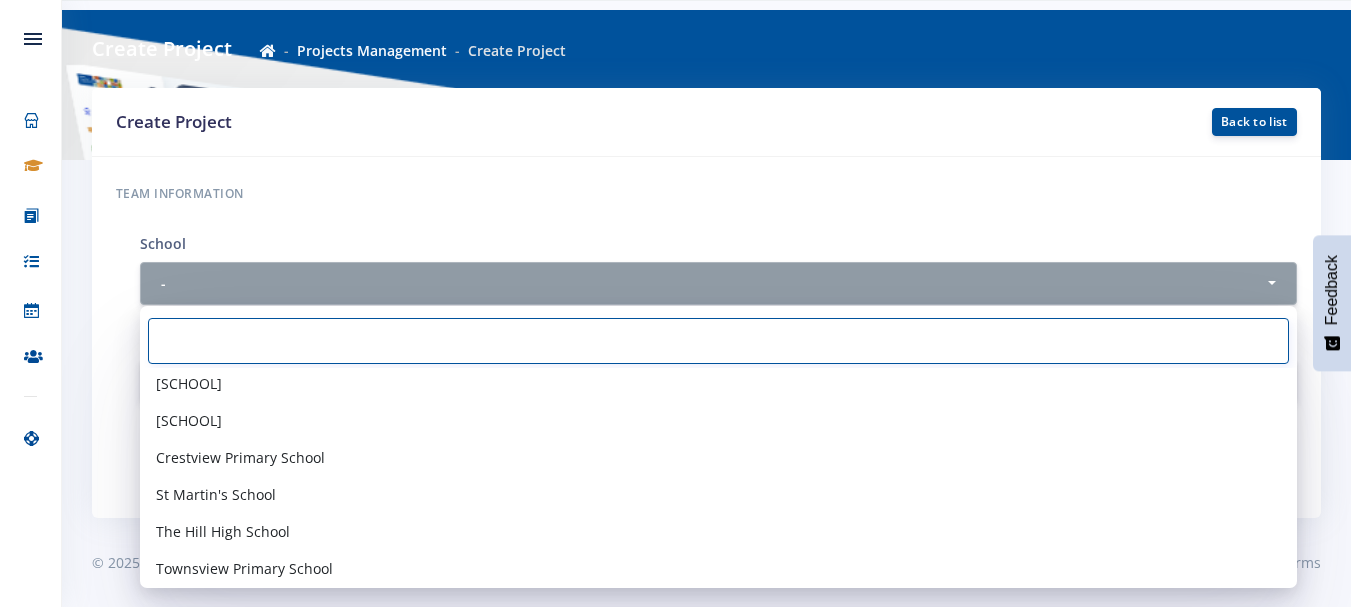 scroll, scrollTop: 6900, scrollLeft: 0, axis: vertical 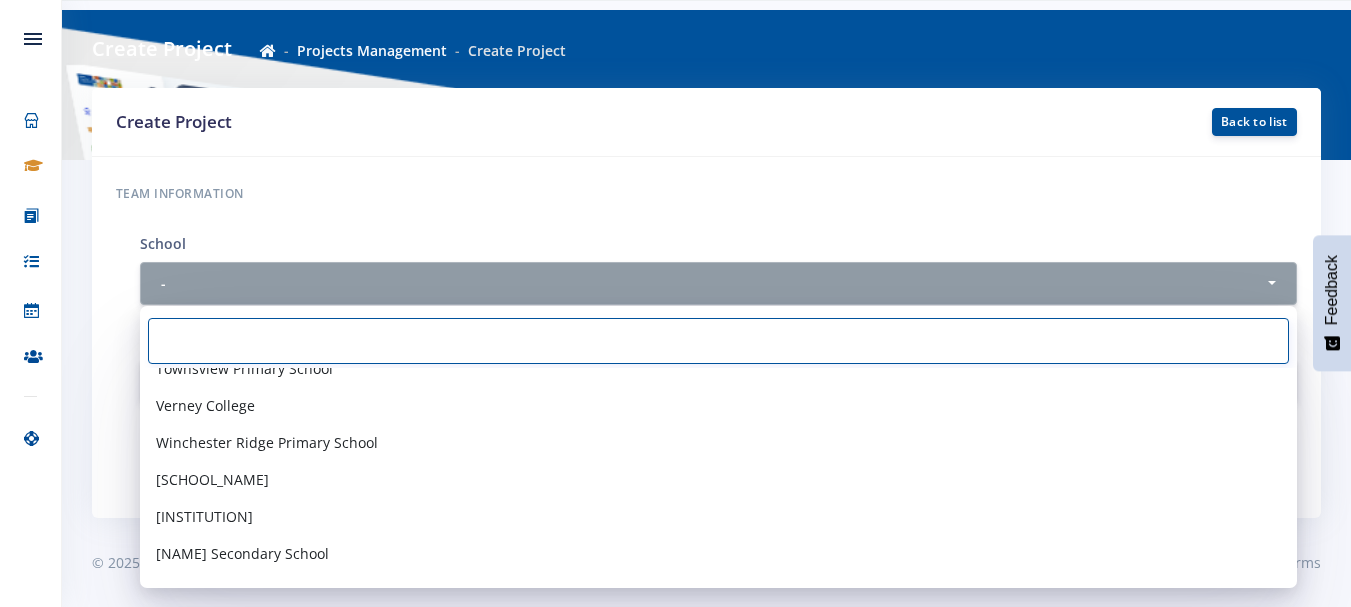 click at bounding box center [718, 341] 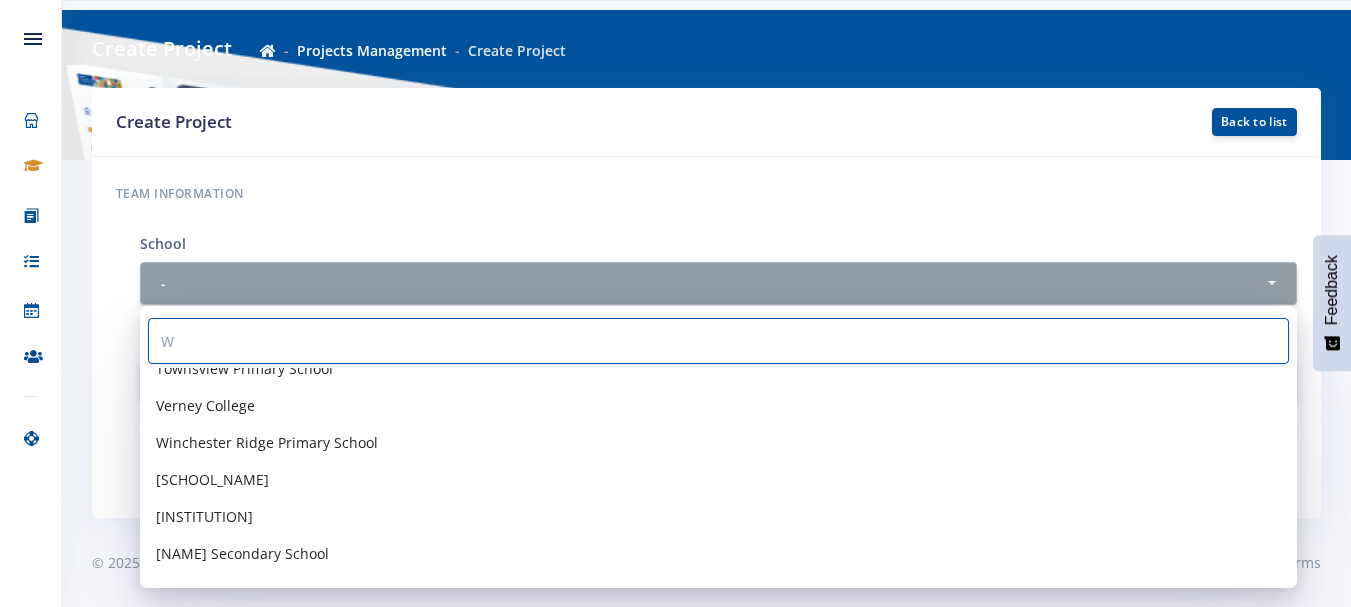 scroll, scrollTop: 0, scrollLeft: 0, axis: both 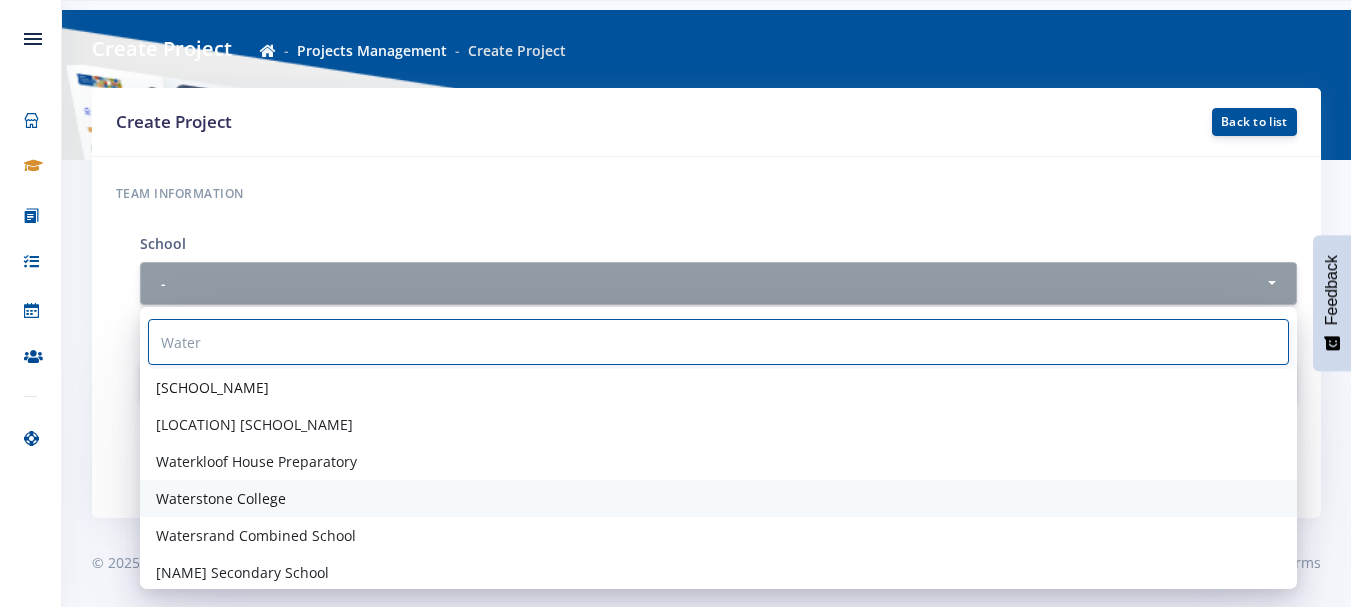 type on "Water" 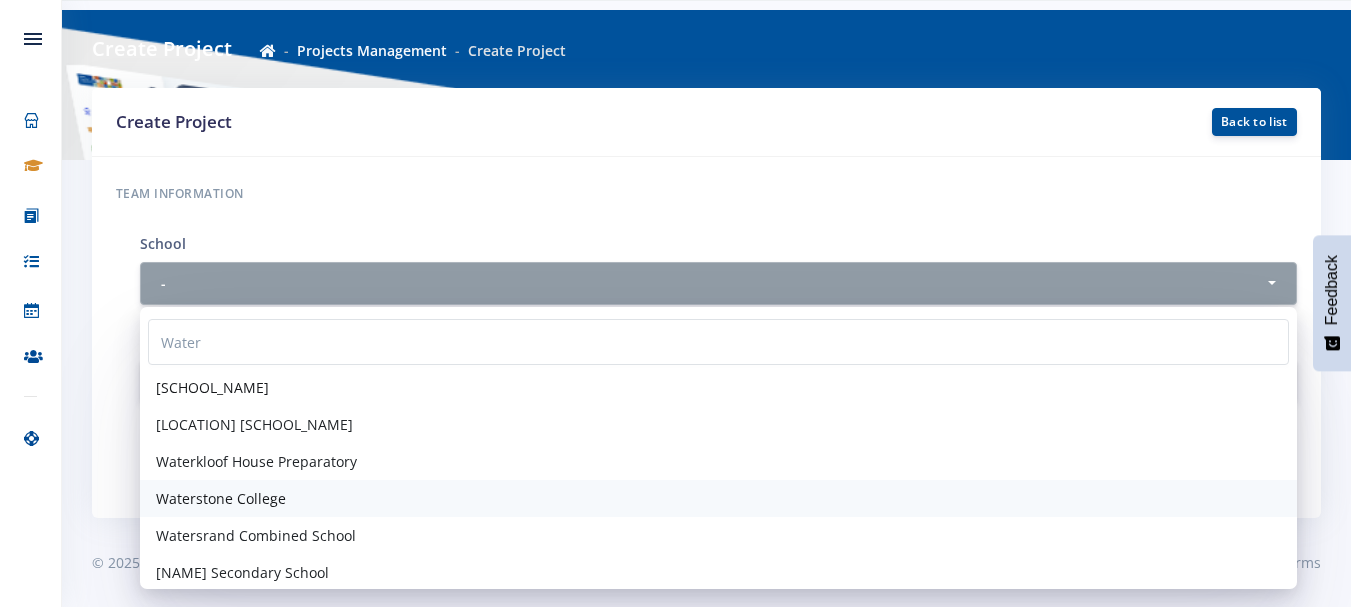click on "Waterstone College" at bounding box center (221, 498) 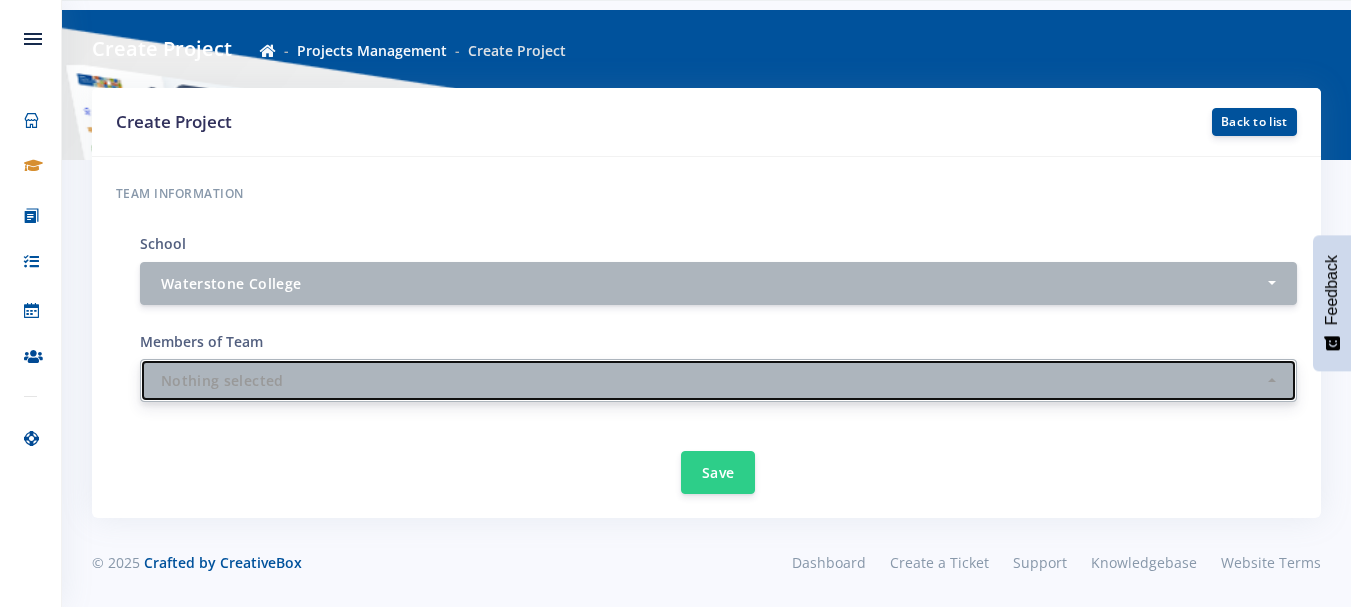 click on "Nothing selected" at bounding box center (712, 380) 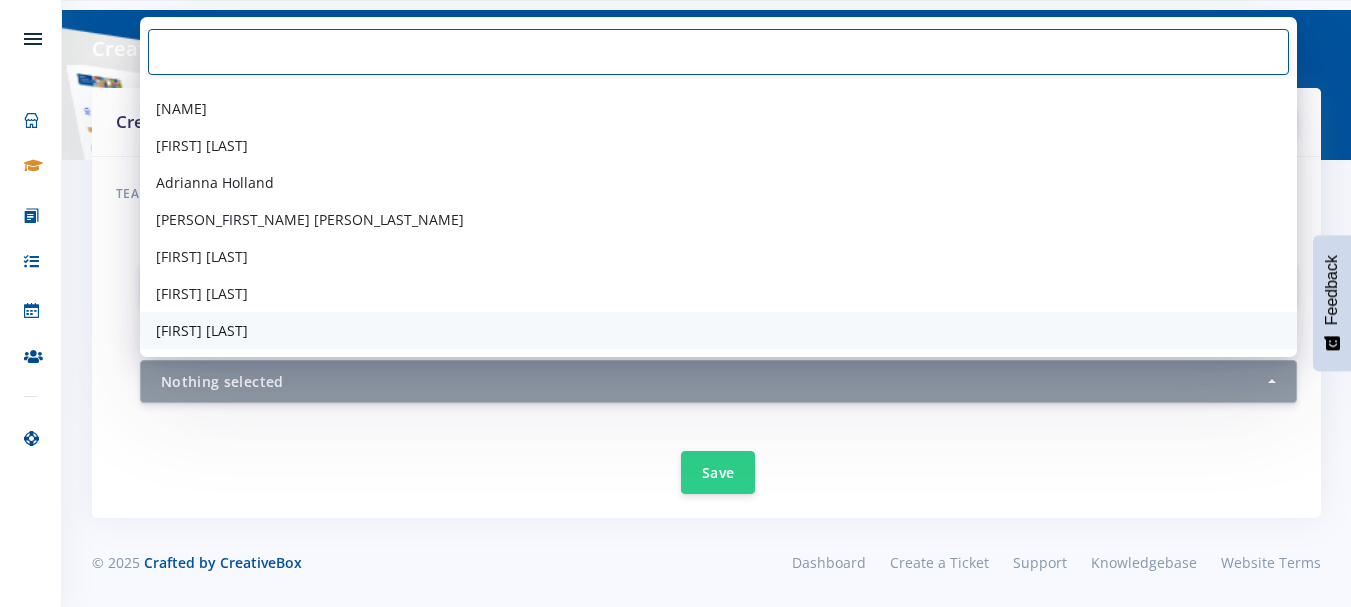 scroll, scrollTop: 0, scrollLeft: 0, axis: both 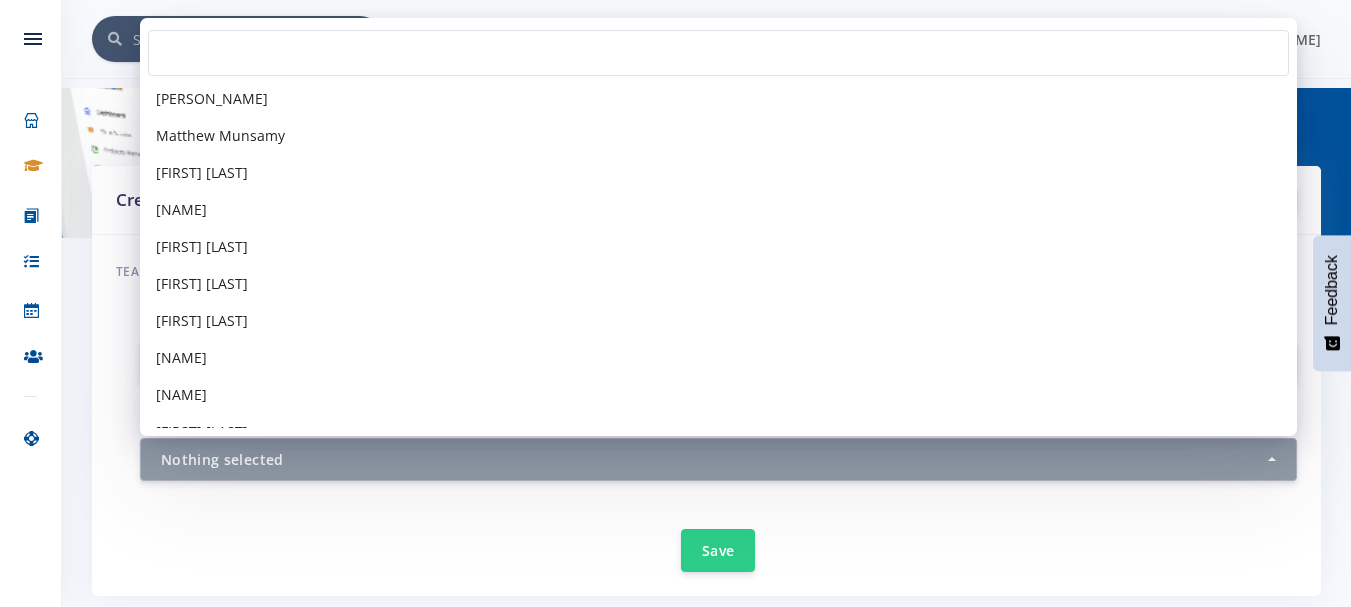 click on "Save" at bounding box center [718, 538] 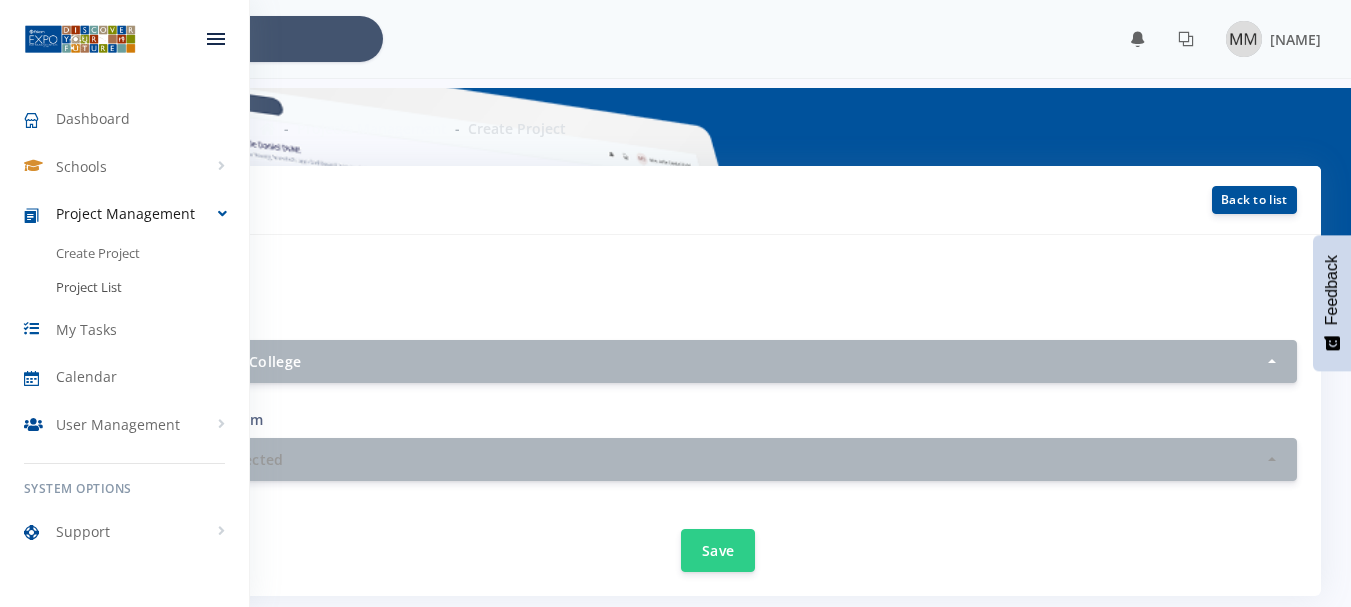 click on "Project List" at bounding box center (89, 288) 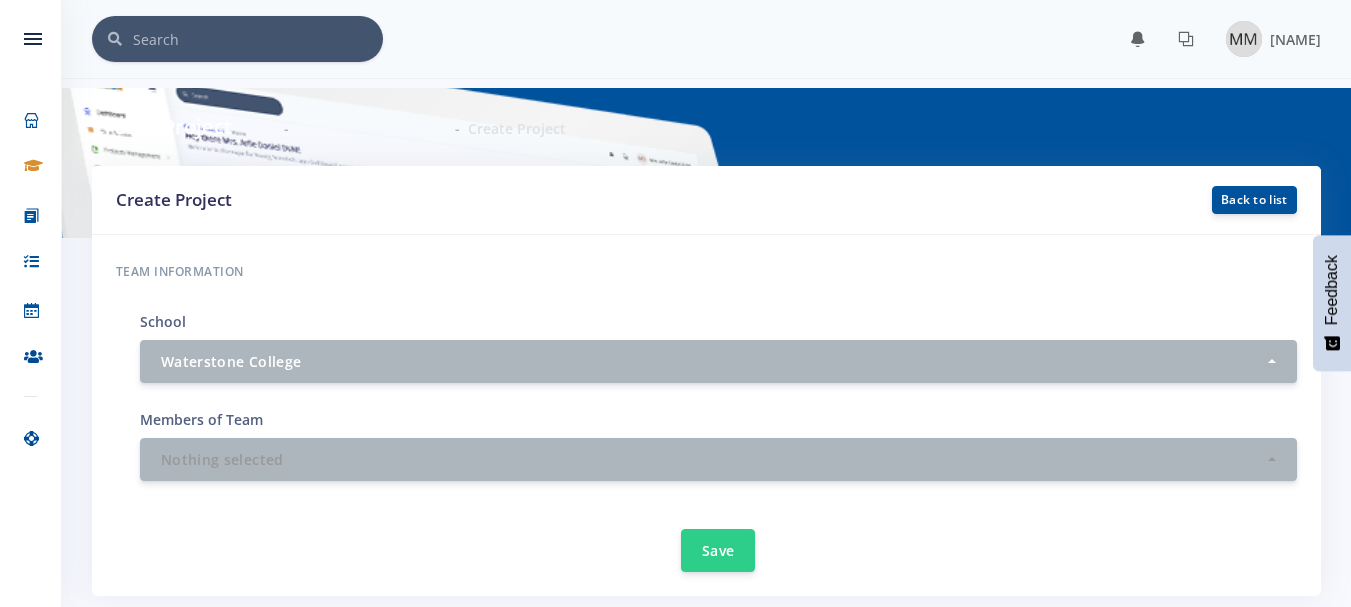click on "Team information
School
-
Daleview Secondary School
Ennerdale Secondary School
Lawley Primary School
Poseidon Road Primary School
Alpha Primary School
Apex Primary School" at bounding box center (706, 415) 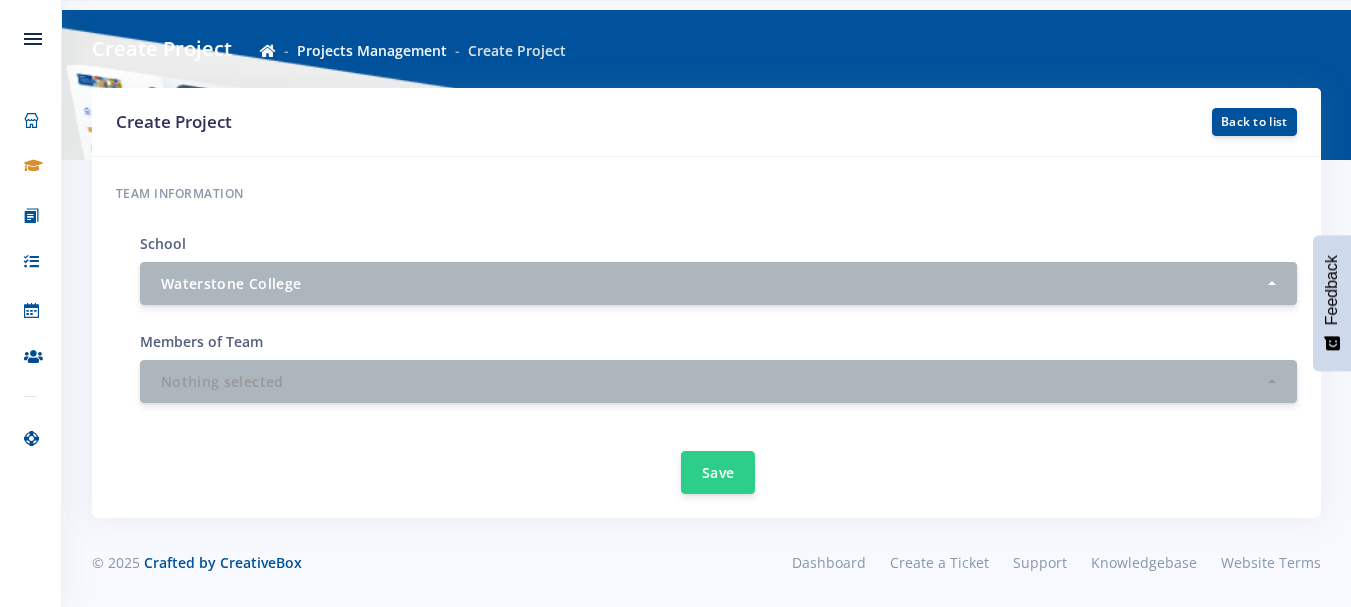scroll, scrollTop: 0, scrollLeft: 0, axis: both 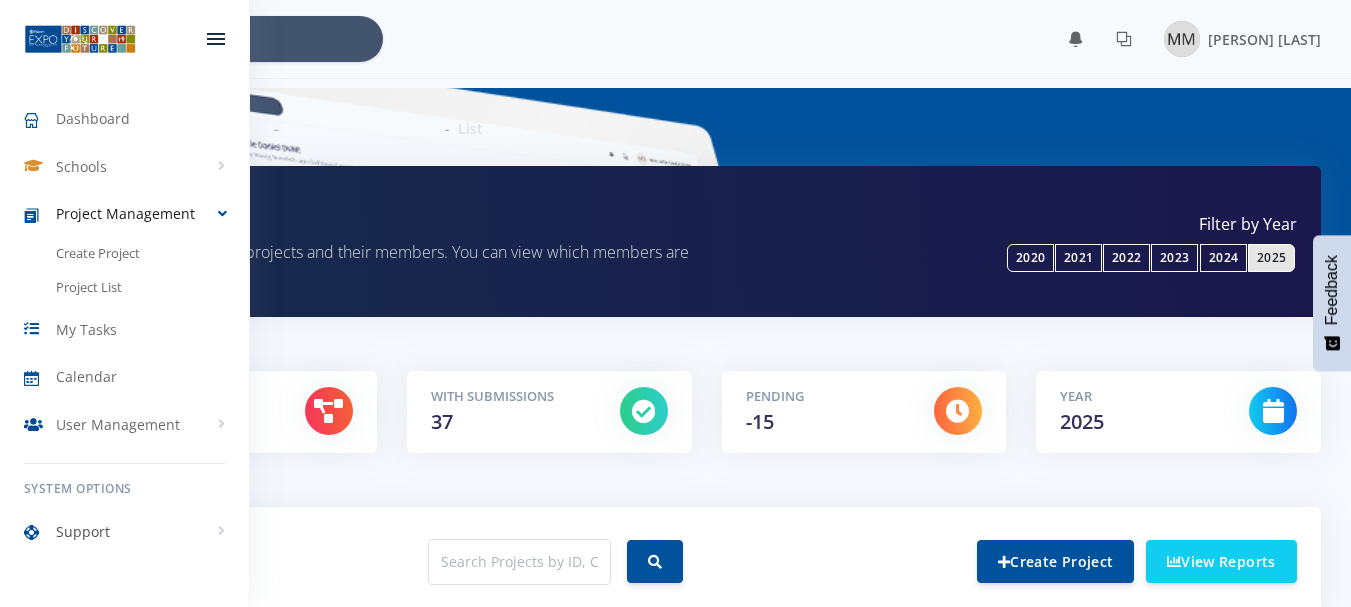 click on "Support" at bounding box center (83, 531) 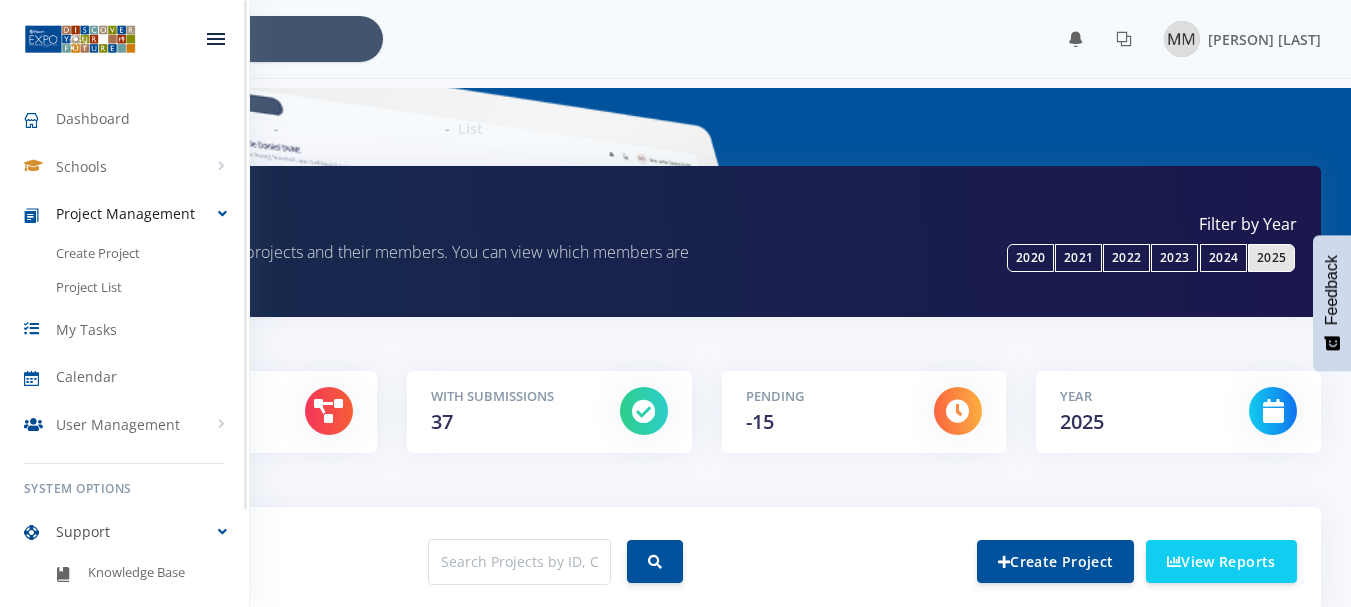 scroll, scrollTop: 94, scrollLeft: 0, axis: vertical 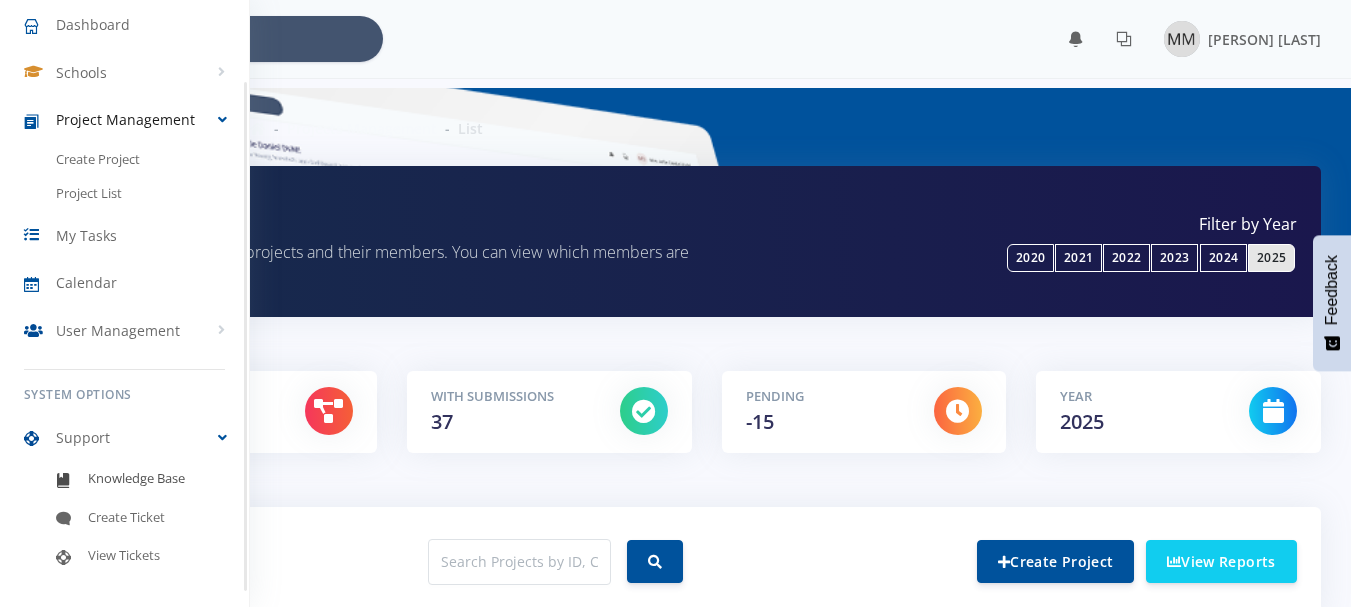 click on "Knowledge Base" at bounding box center [136, 479] 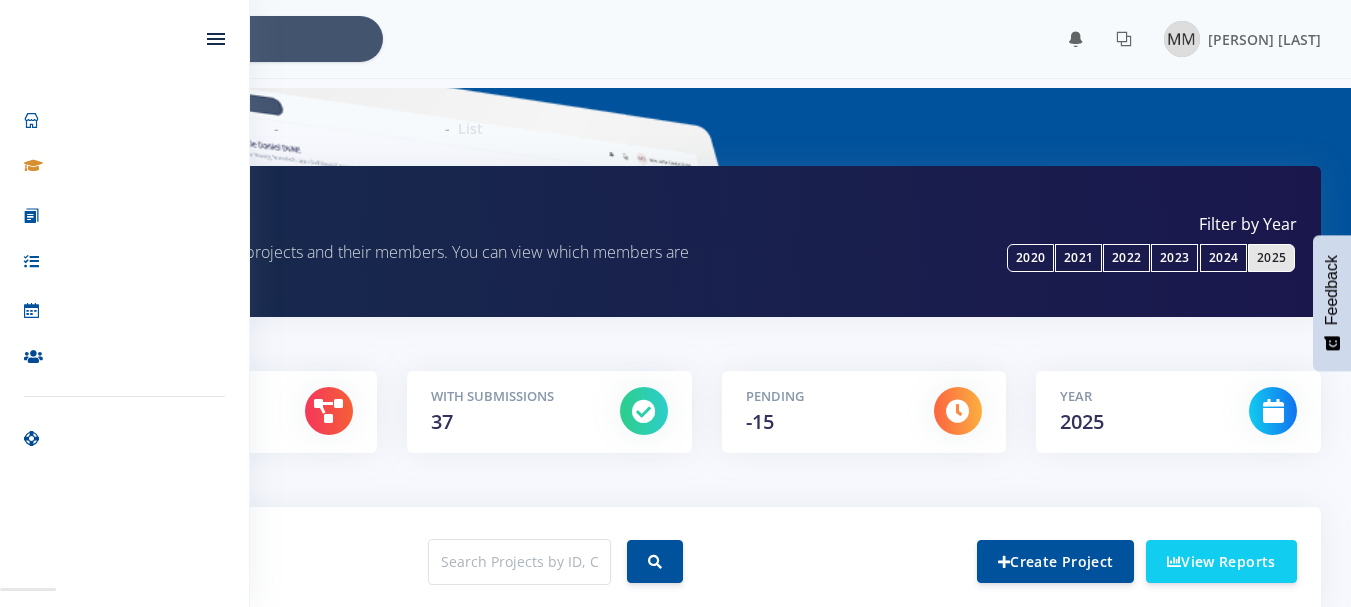 scroll, scrollTop: 0, scrollLeft: 0, axis: both 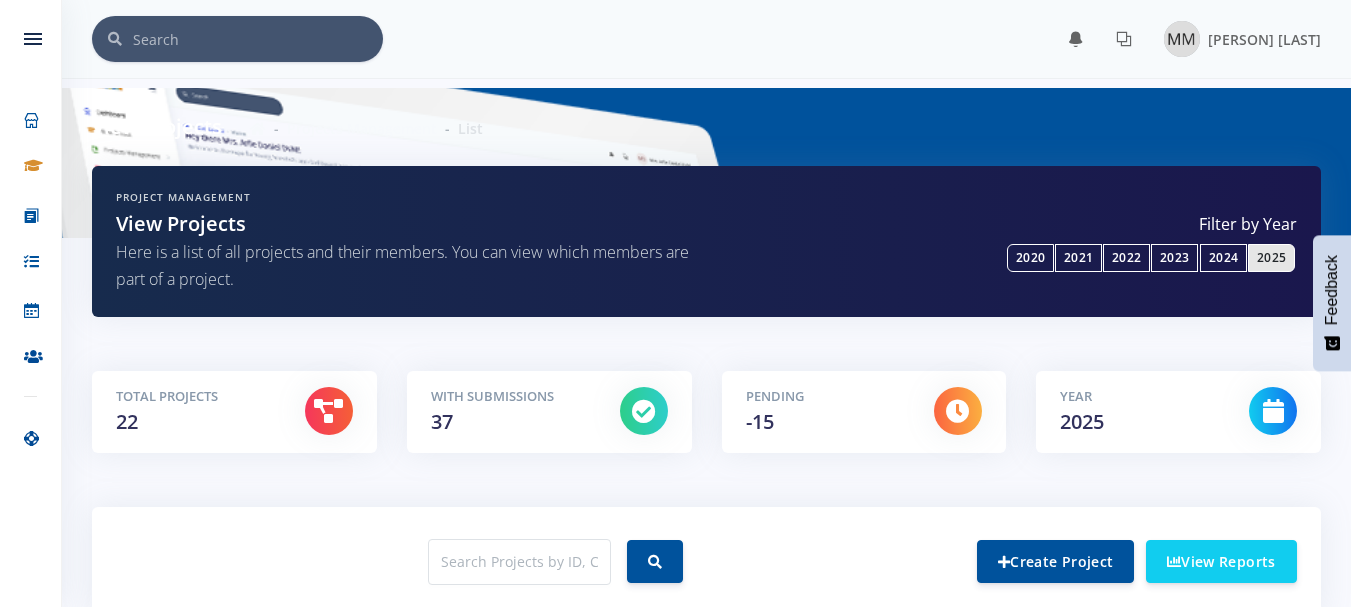 click on "2025" at bounding box center (1271, 258) 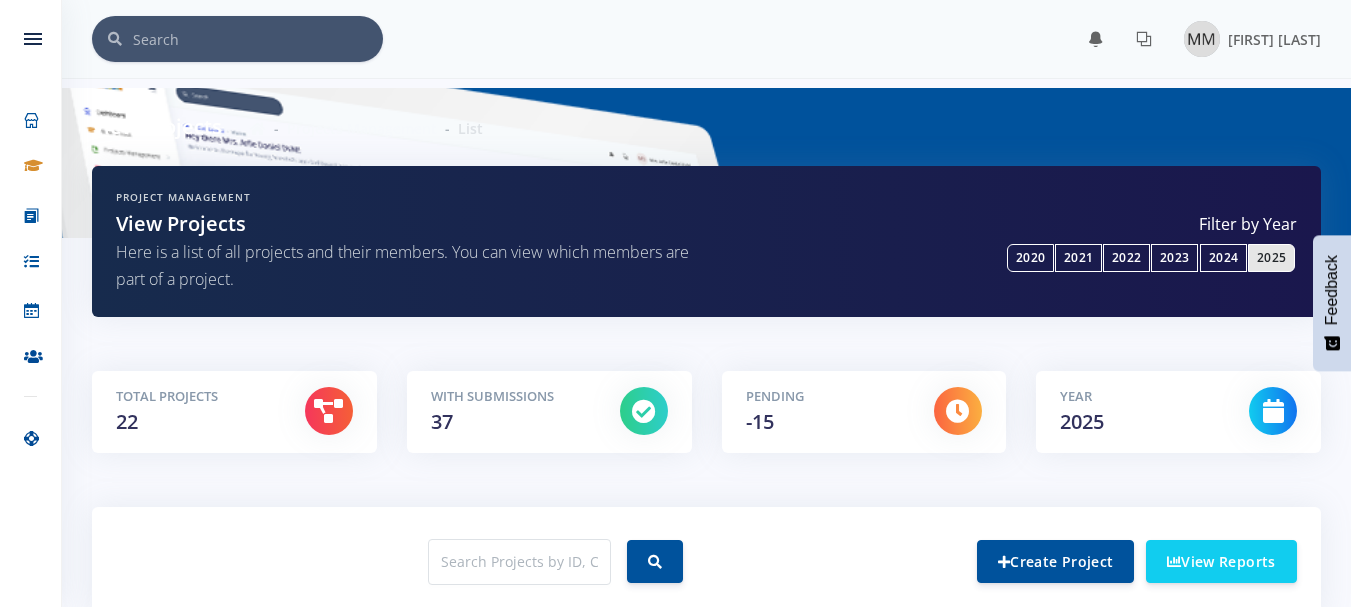 scroll, scrollTop: 0, scrollLeft: 0, axis: both 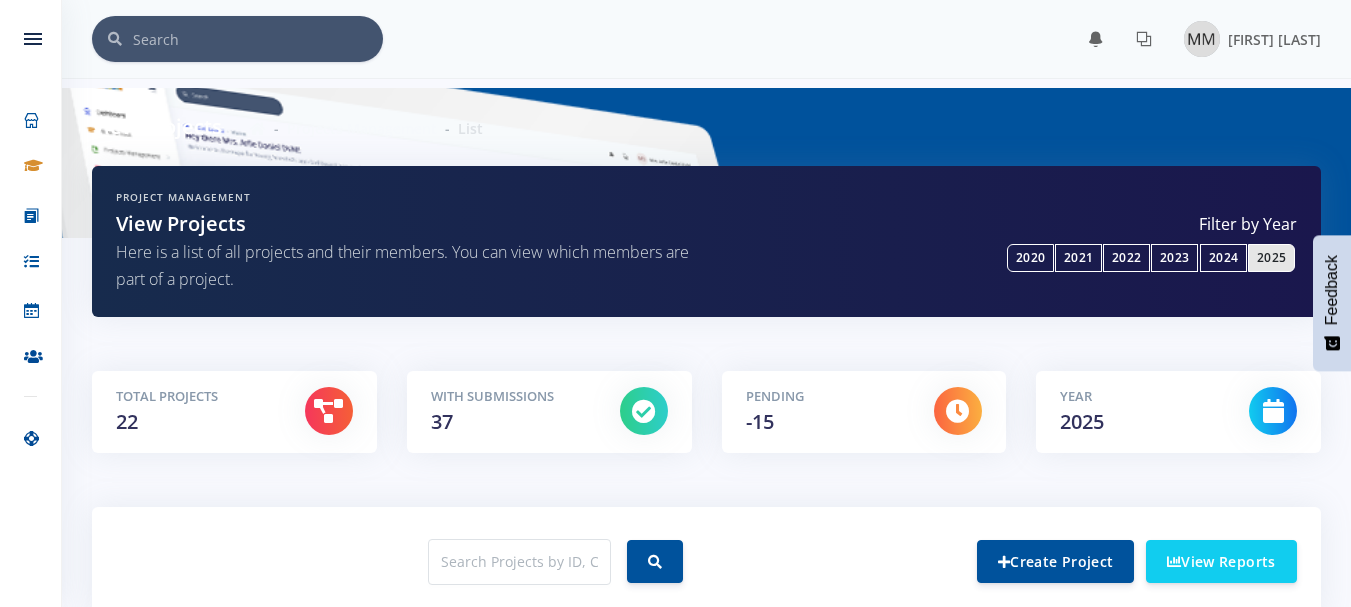 click on "Filter by Year
2020
2021
2022
2023
2024" at bounding box center (1010, 242) 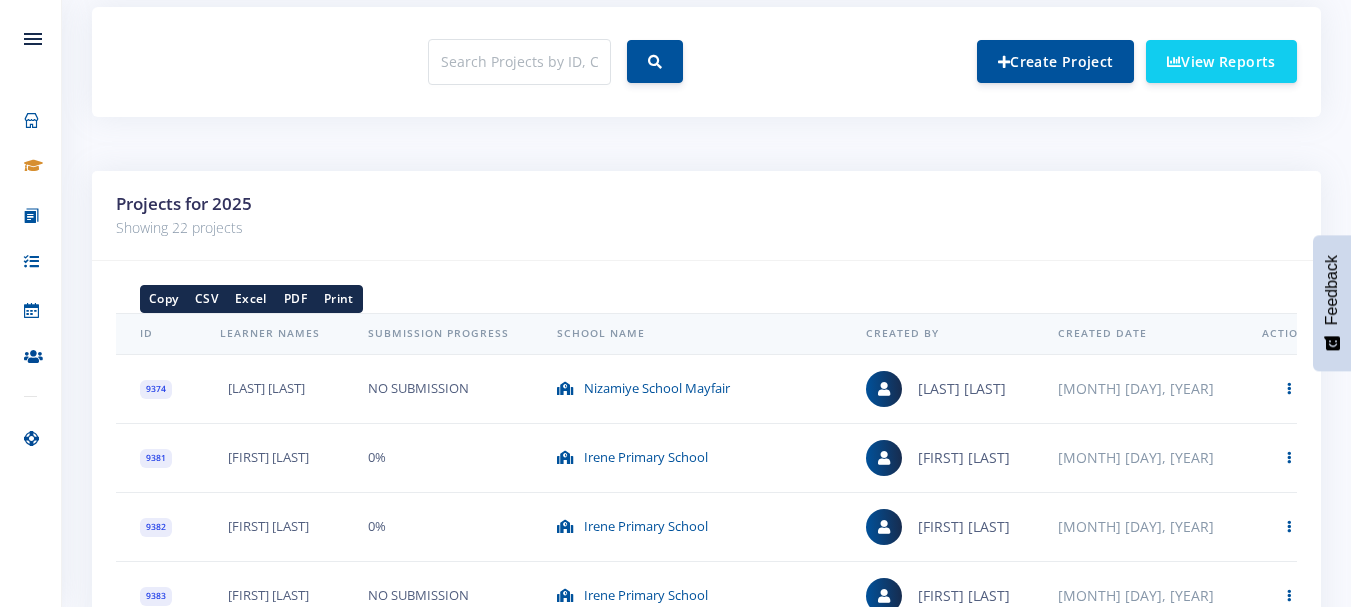scroll, scrollTop: 600, scrollLeft: 0, axis: vertical 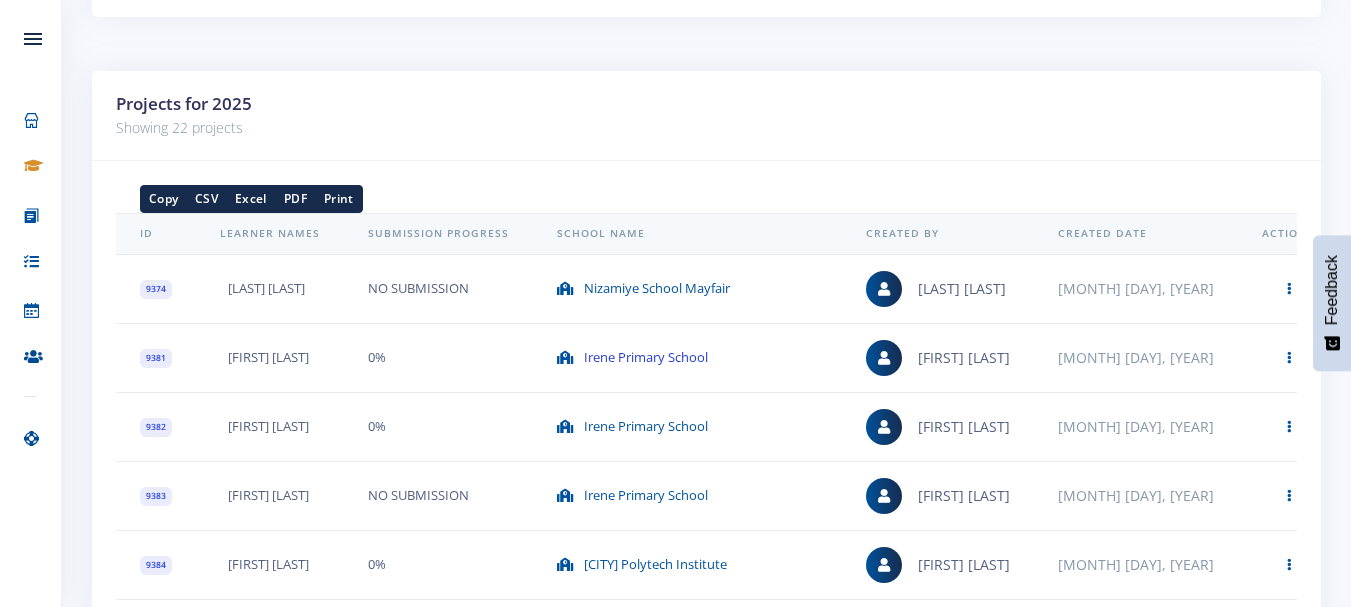 click on "Irene Primary School" at bounding box center (646, 357) 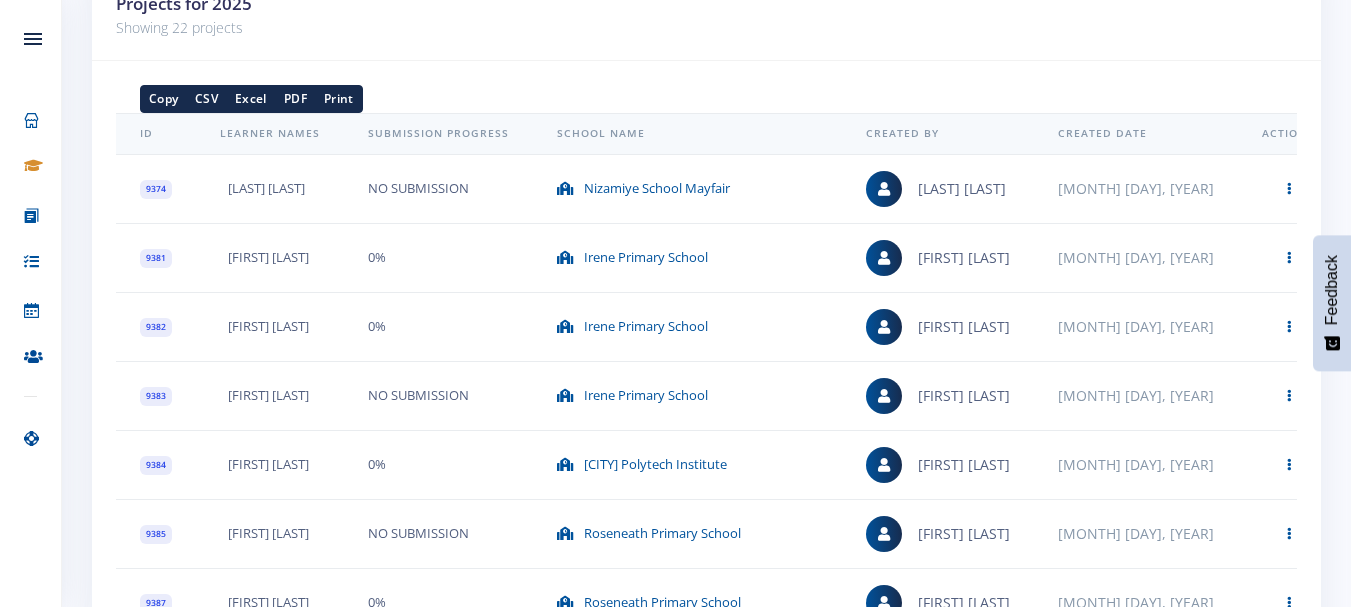 scroll, scrollTop: 400, scrollLeft: 0, axis: vertical 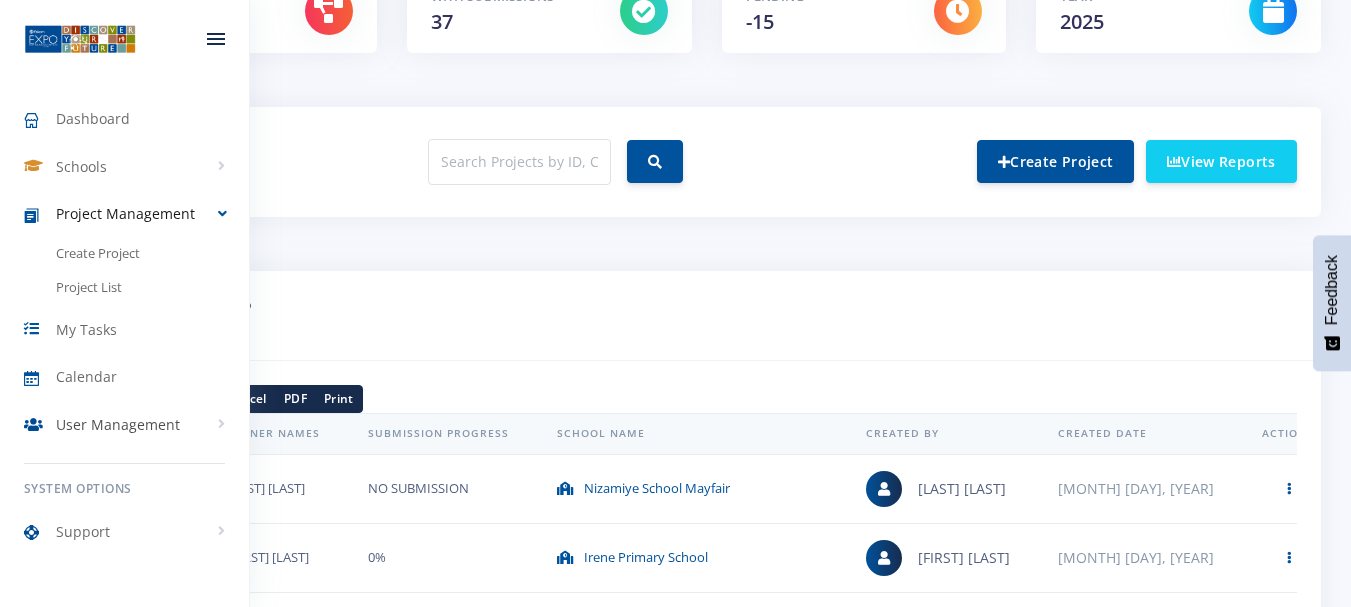 click on "User Management" at bounding box center [118, 424] 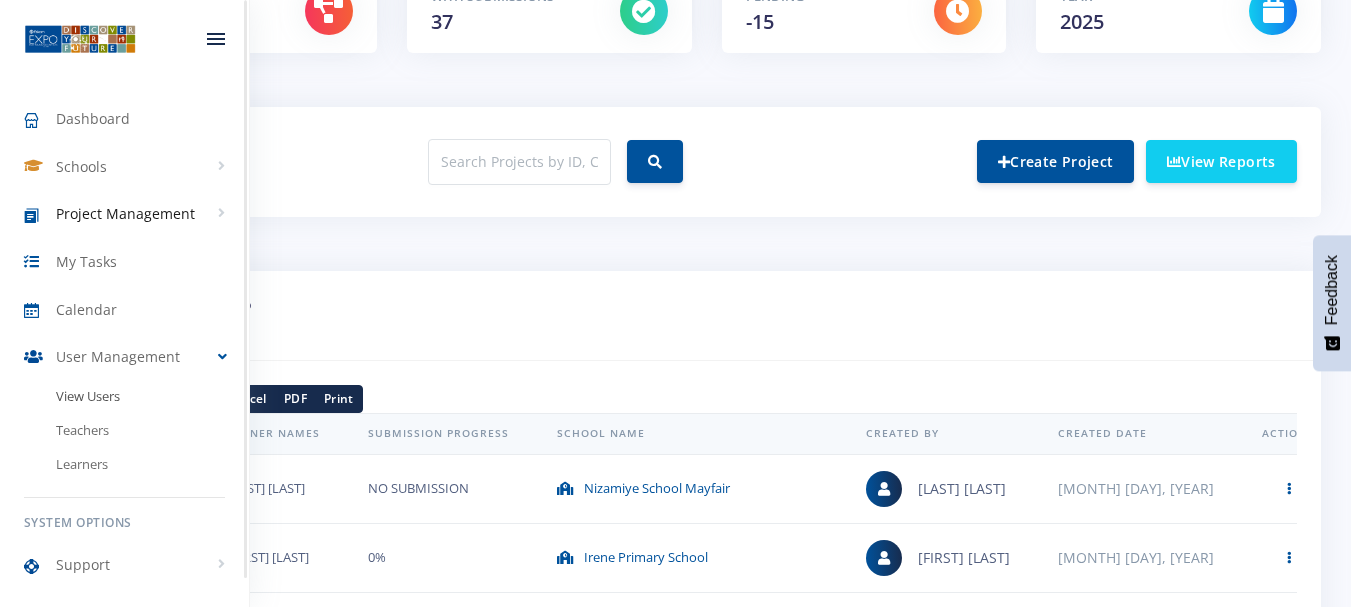 click on "View Users" at bounding box center [124, 397] 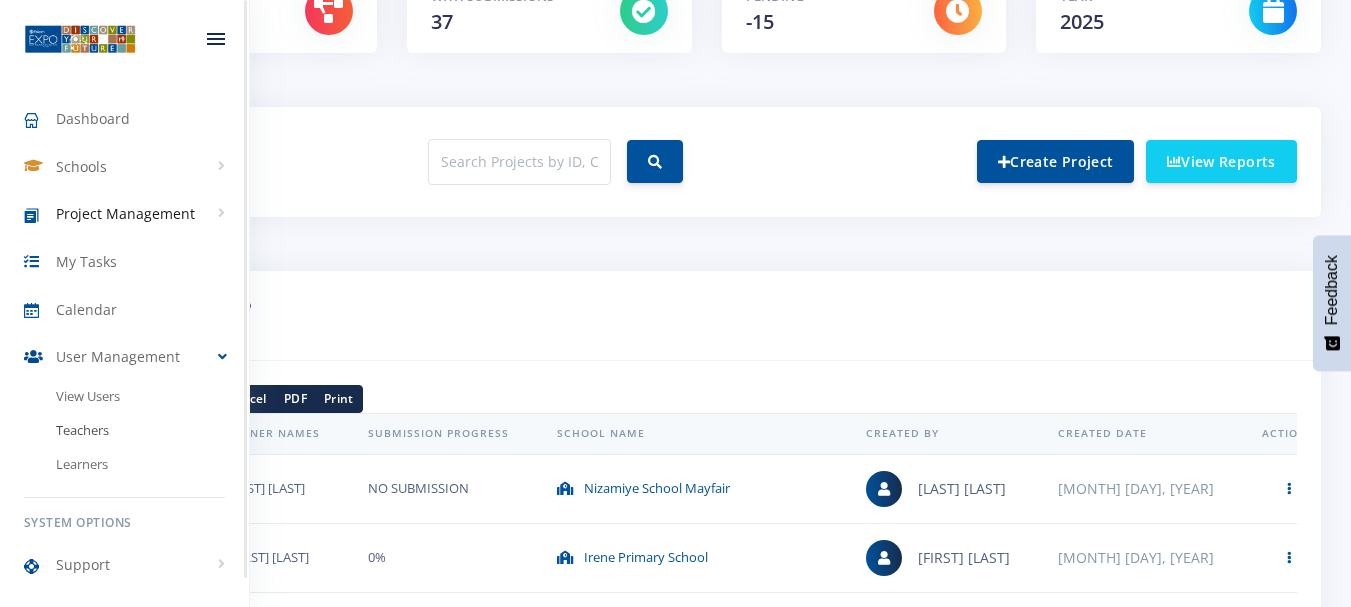 click on "Teachers" at bounding box center (124, 430) 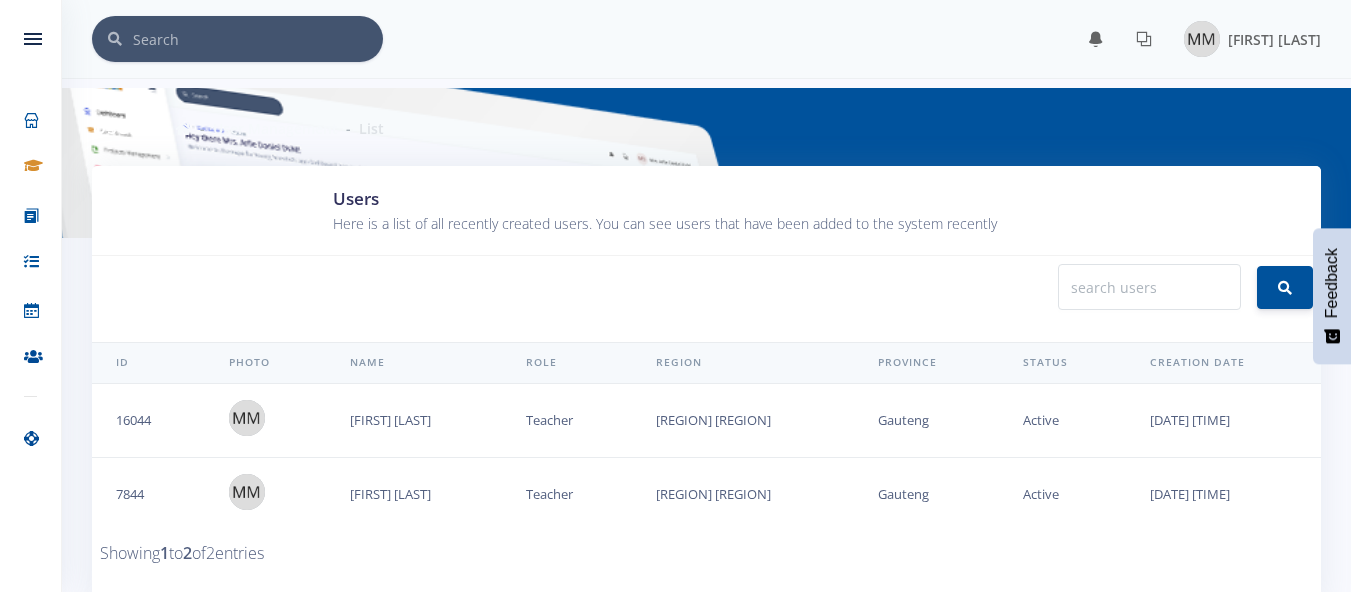 scroll, scrollTop: 0, scrollLeft: 0, axis: both 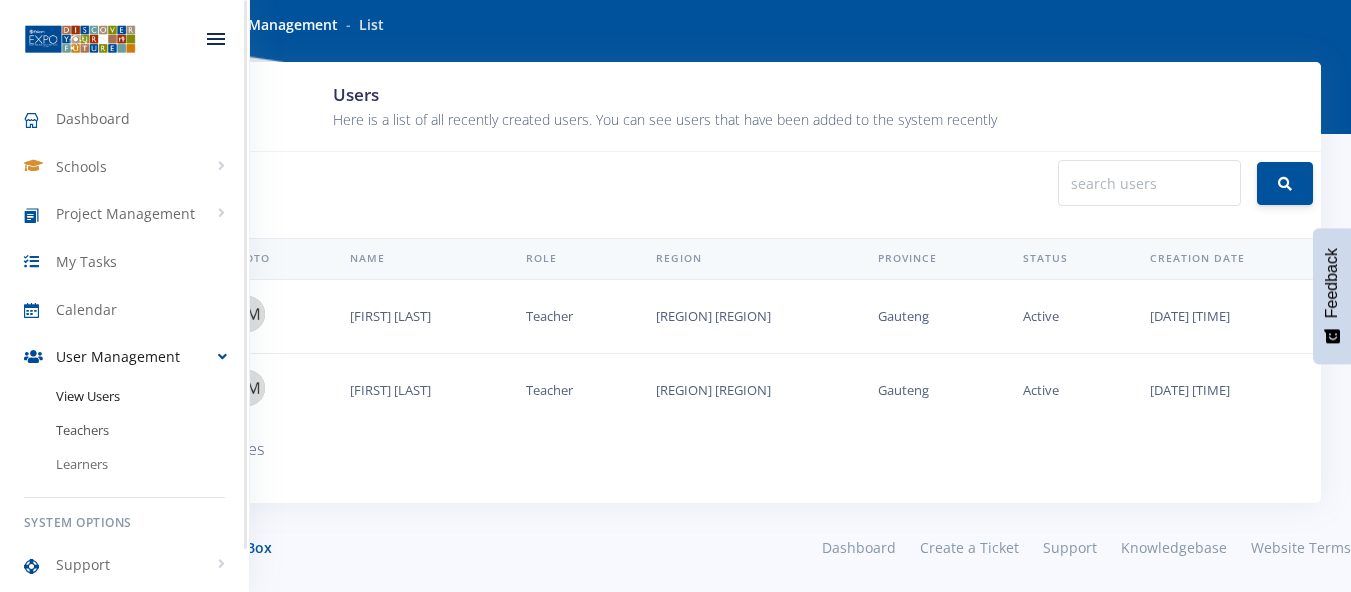click on "Teachers" at bounding box center [124, 430] 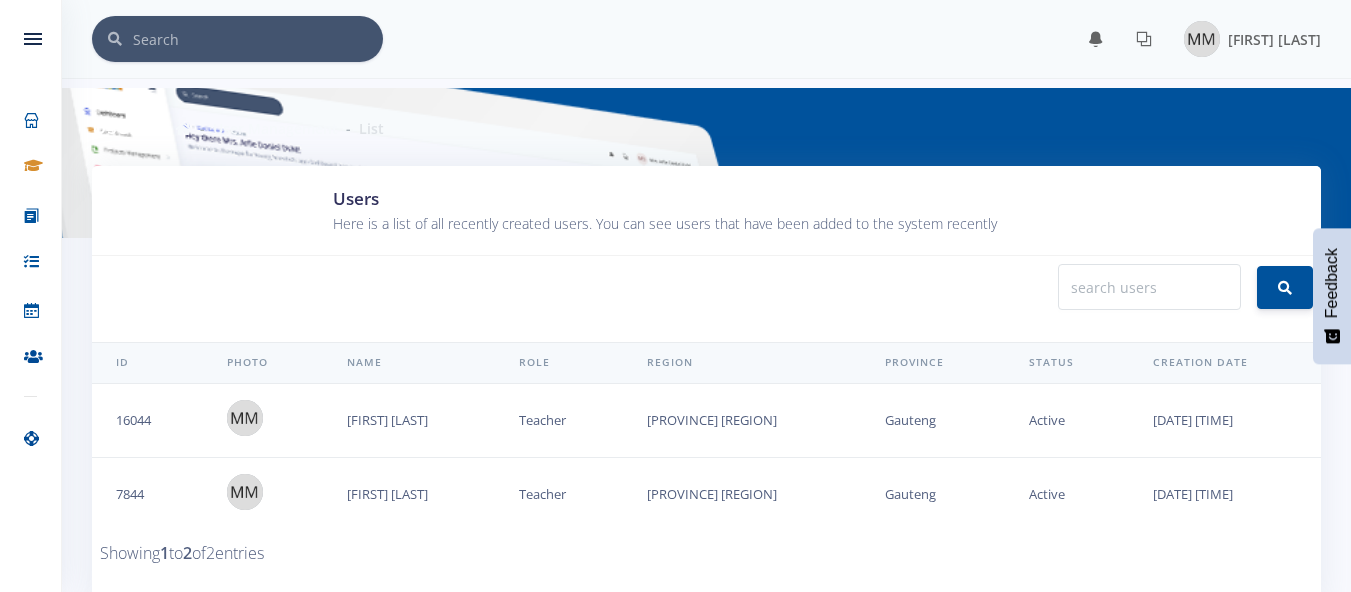 scroll, scrollTop: 0, scrollLeft: 0, axis: both 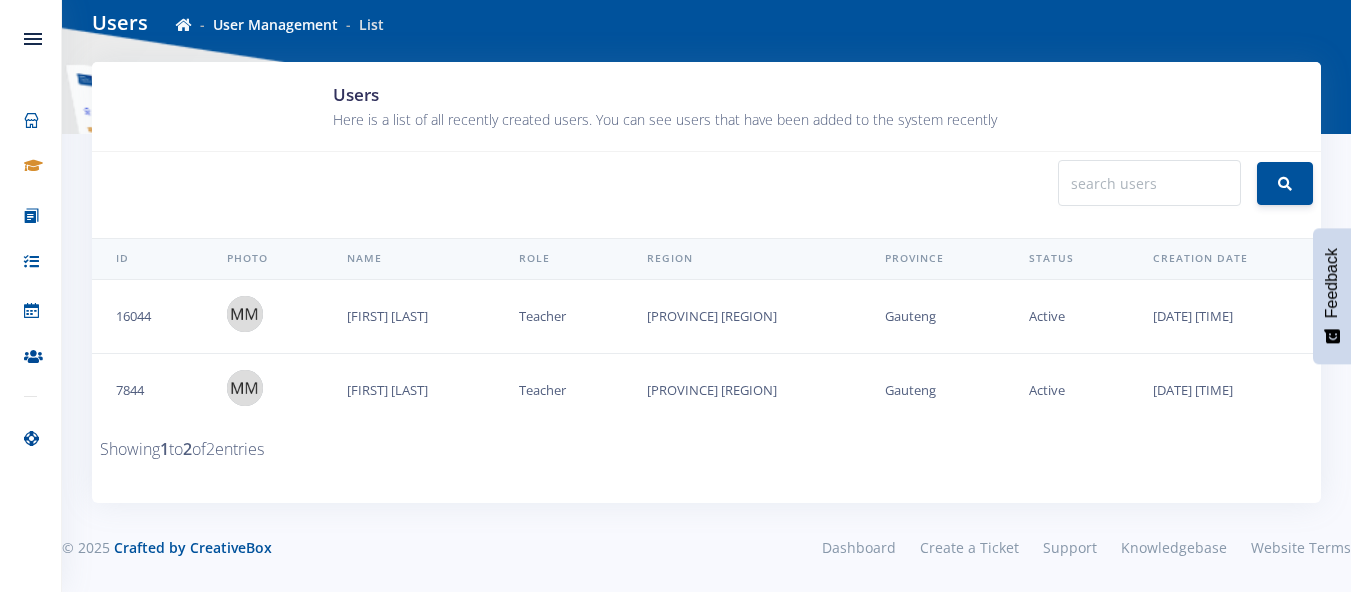 drag, startPoint x: 397, startPoint y: 320, endPoint x: 139, endPoint y: 320, distance: 258 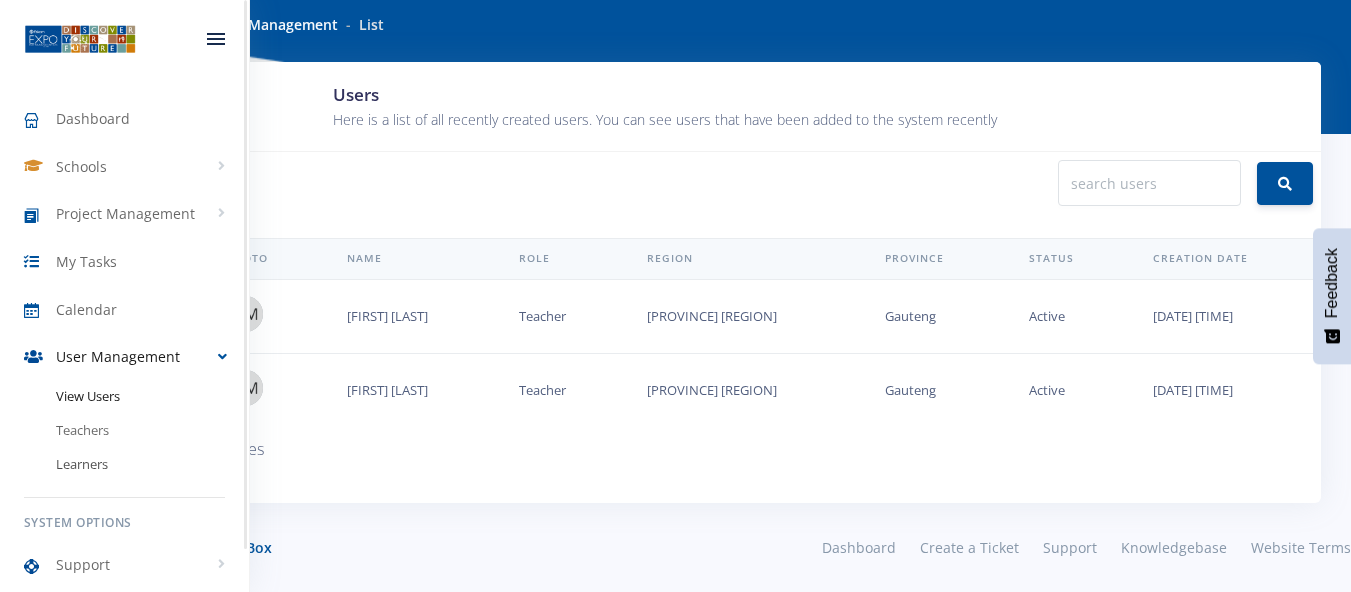 click on "Learners" at bounding box center (124, 464) 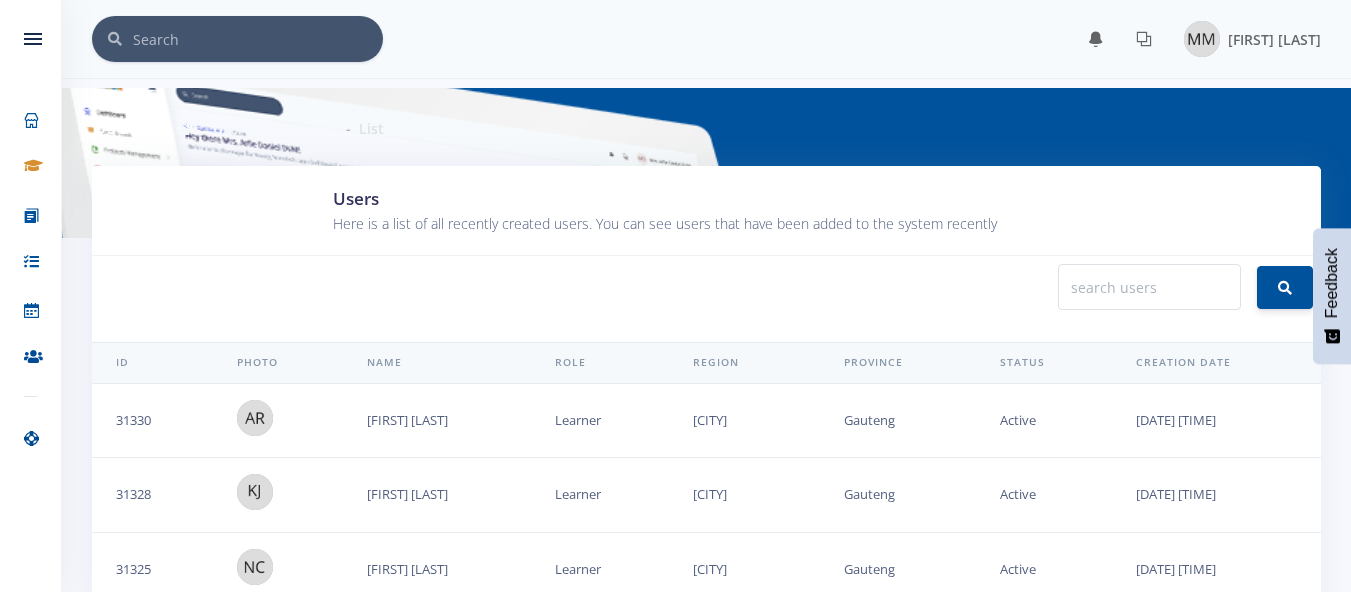 scroll, scrollTop: 0, scrollLeft: 0, axis: both 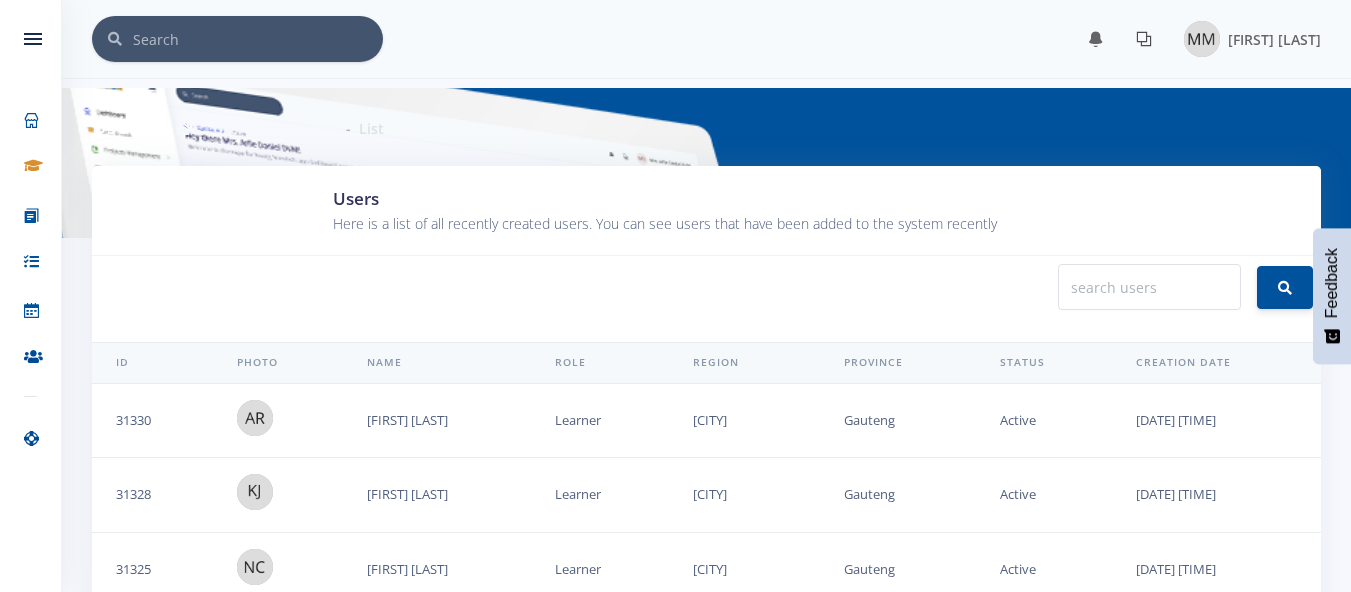 click at bounding box center [1144, 39] 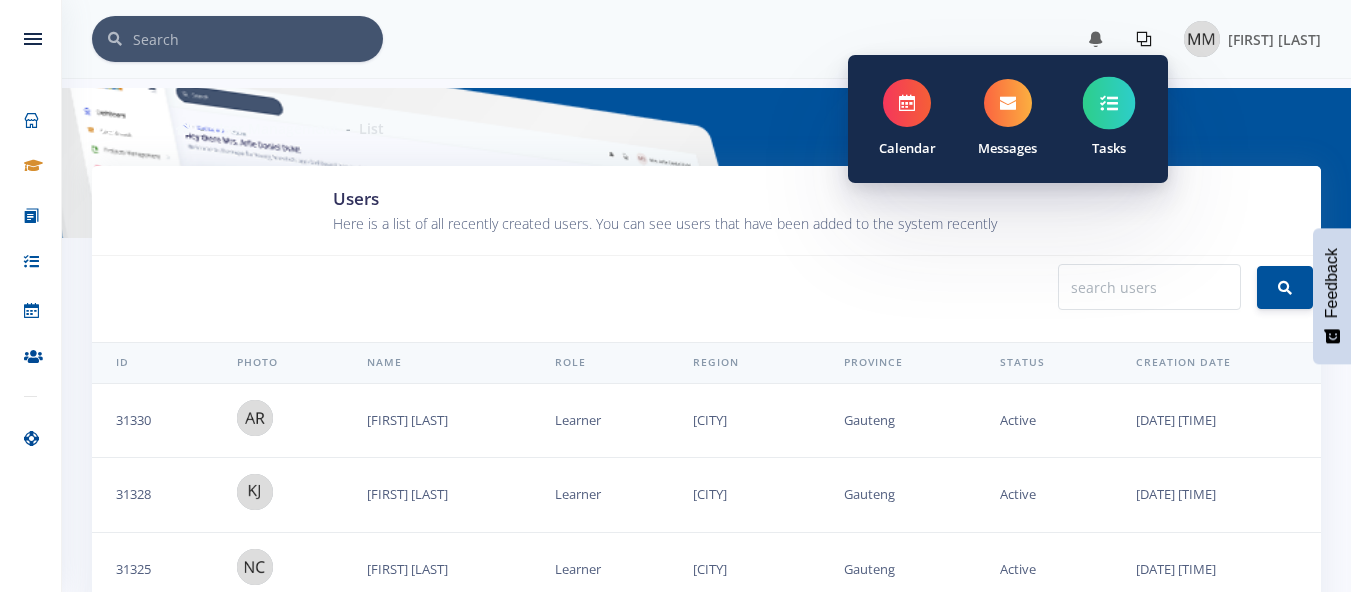 click at bounding box center [1109, 103] 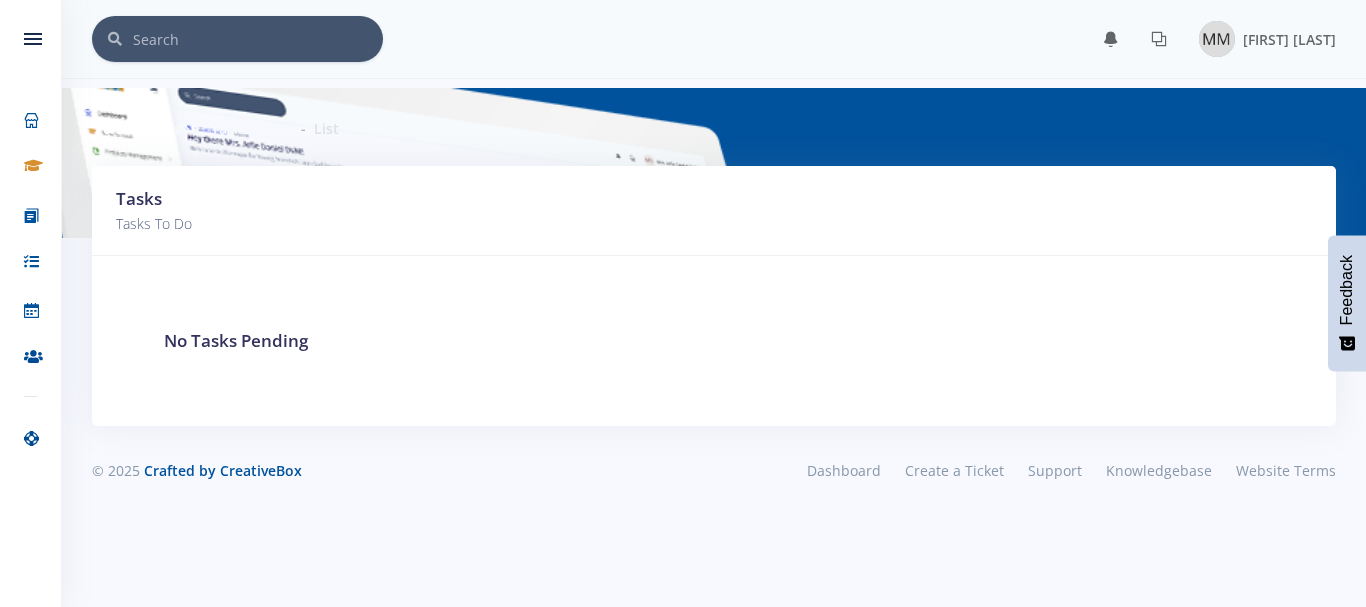 scroll, scrollTop: 0, scrollLeft: 0, axis: both 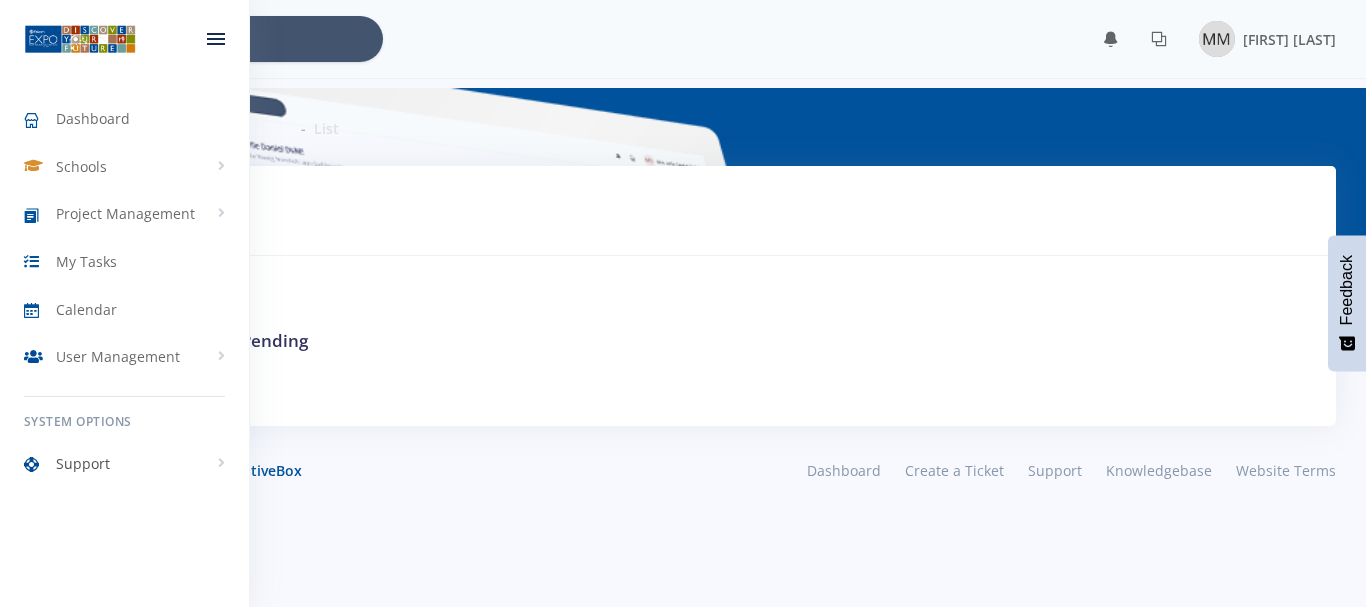 click on "Support" at bounding box center (83, 463) 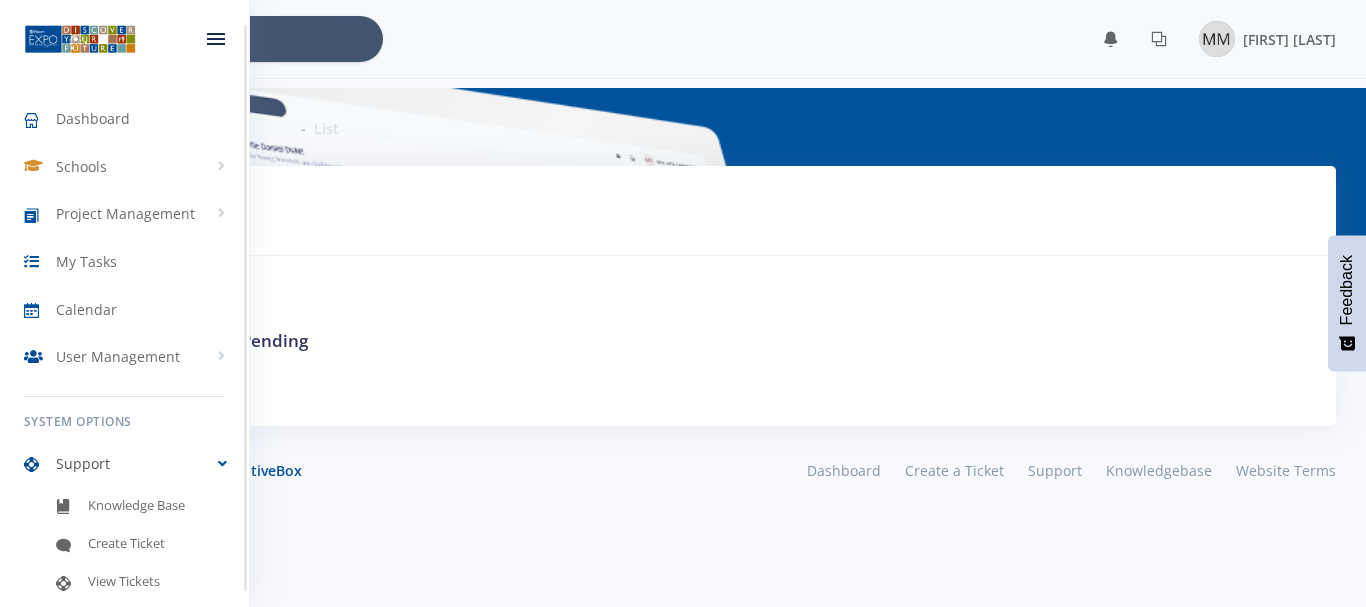 scroll, scrollTop: 26, scrollLeft: 0, axis: vertical 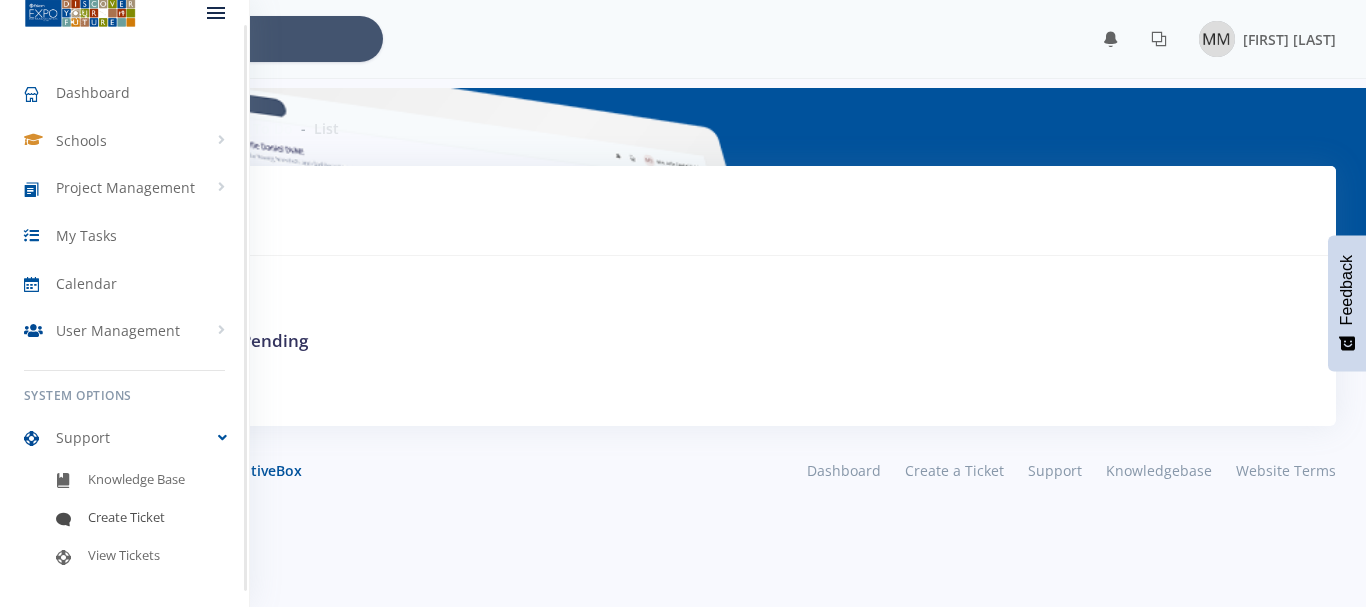 click on "Create Ticket" at bounding box center (126, 518) 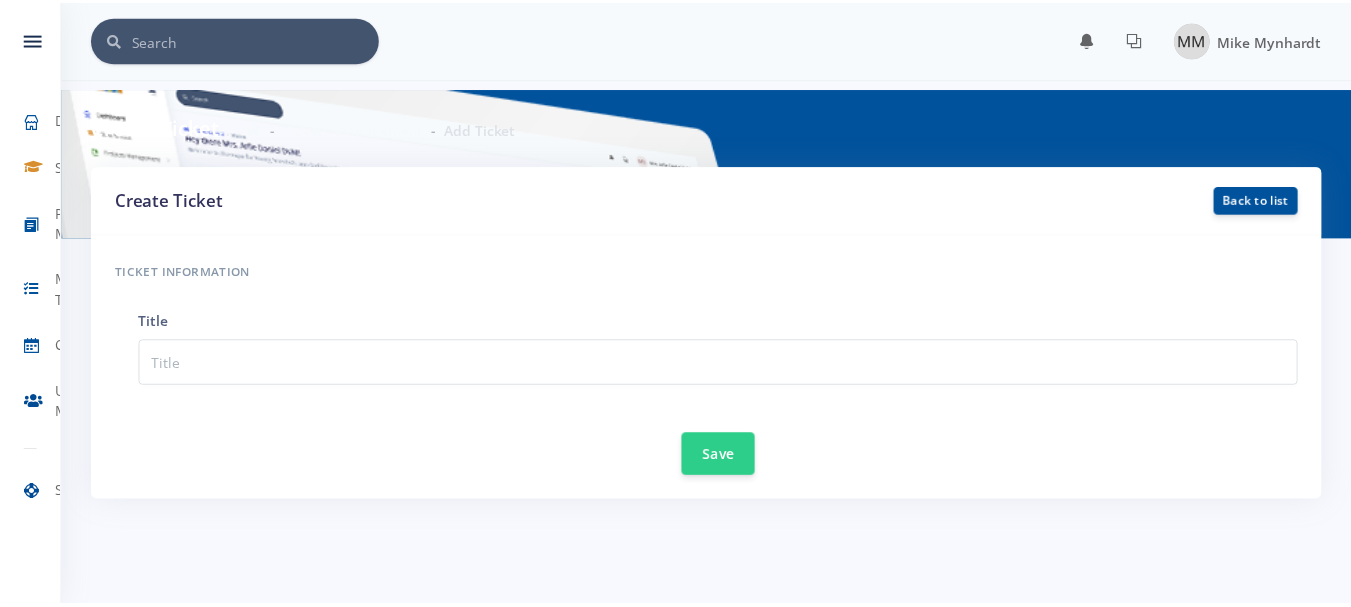 scroll, scrollTop: 0, scrollLeft: 0, axis: both 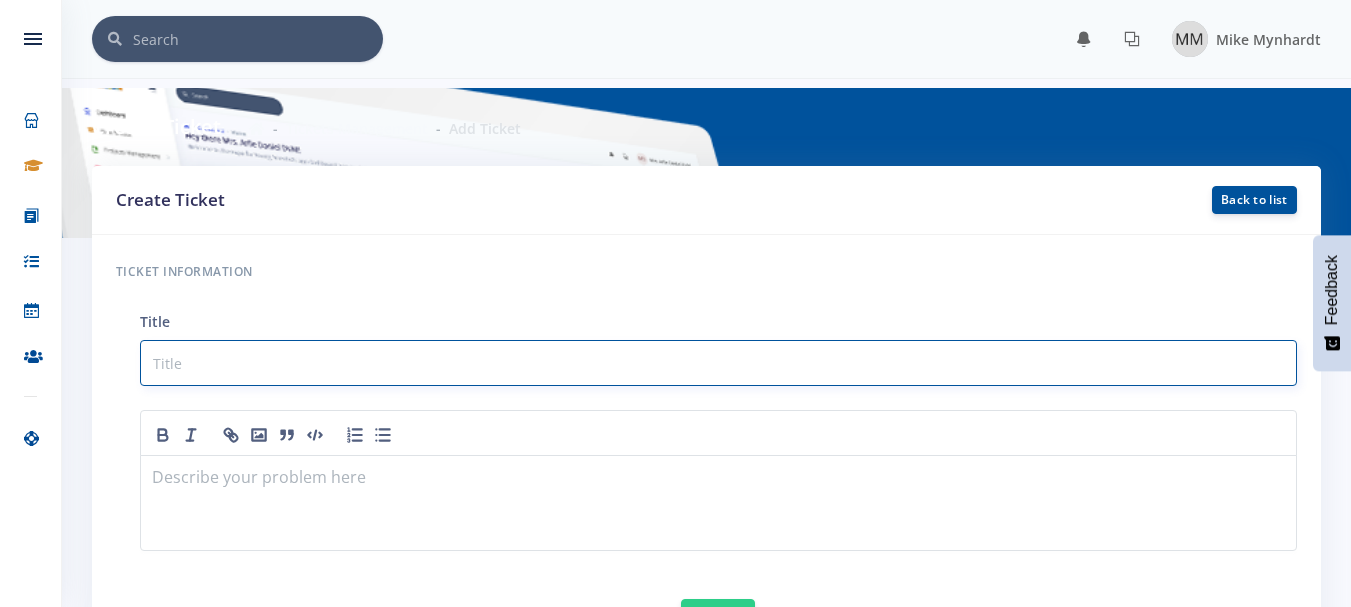 click at bounding box center [718, 363] 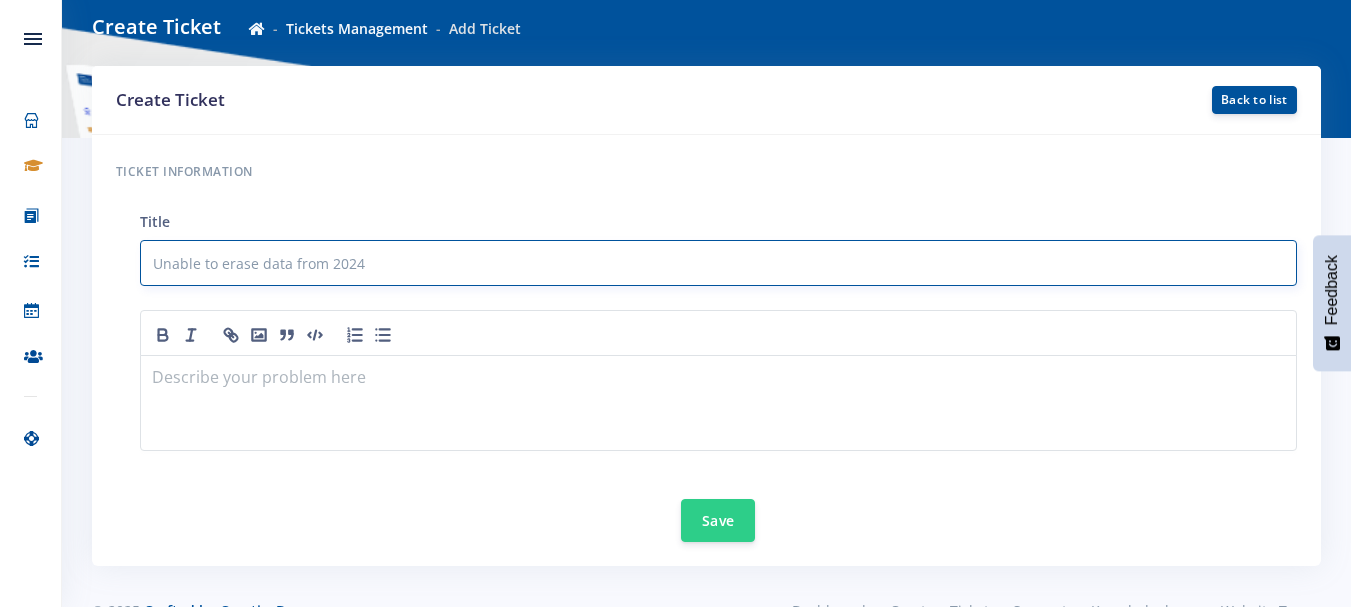 scroll, scrollTop: 148, scrollLeft: 0, axis: vertical 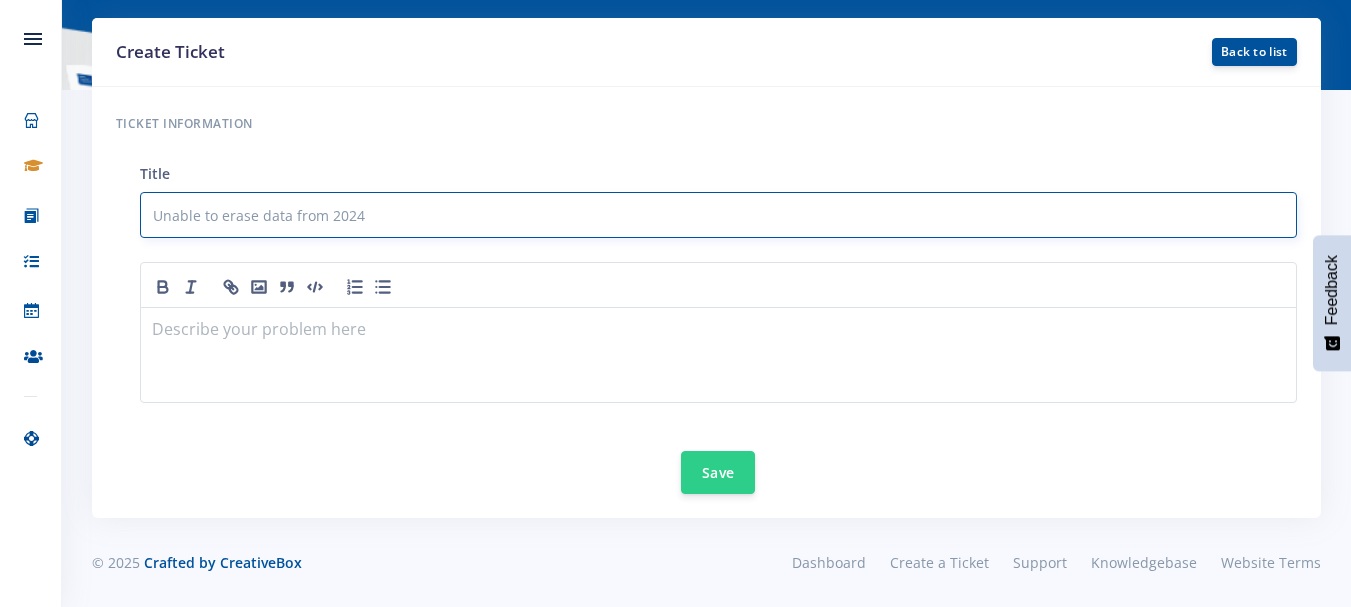 type on "Unable to erase data from 2024" 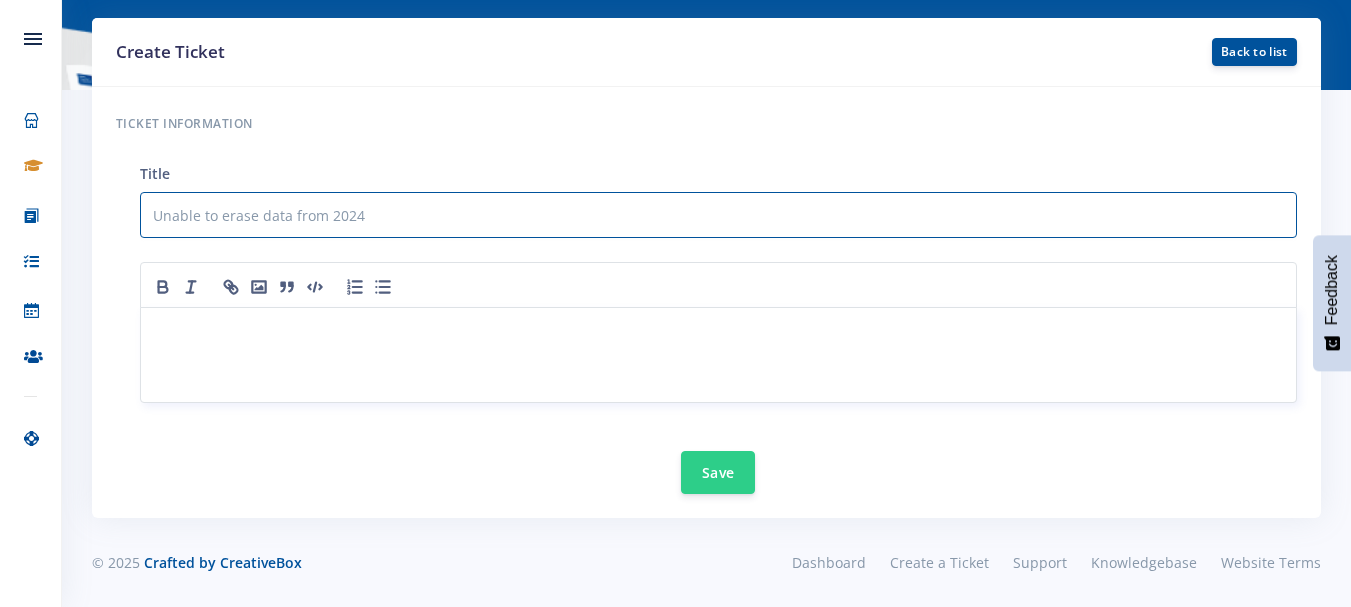 click at bounding box center [718, 331] 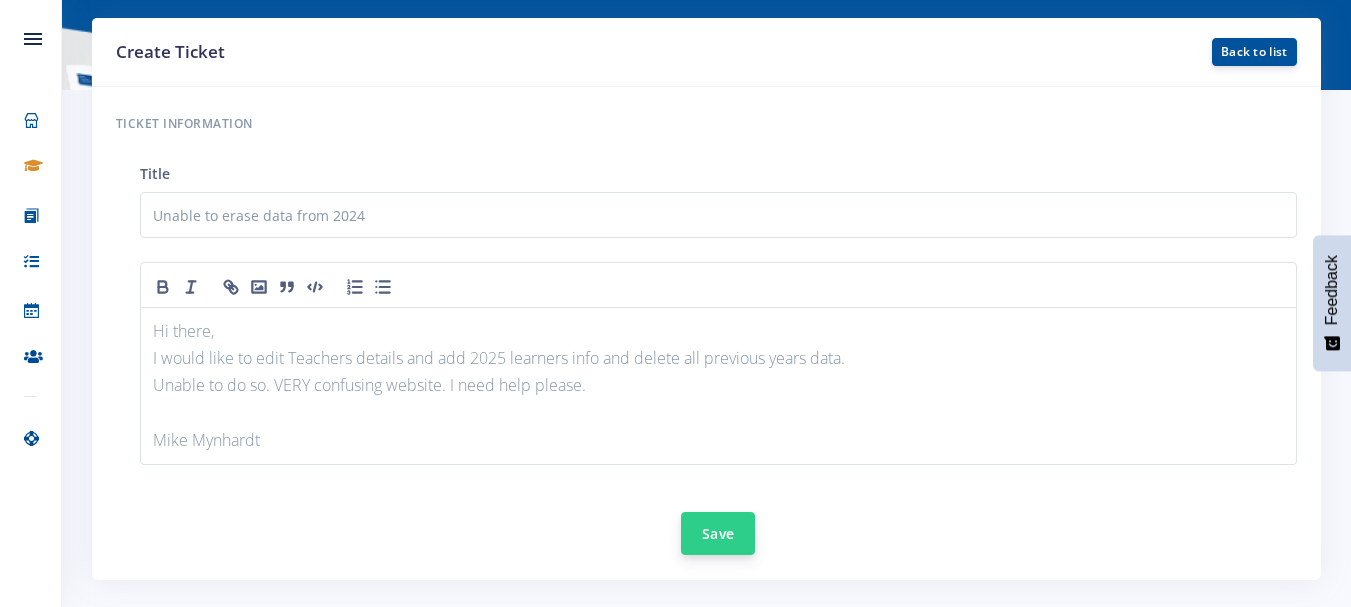 click on "Save" at bounding box center [718, 533] 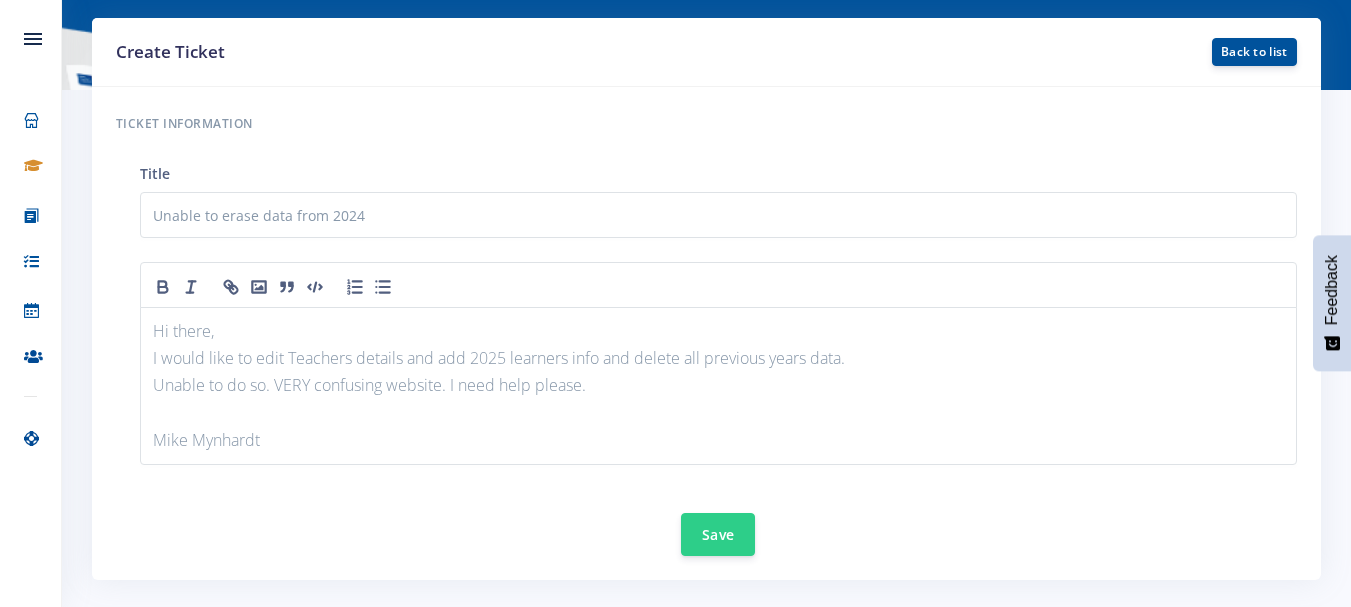 scroll, scrollTop: 210, scrollLeft: 0, axis: vertical 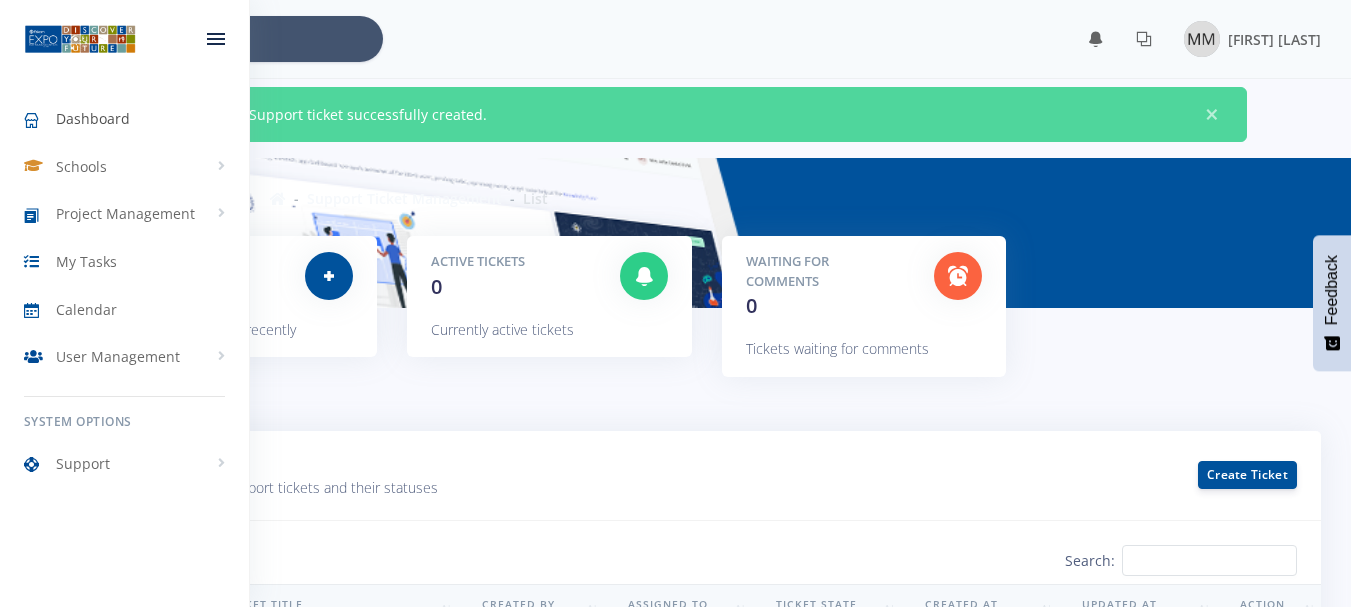 click on "Dashboard" at bounding box center [93, 118] 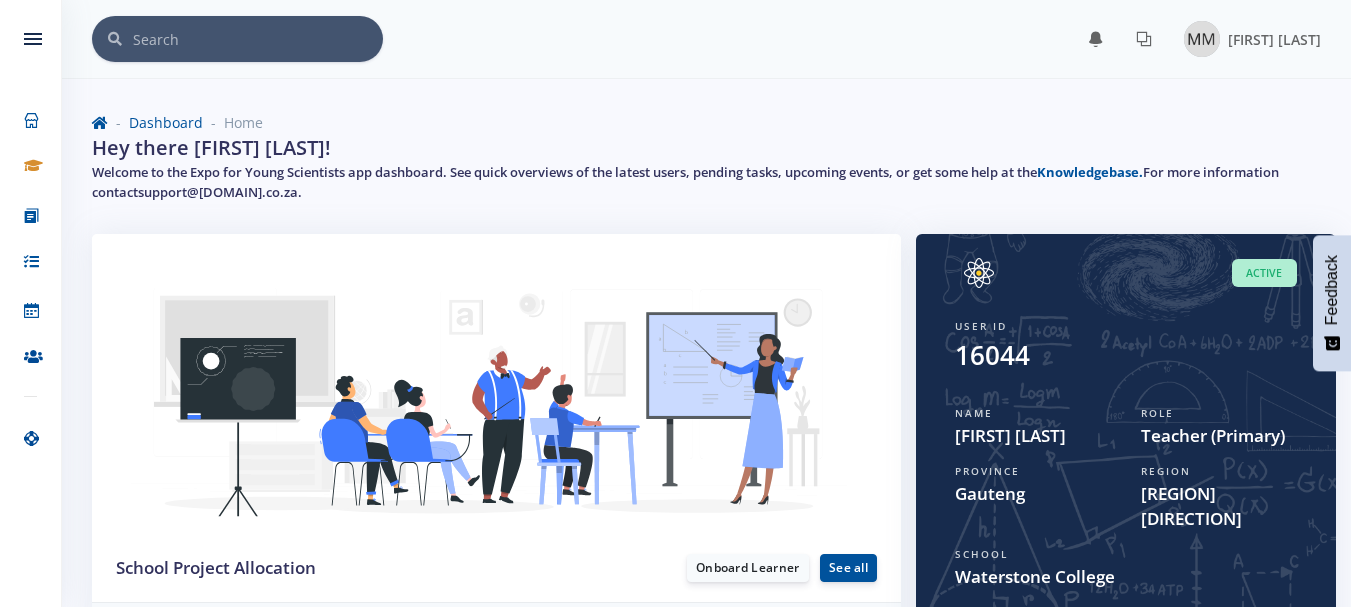 scroll, scrollTop: 0, scrollLeft: 0, axis: both 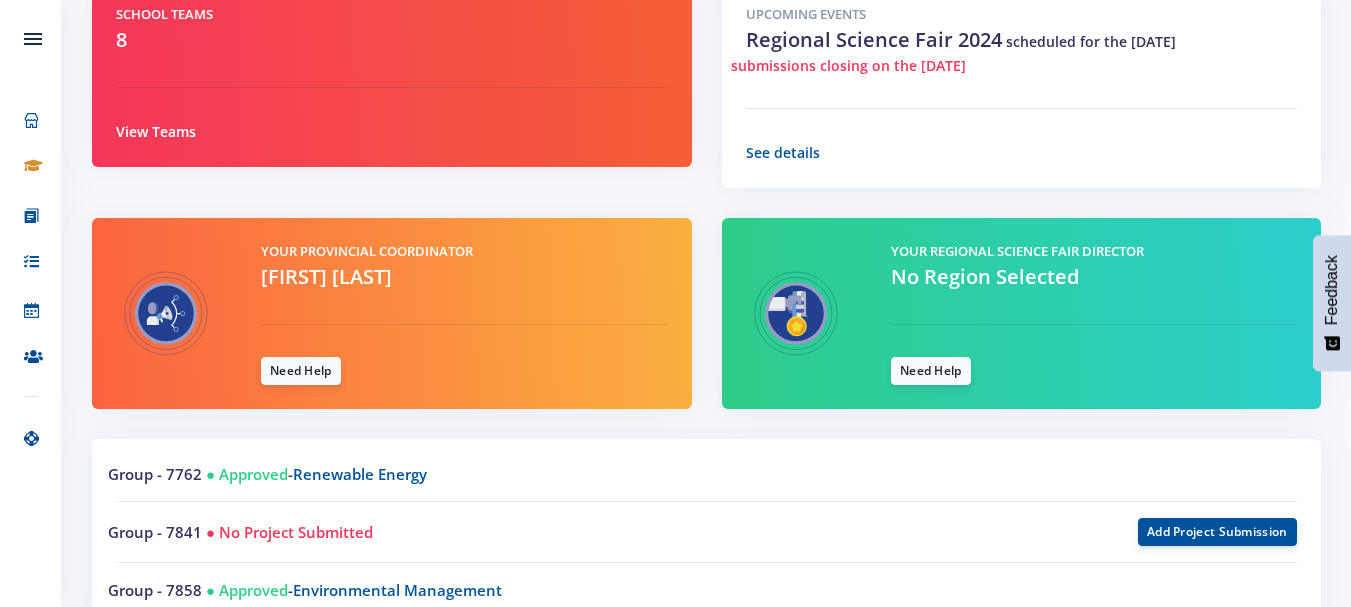 click on "No Region Selected" at bounding box center (985, 276) 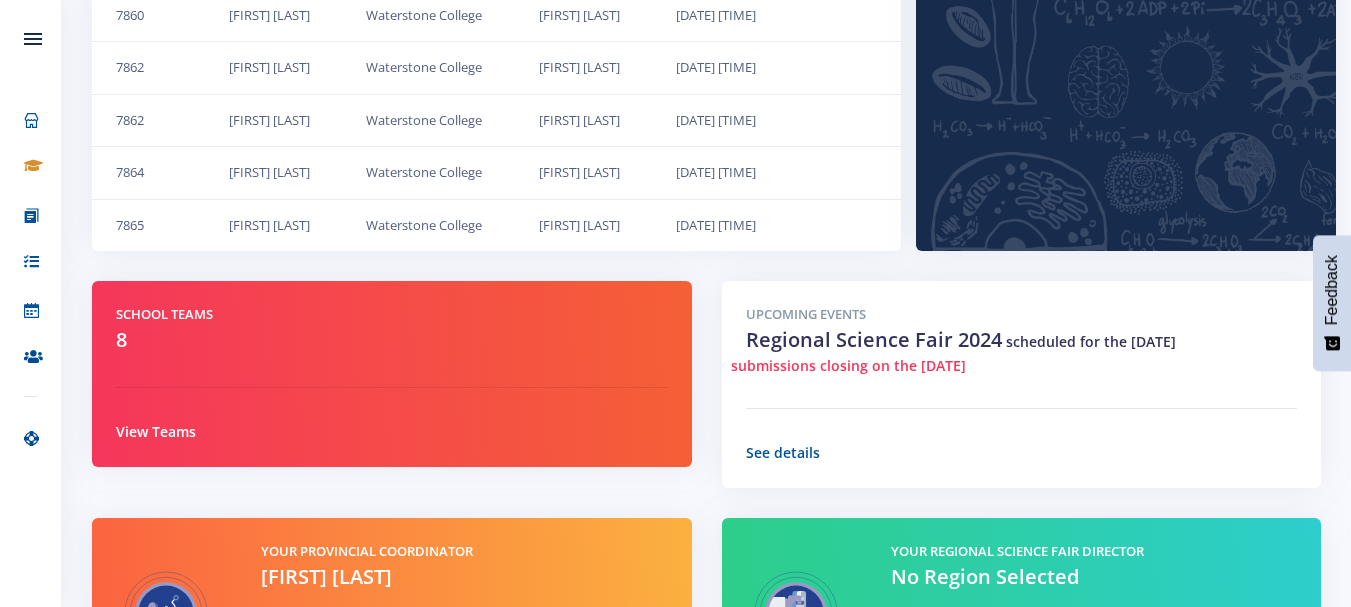 scroll, scrollTop: 1016, scrollLeft: 0, axis: vertical 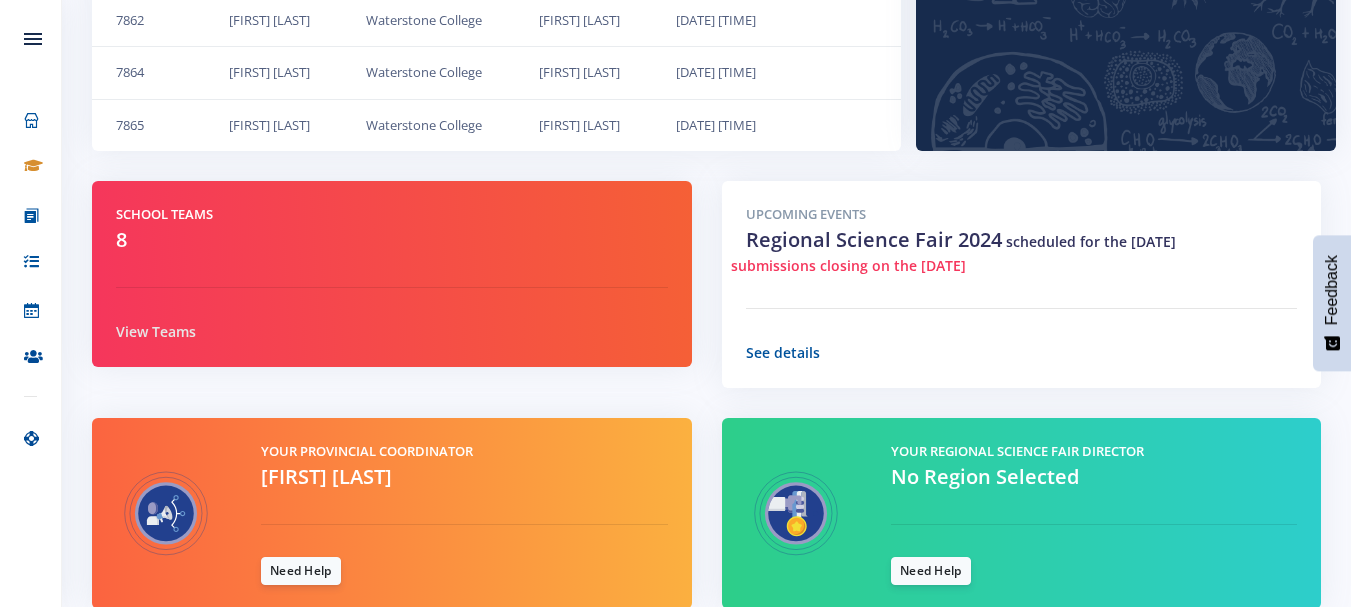 click on "View Teams" at bounding box center (156, 331) 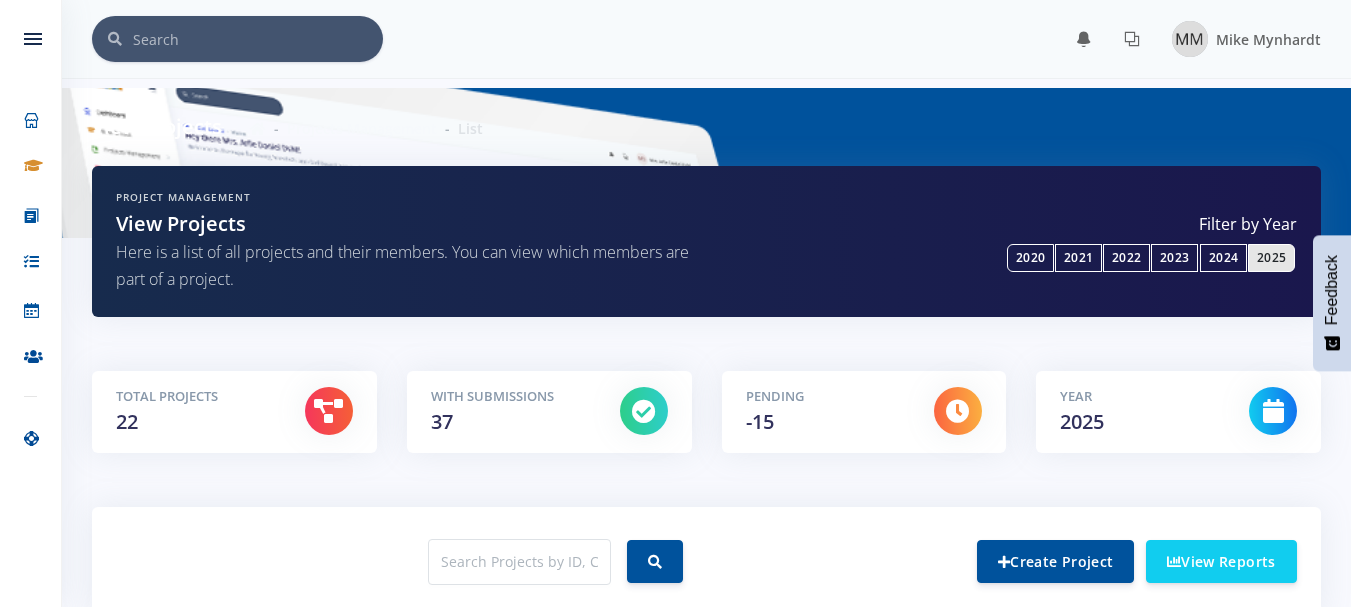 scroll, scrollTop: 0, scrollLeft: 0, axis: both 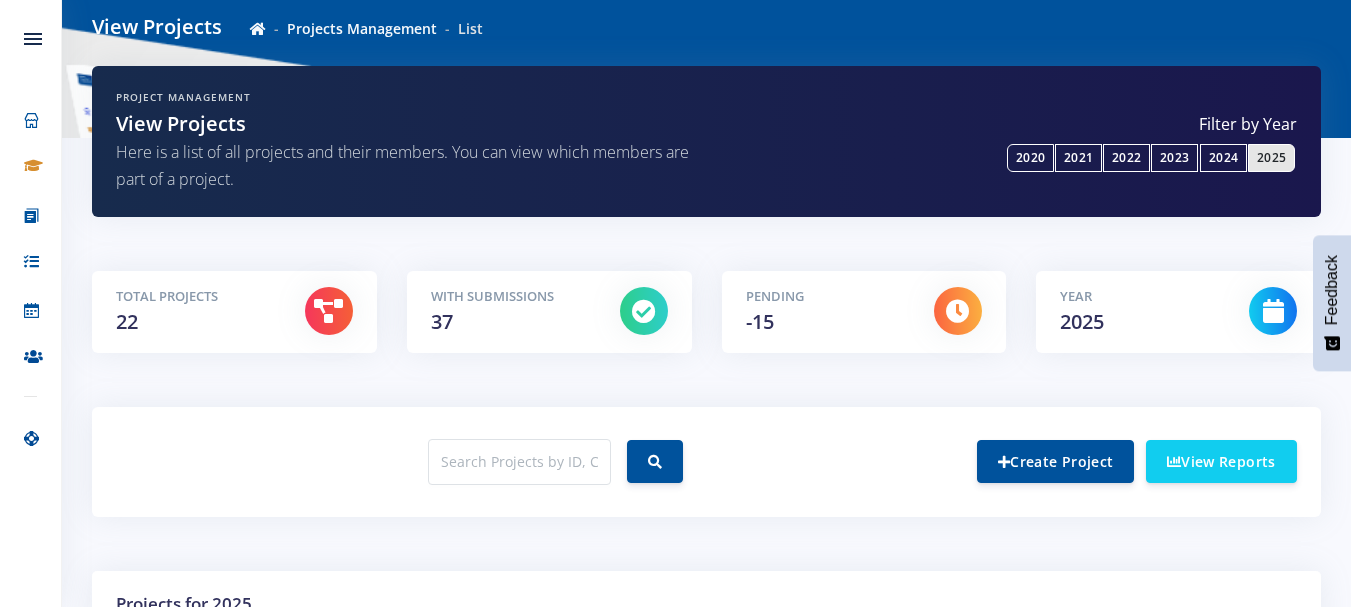 click on "2025" at bounding box center [1271, 158] 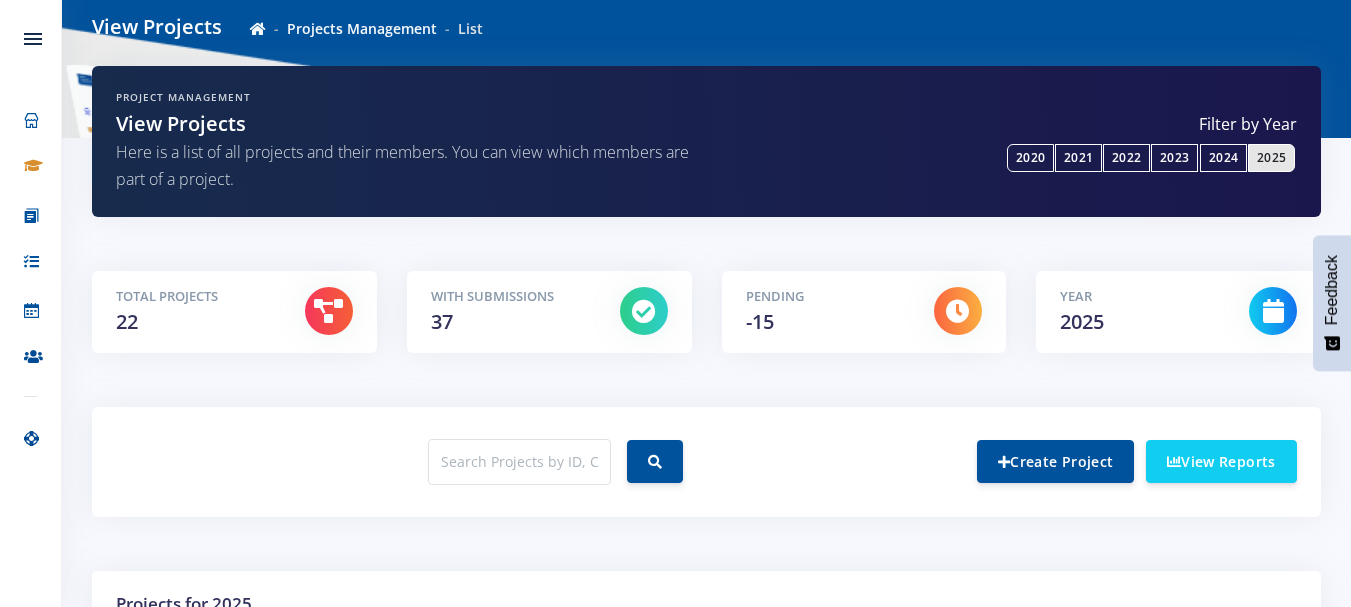click at bounding box center (1273, 311) 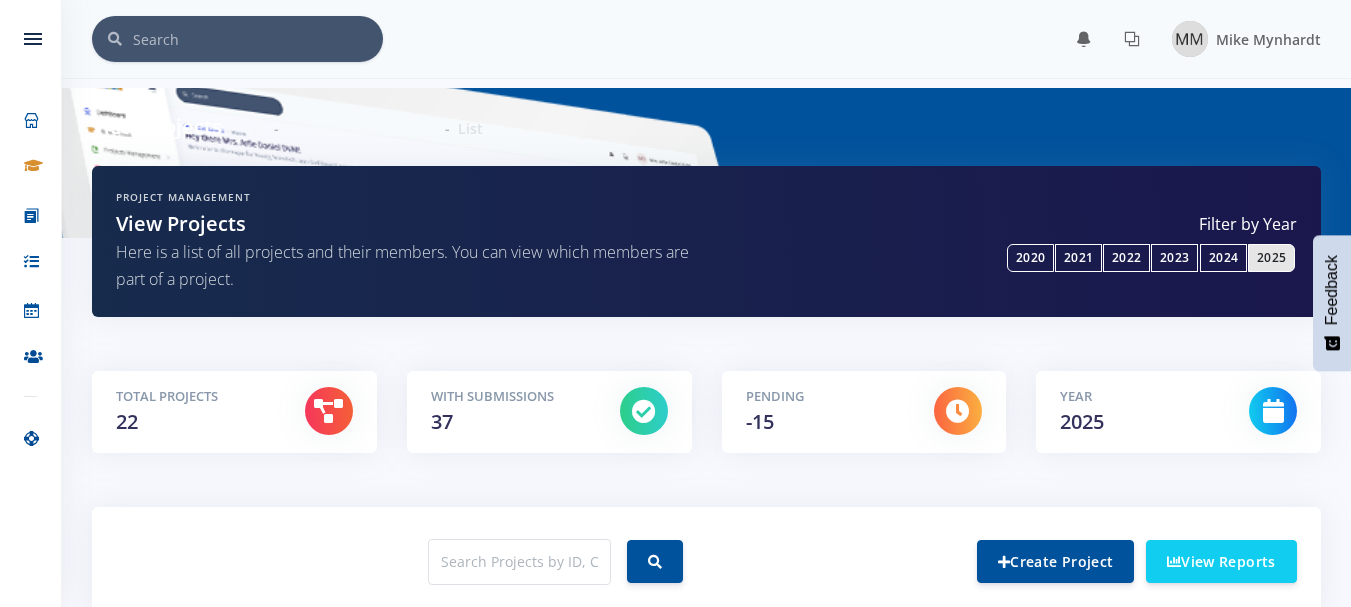 scroll, scrollTop: 0, scrollLeft: 0, axis: both 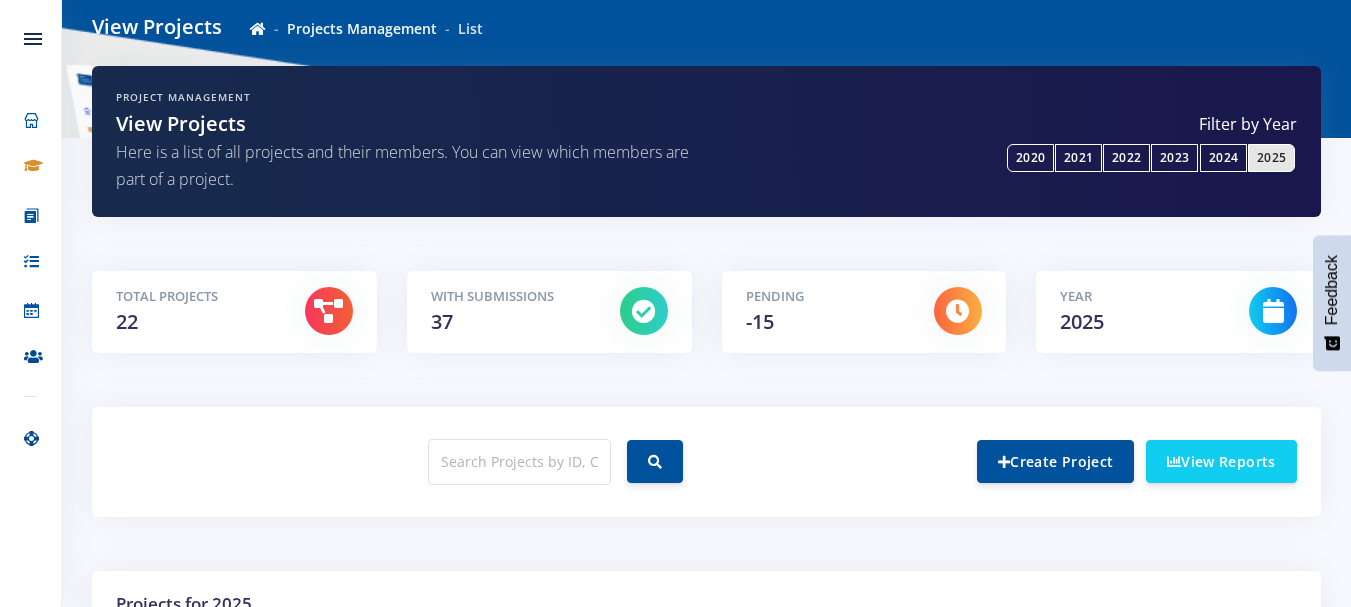 click on "With Submissions
37" at bounding box center (195, 312) 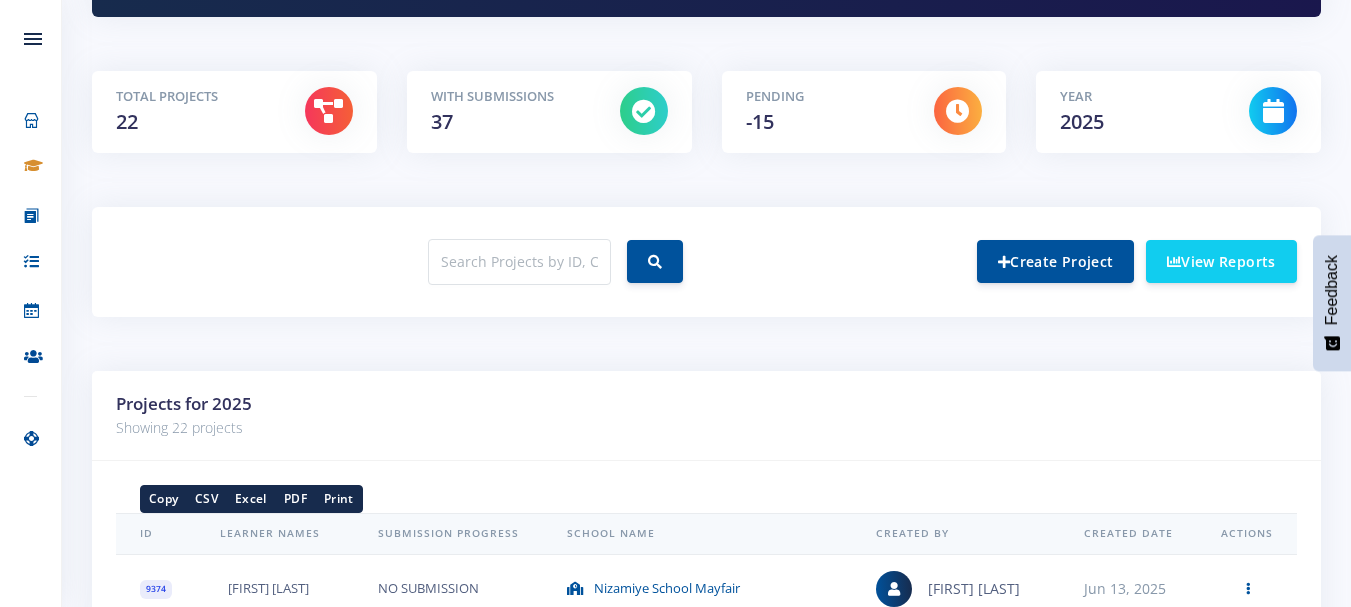 scroll, scrollTop: 0, scrollLeft: 0, axis: both 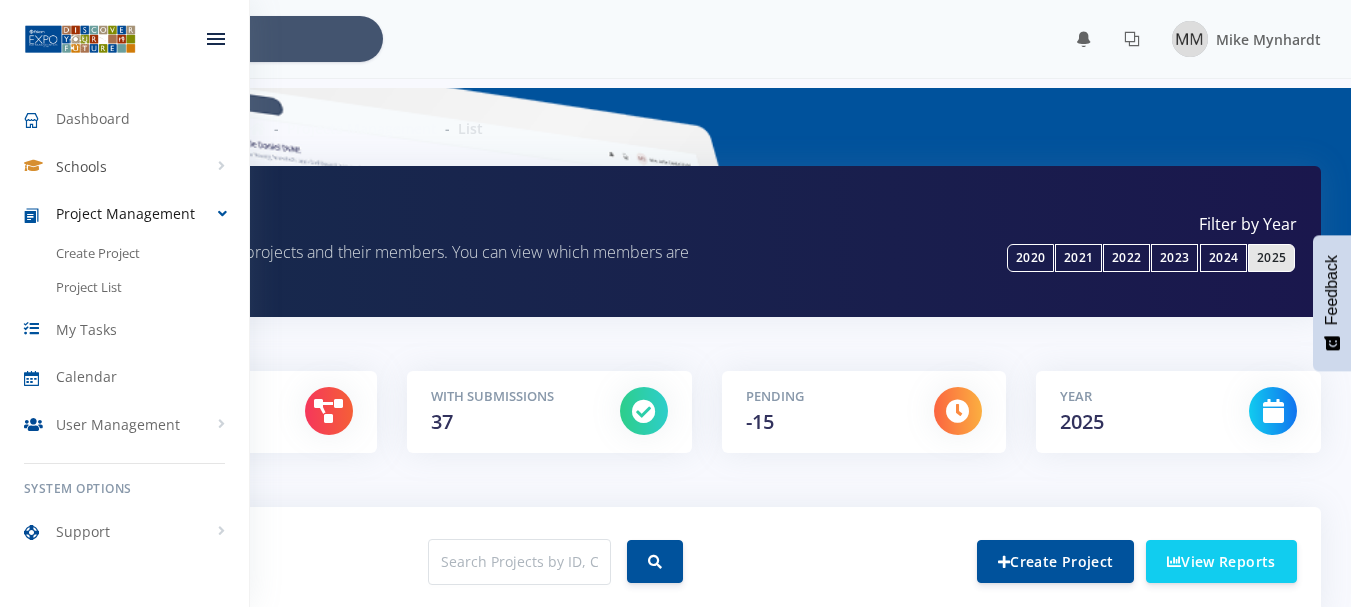 click on "Schools" at bounding box center [81, 166] 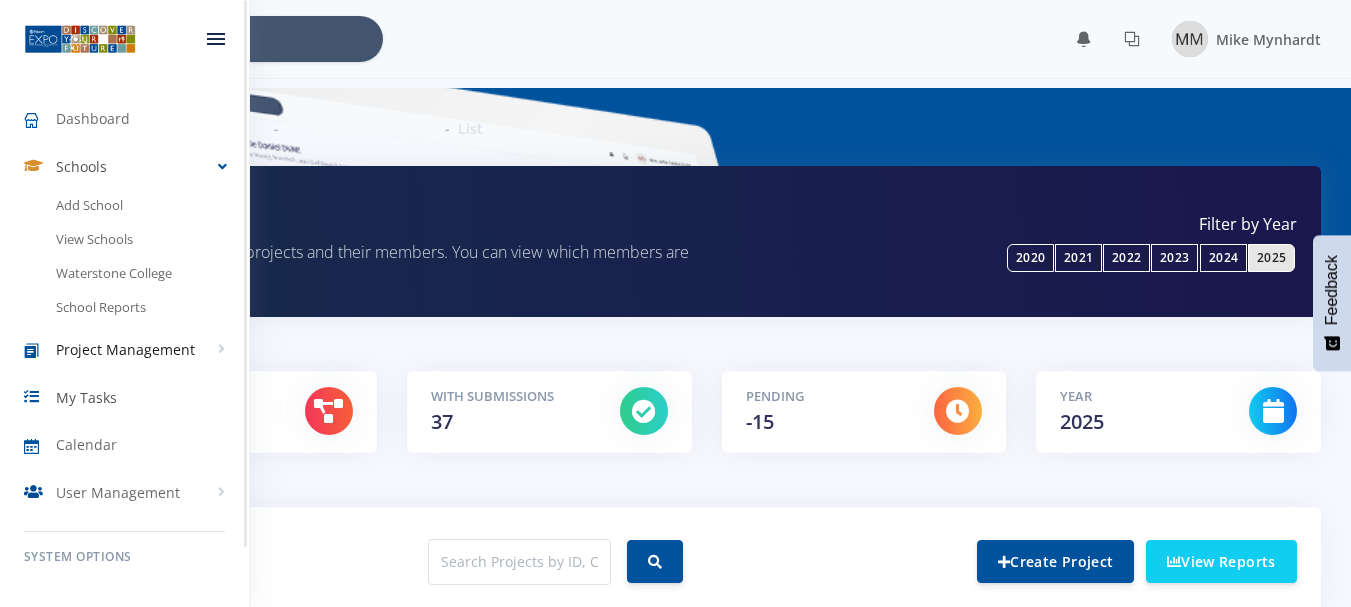 scroll, scrollTop: 47, scrollLeft: 0, axis: vertical 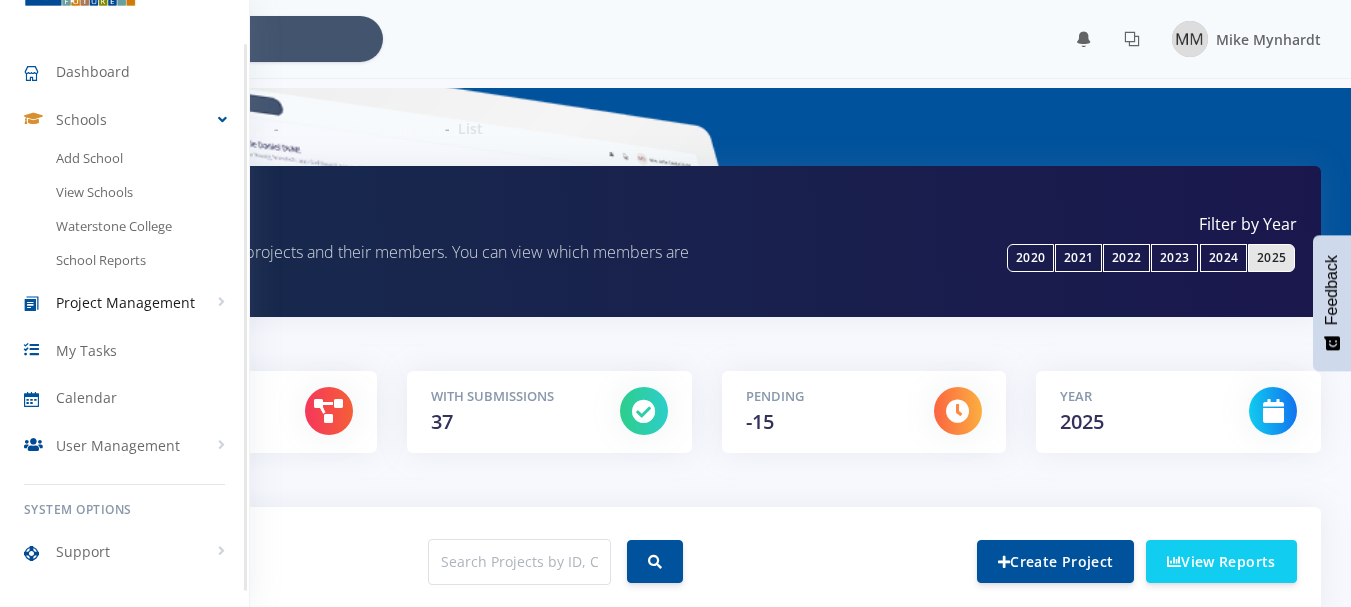 click on "Project Management" at bounding box center [125, 302] 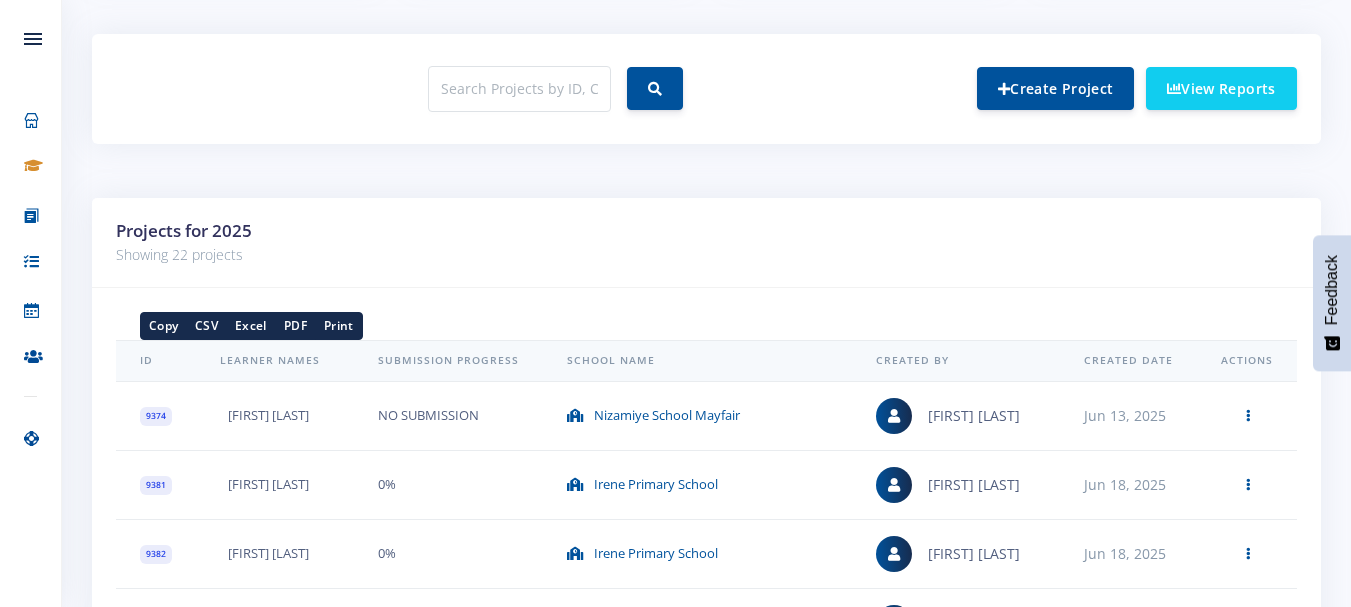 scroll, scrollTop: 0, scrollLeft: 0, axis: both 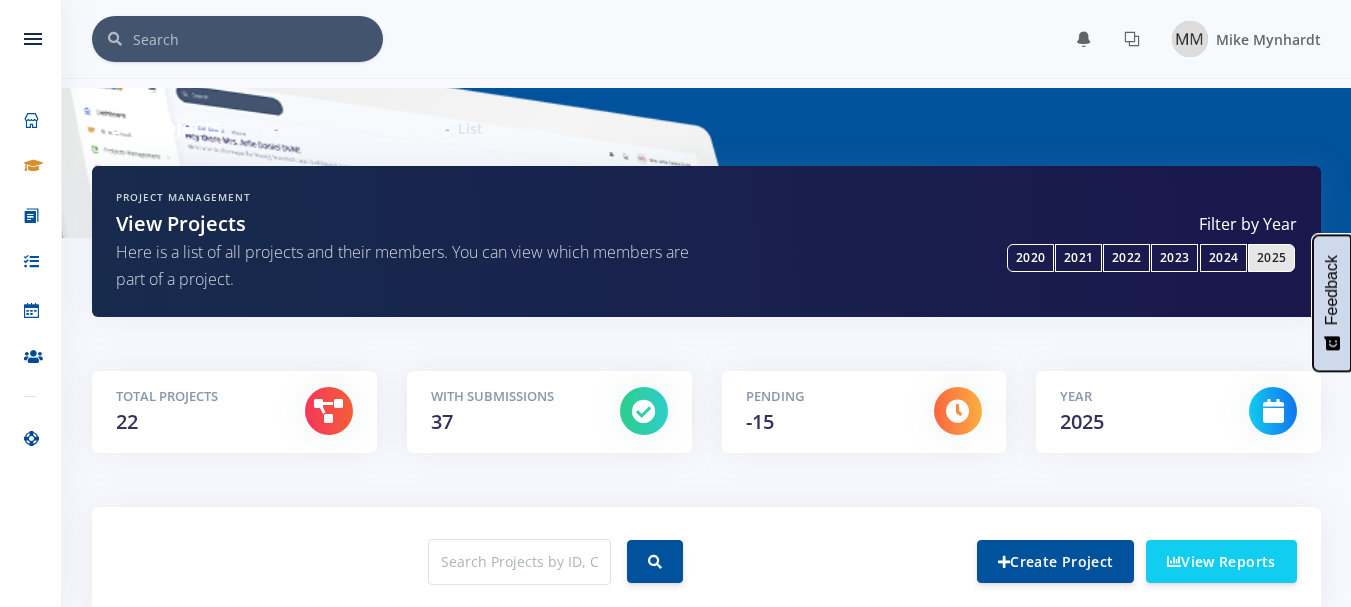 click on "Feedback" at bounding box center (1332, 290) 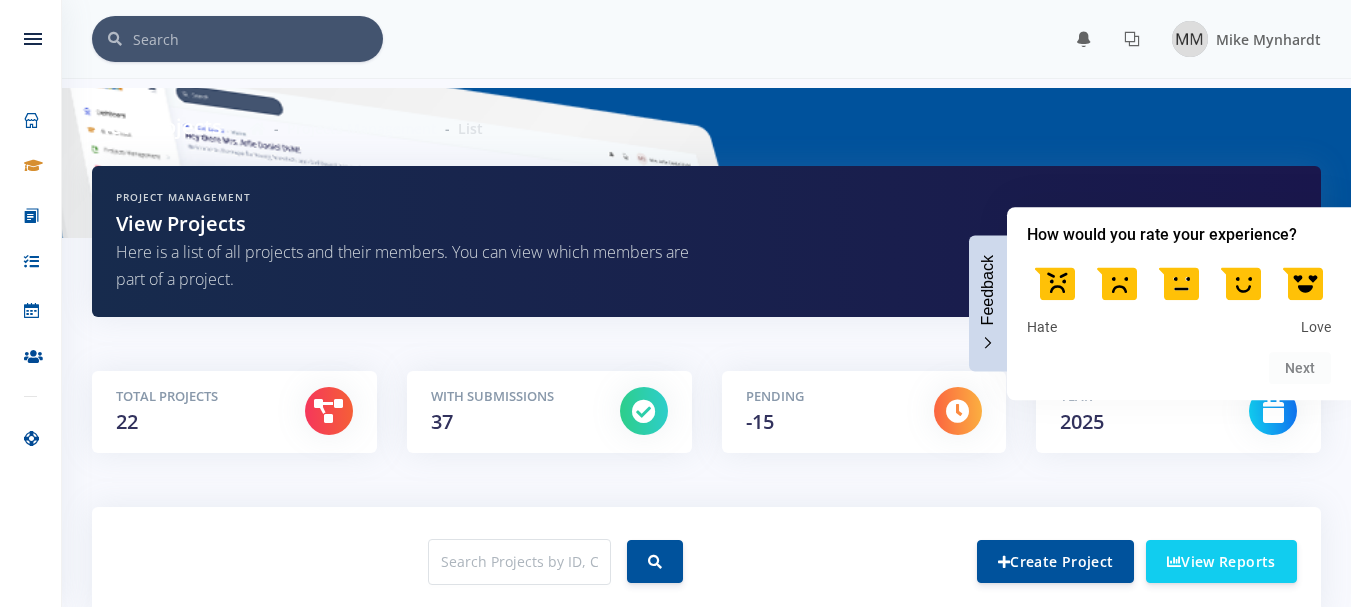 click on "Feedback" at bounding box center [988, 290] 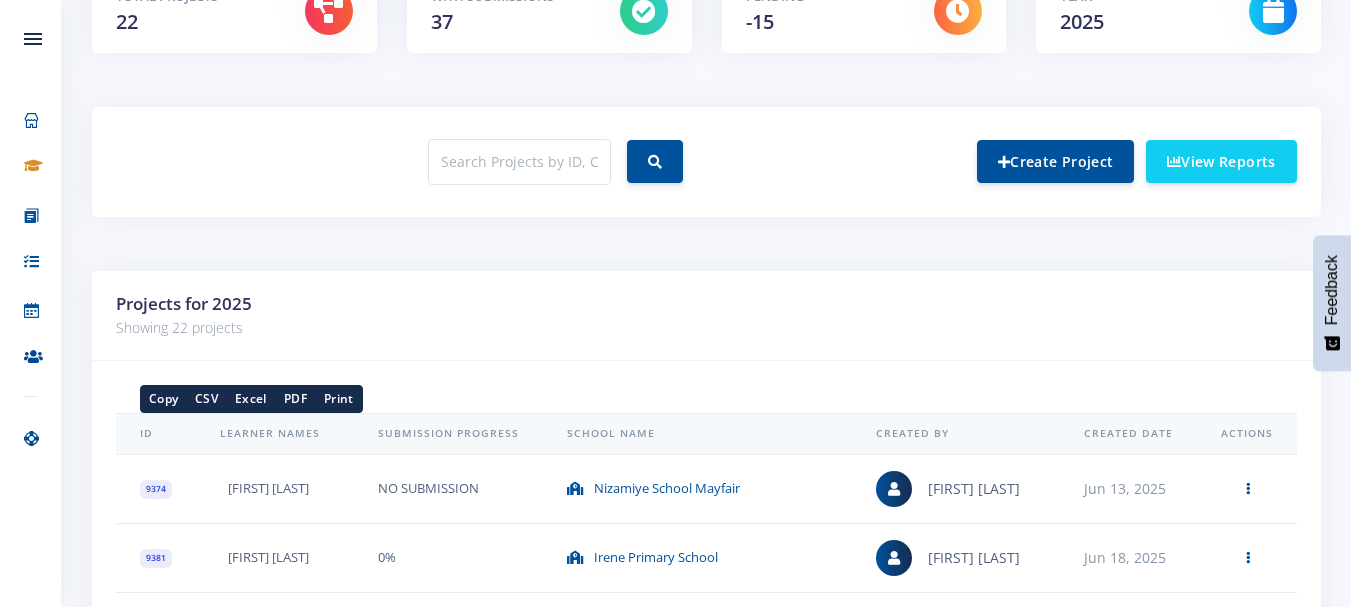 scroll, scrollTop: 500, scrollLeft: 0, axis: vertical 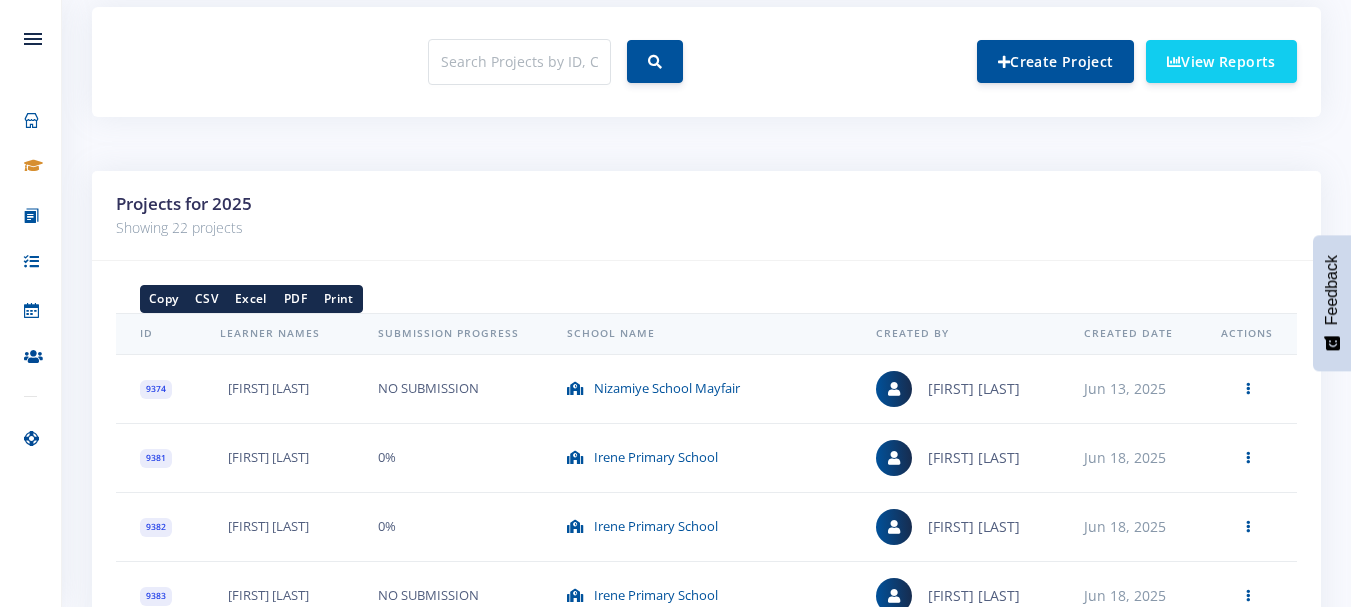 click on "Feedback" at bounding box center [1332, 290] 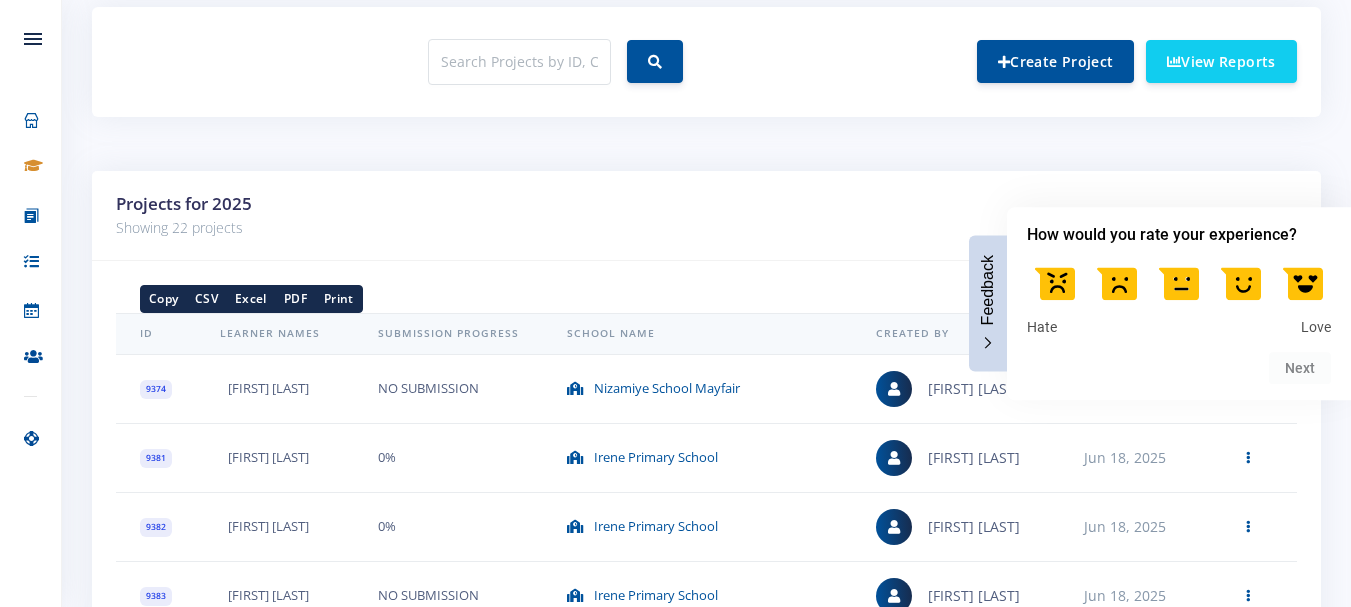 click at bounding box center (1055, 283) 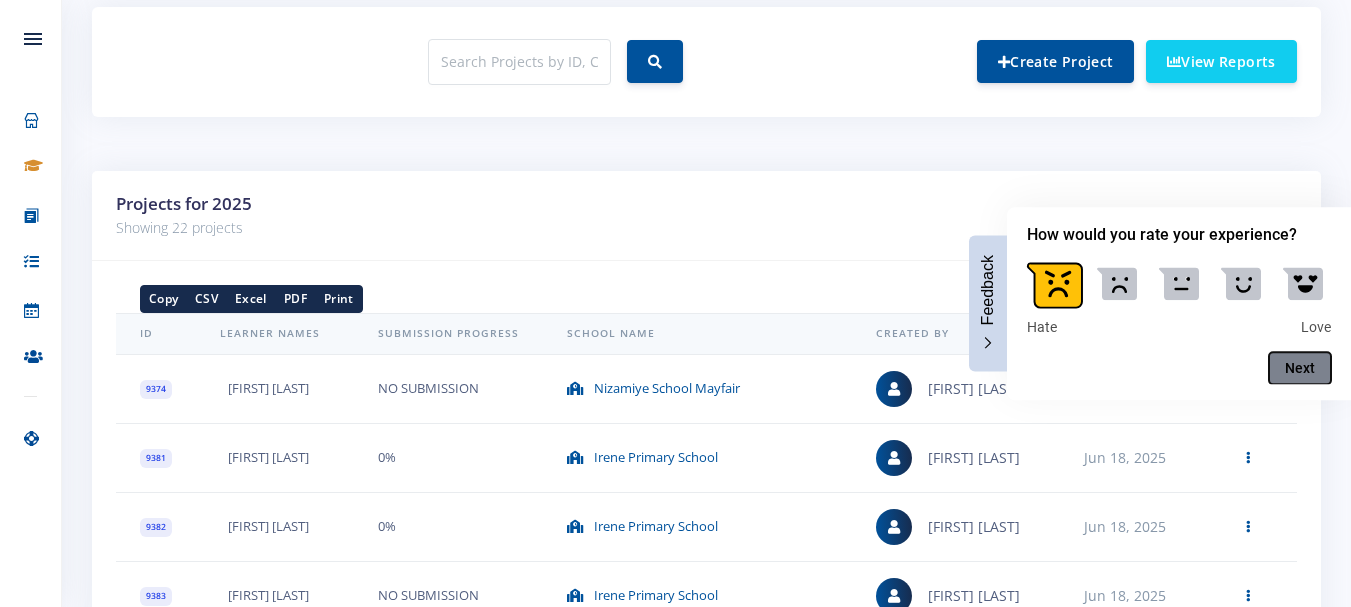 click on "Next" at bounding box center (1300, 368) 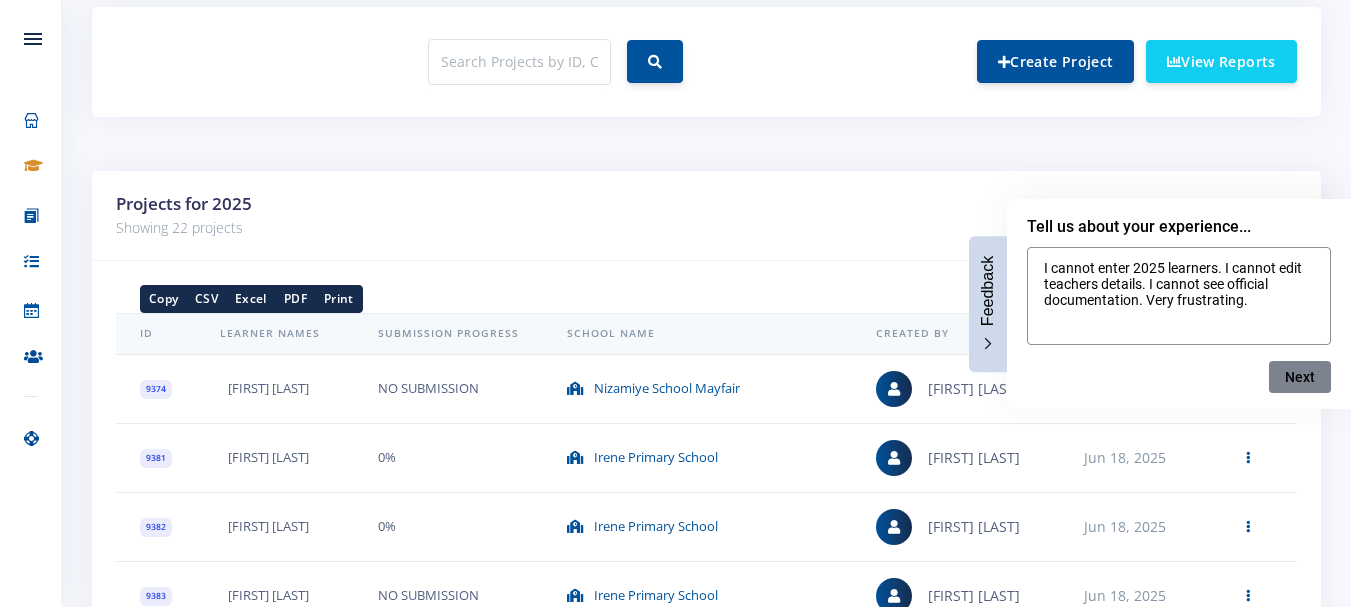 type on "I cannot enter 2025 learners. I cannot edit teachers details. I cannot see official documentation. Very frustrating." 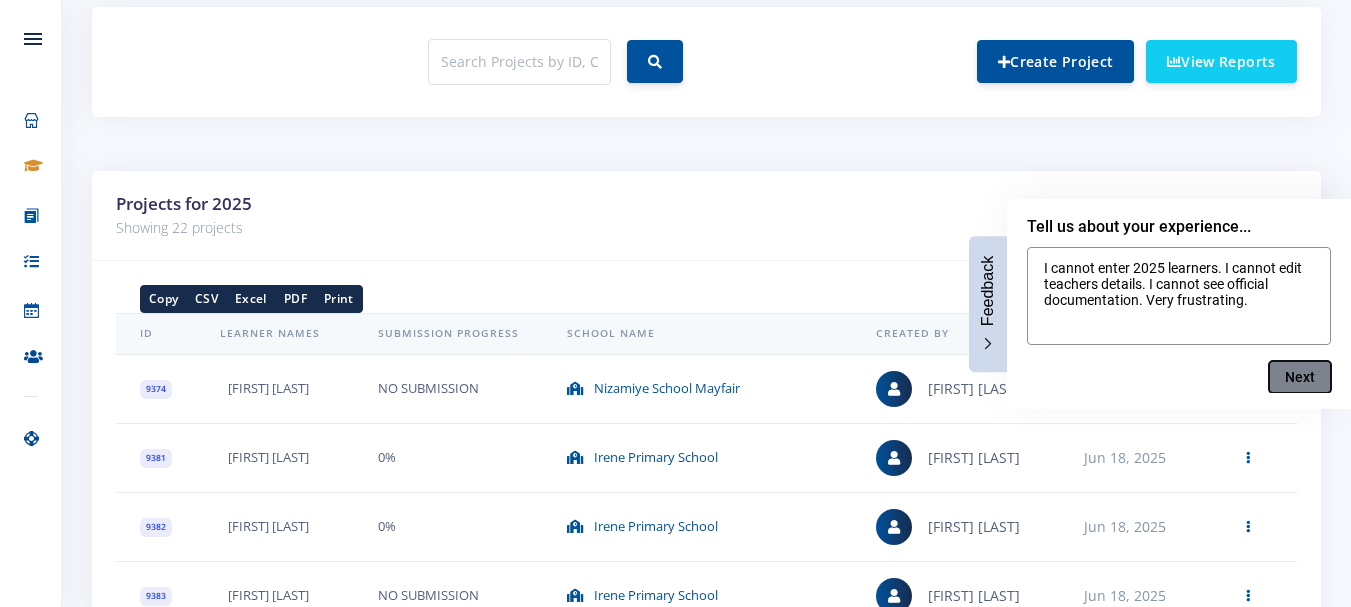 click on "Next" at bounding box center [1300, 377] 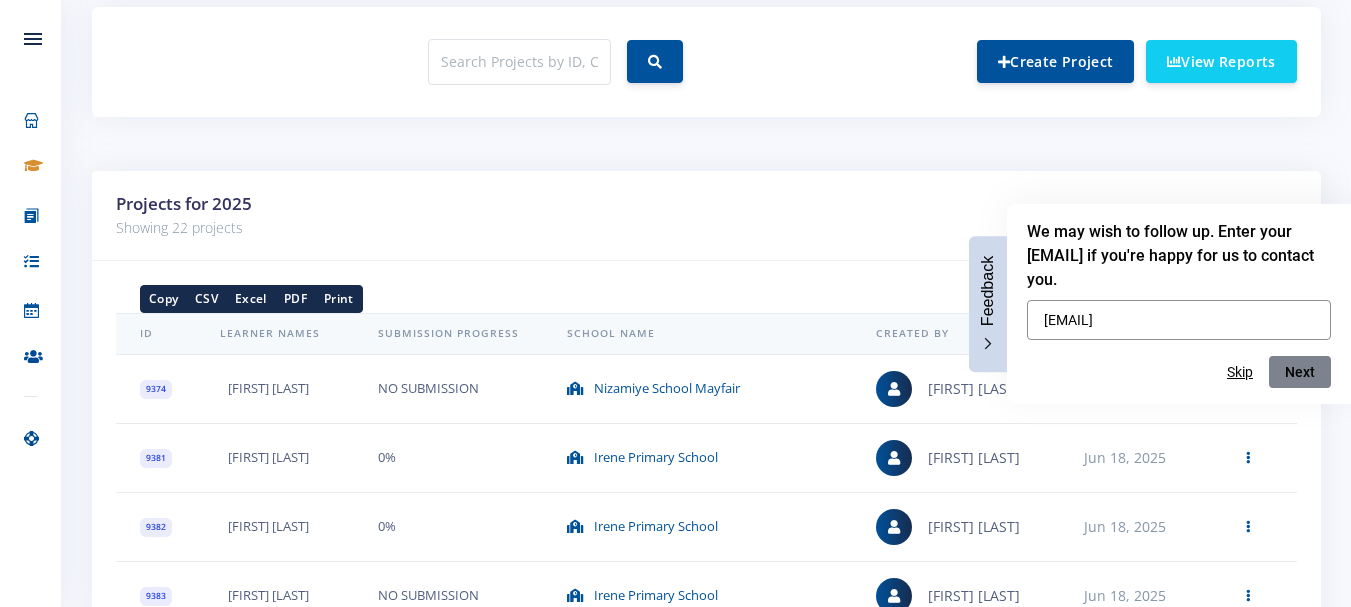 type on "[EMAIL]" 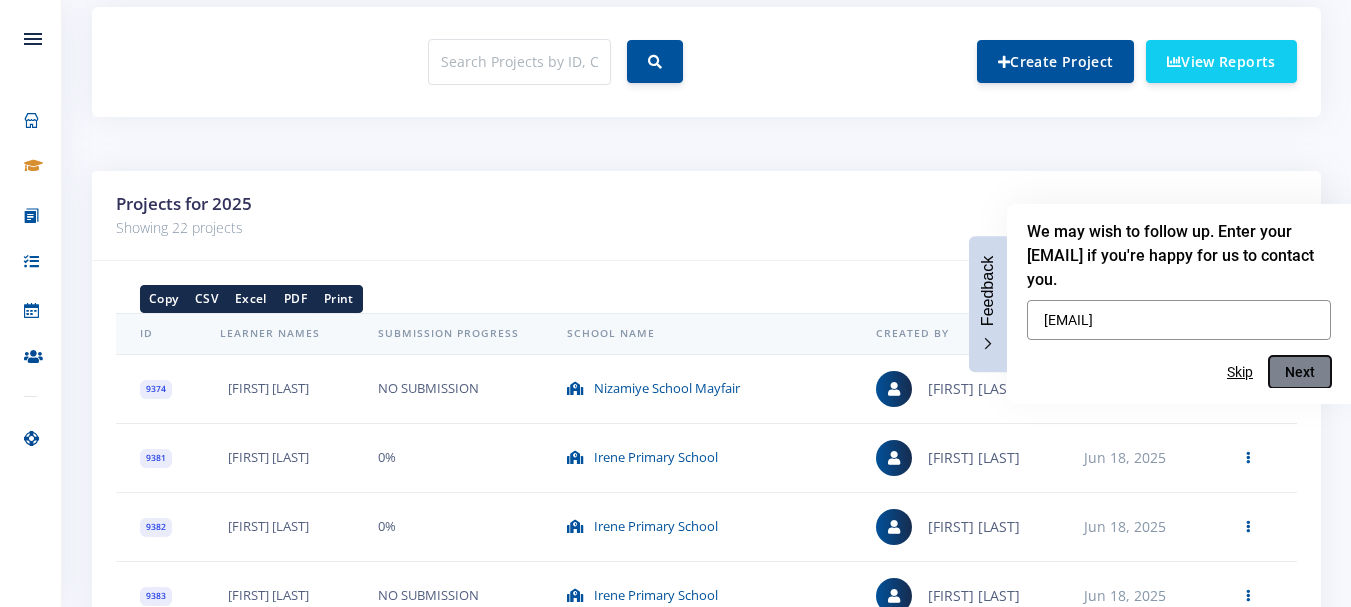 click on "Next" at bounding box center (1300, 372) 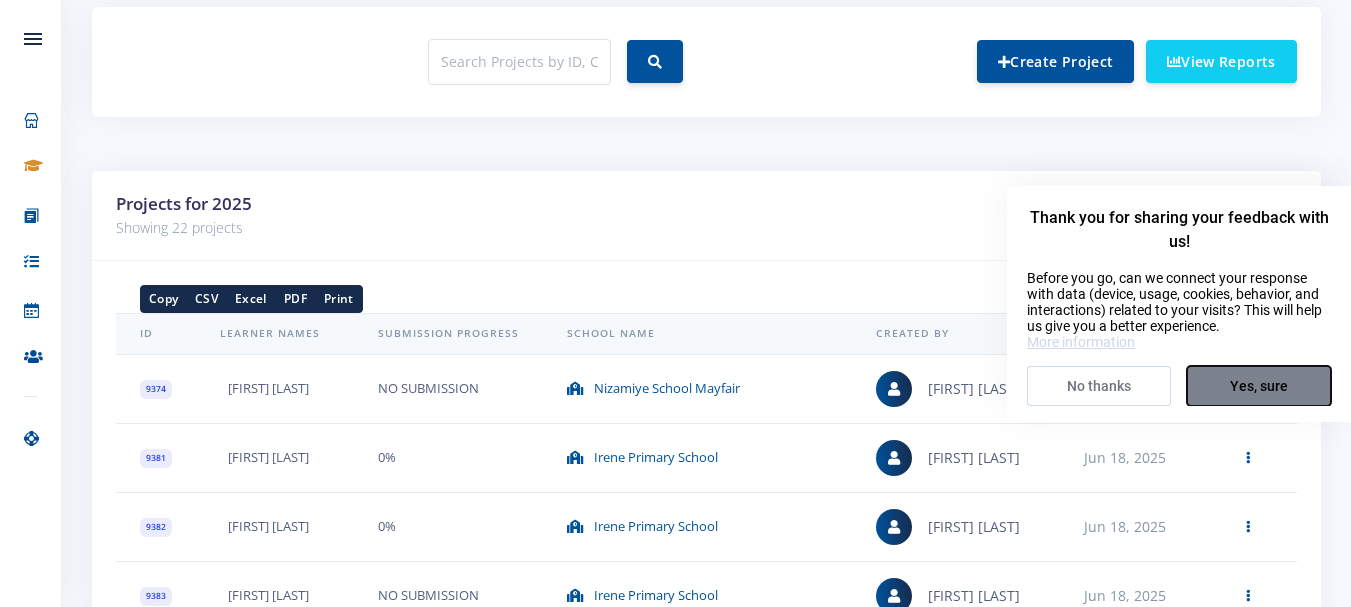 click on "Yes, sure" at bounding box center (1259, 386) 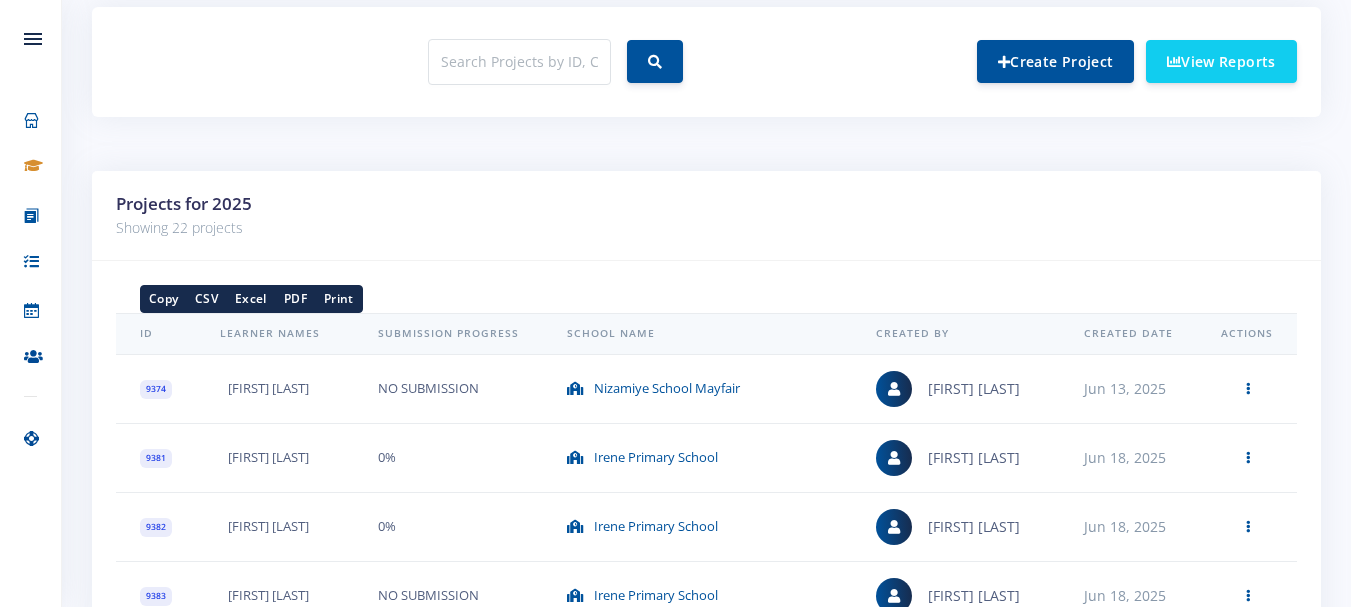 scroll, scrollTop: 0, scrollLeft: 0, axis: both 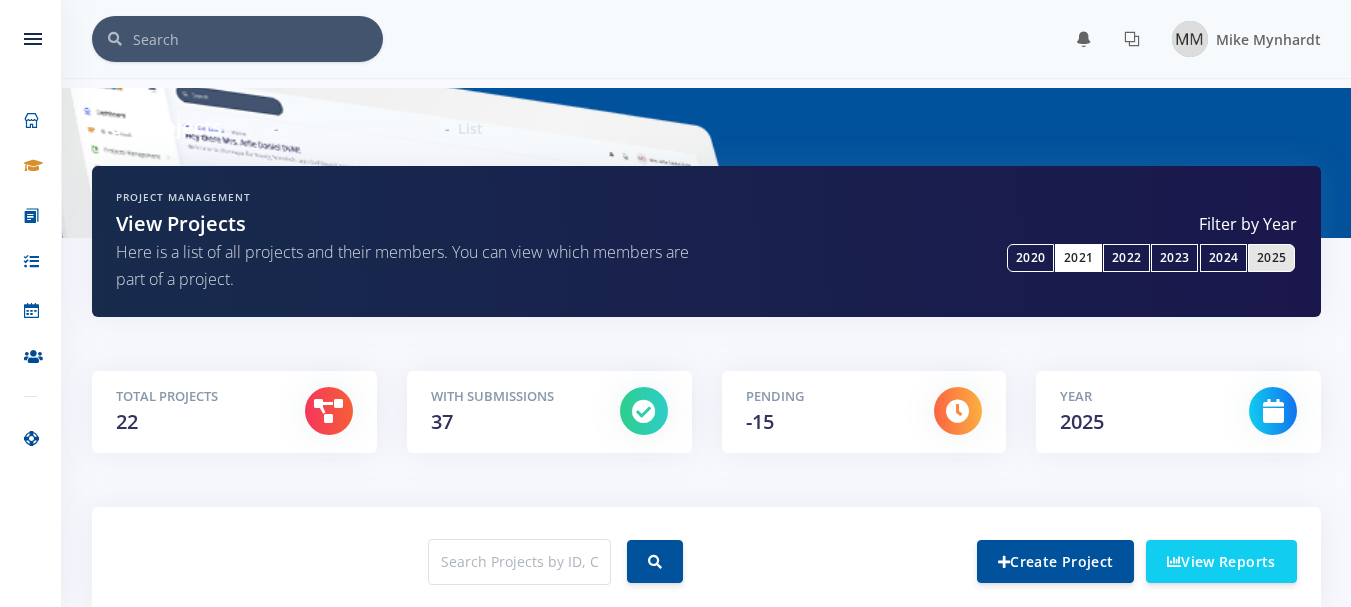 click on "2021" at bounding box center [1078, 258] 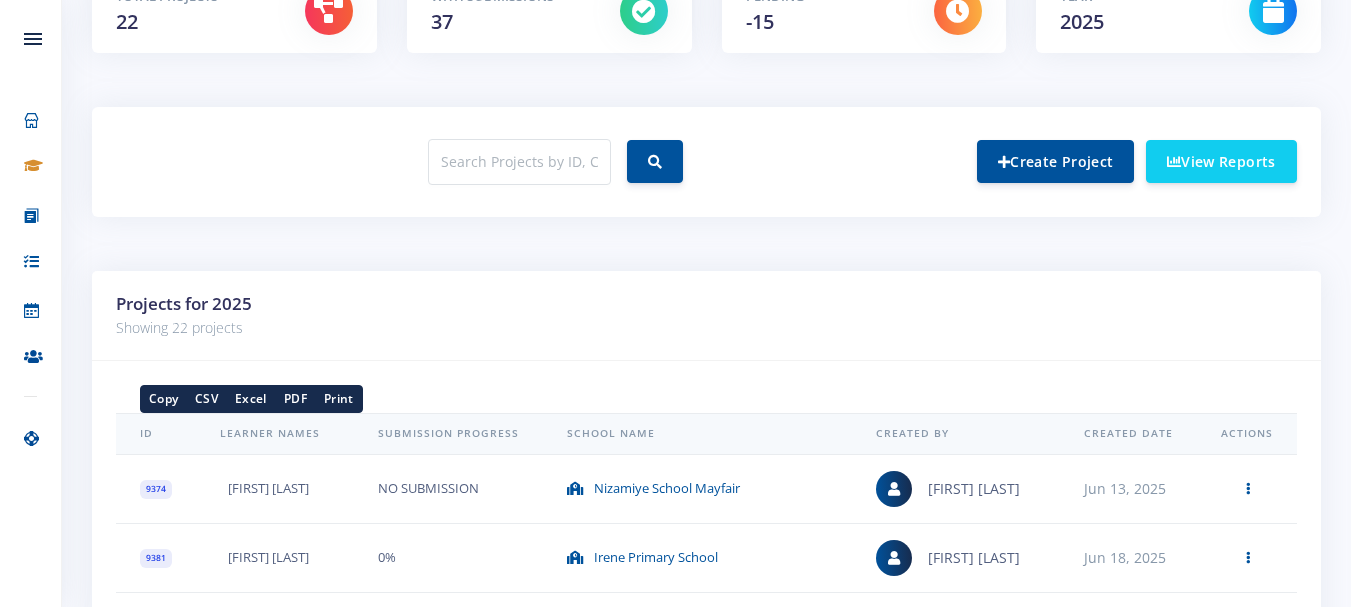 scroll, scrollTop: 0, scrollLeft: 0, axis: both 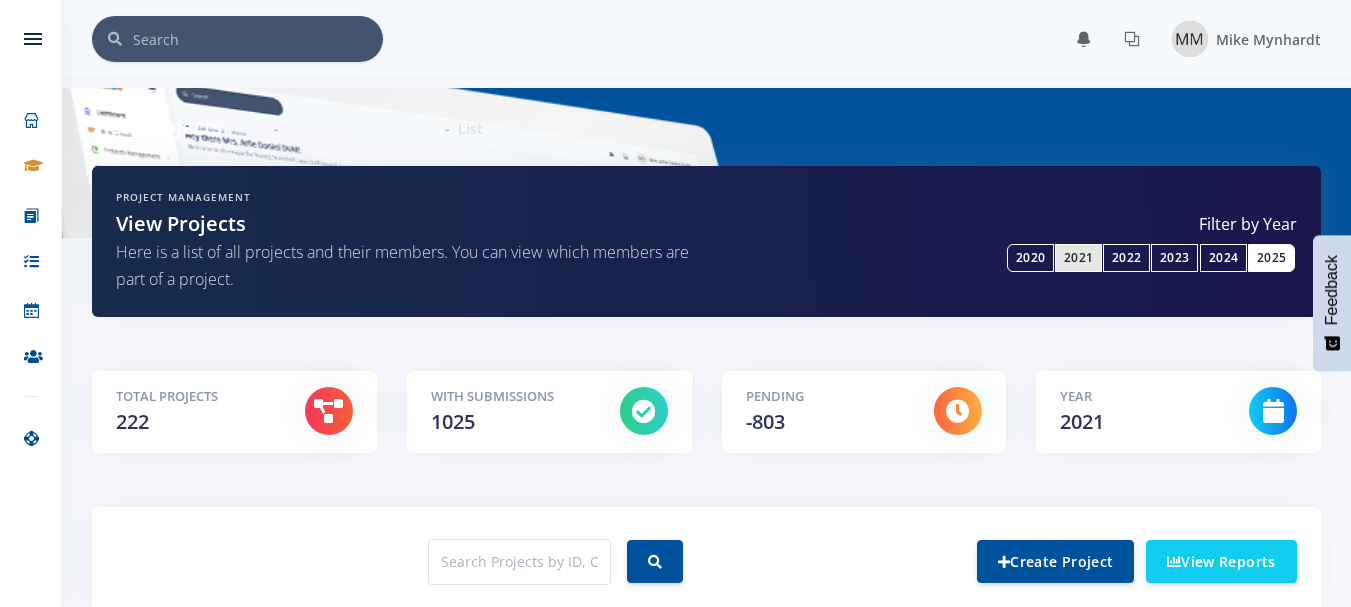click on "2025" at bounding box center (1271, 258) 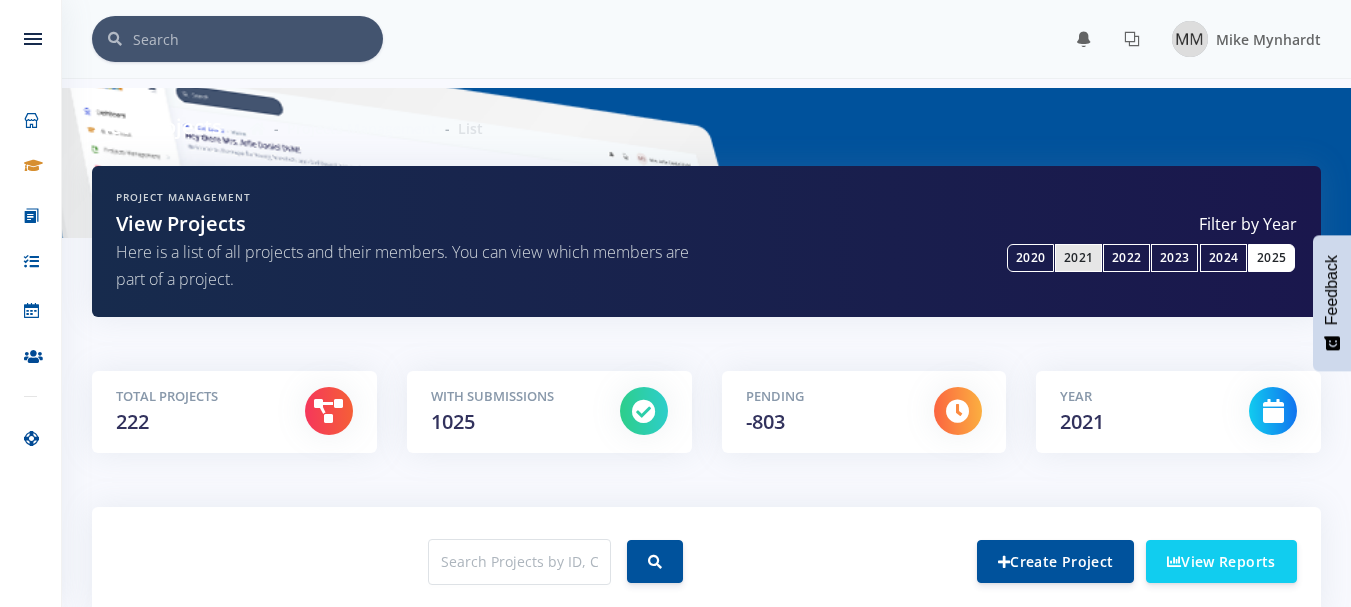 click on "2025" at bounding box center [1271, 258] 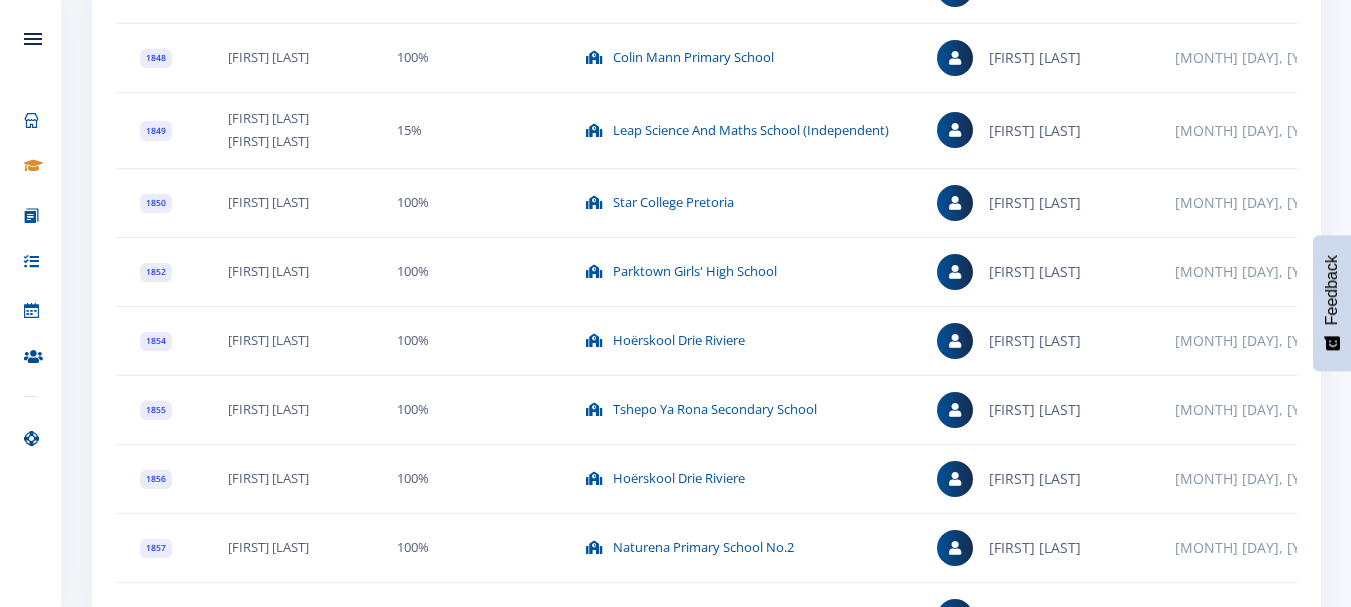 scroll, scrollTop: 1100, scrollLeft: 0, axis: vertical 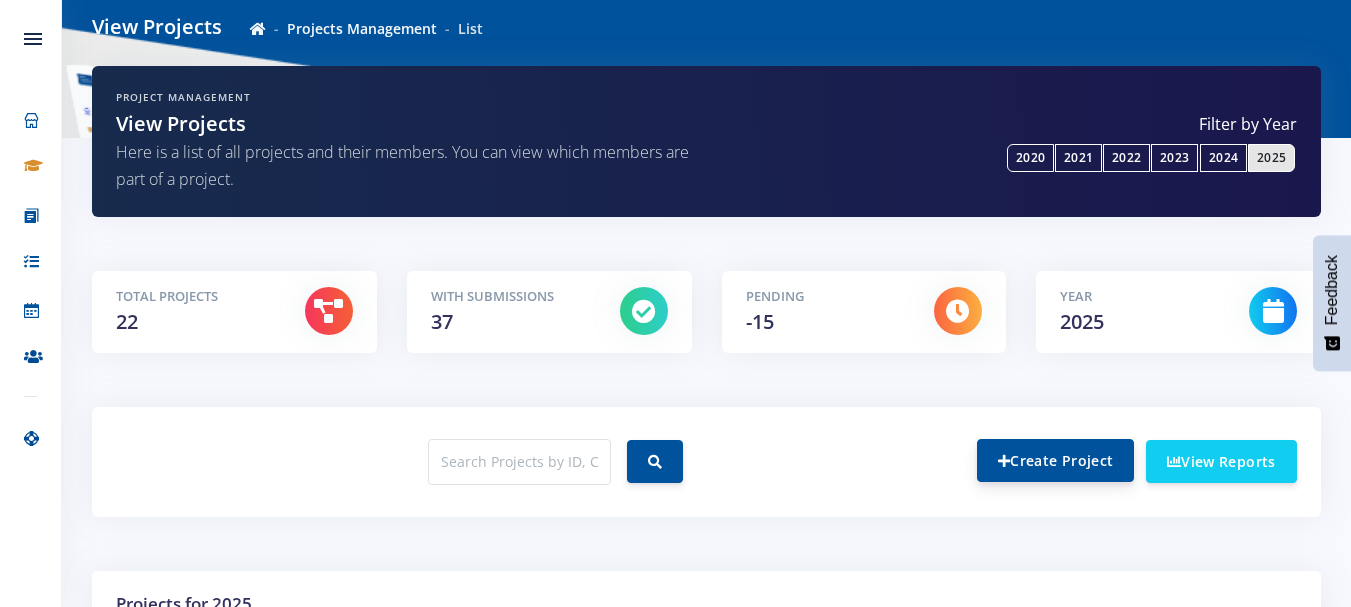 click on "Create Project" at bounding box center [1055, 460] 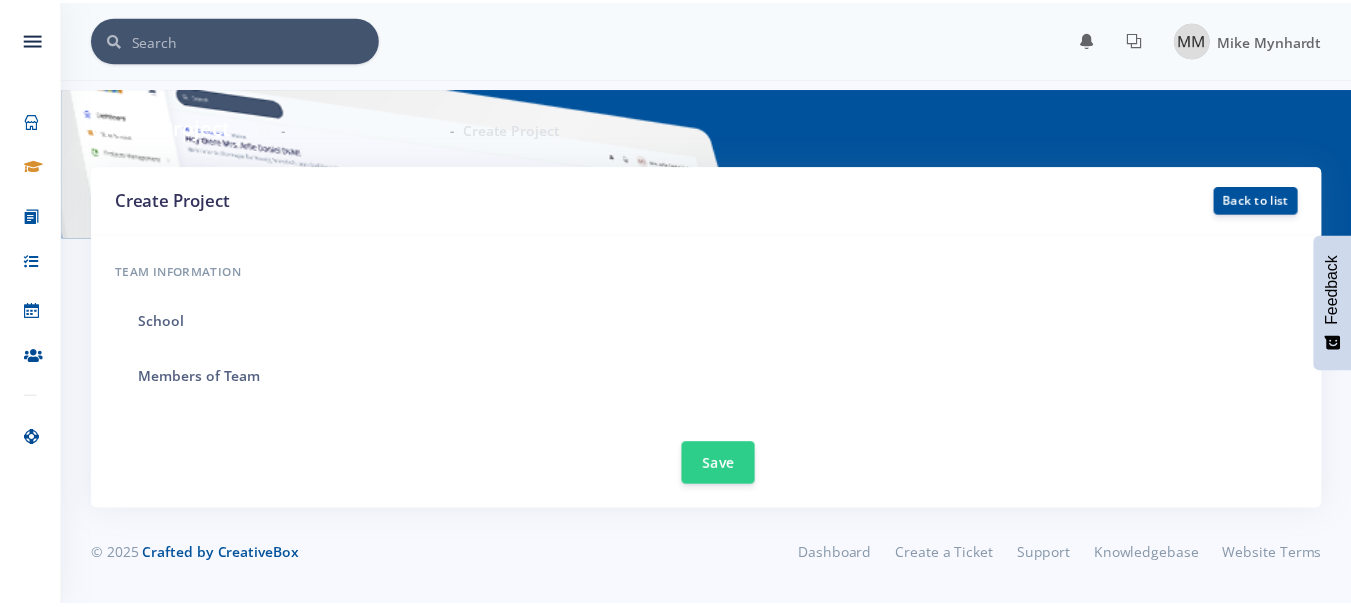 scroll, scrollTop: 0, scrollLeft: 0, axis: both 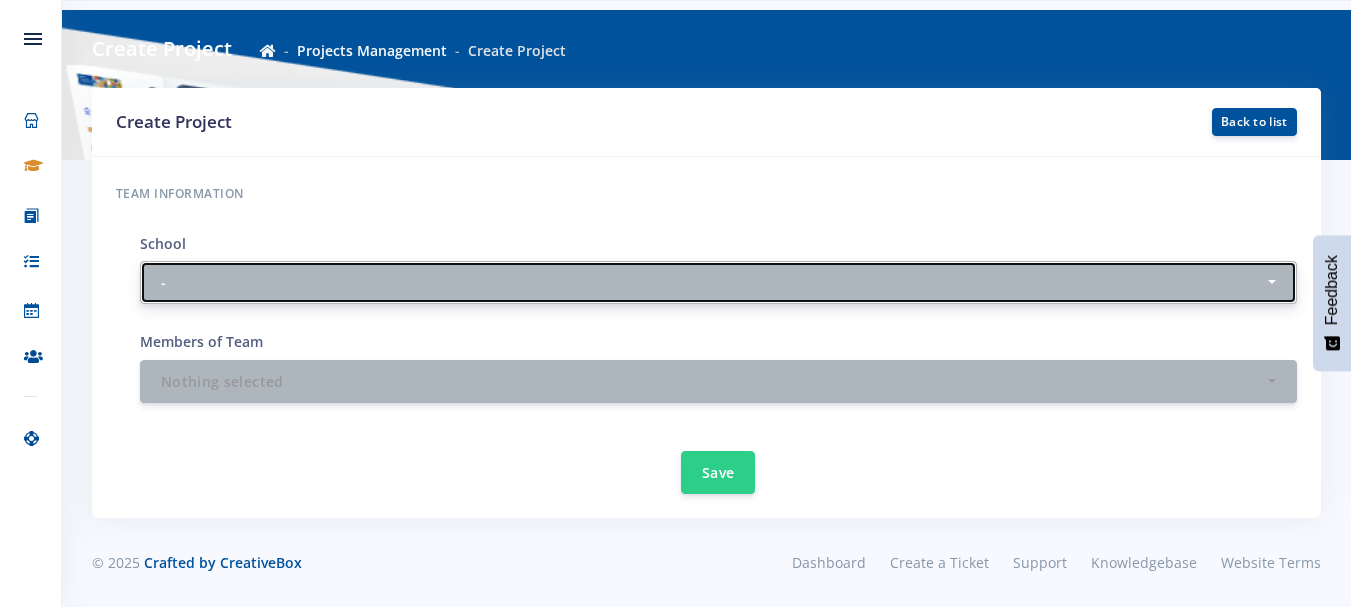 click on "-" at bounding box center (718, 282) 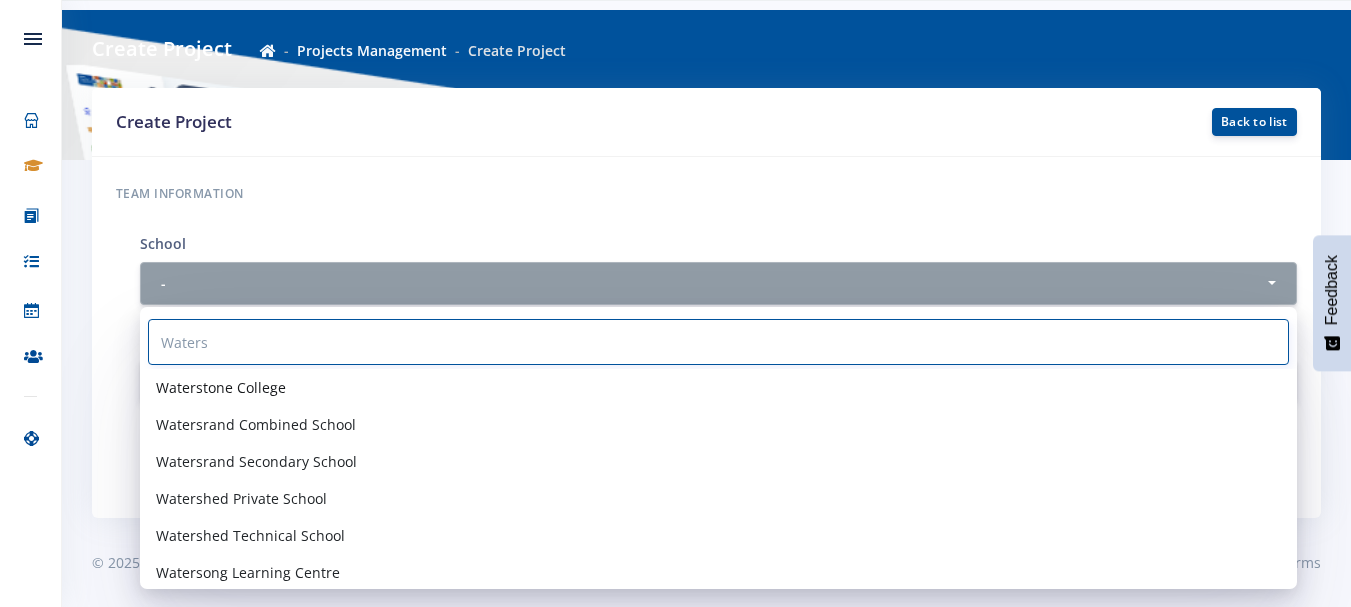 type on "Waters" 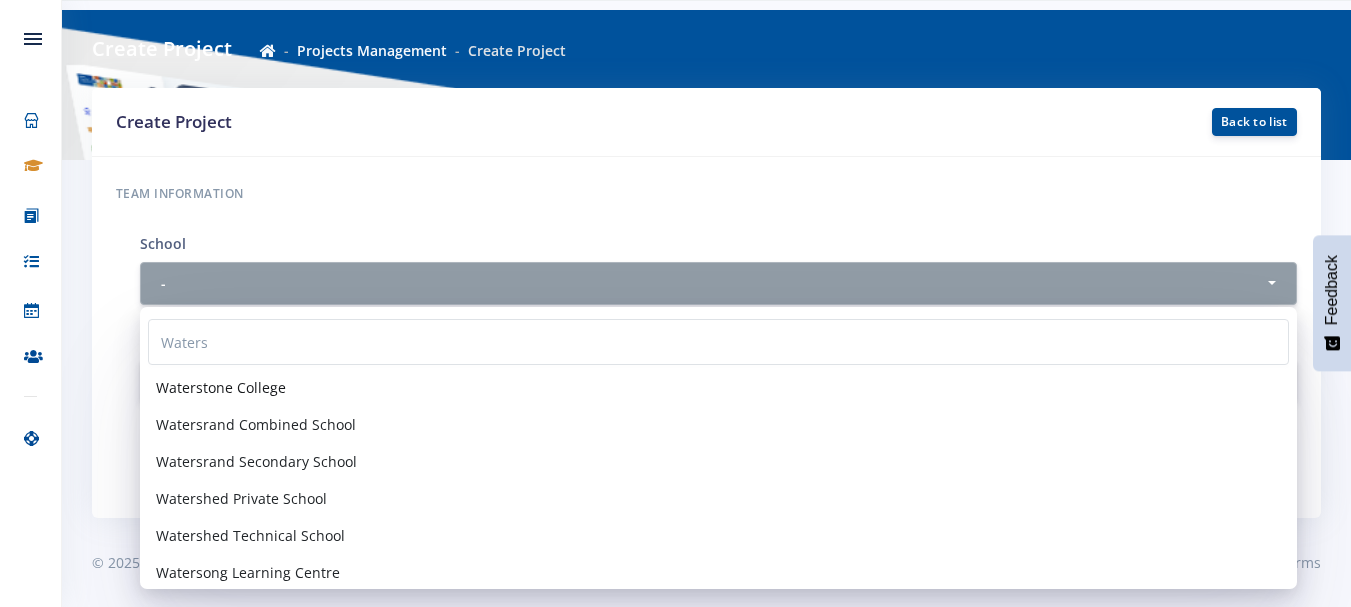 click on "Waterstone College" at bounding box center (221, 387) 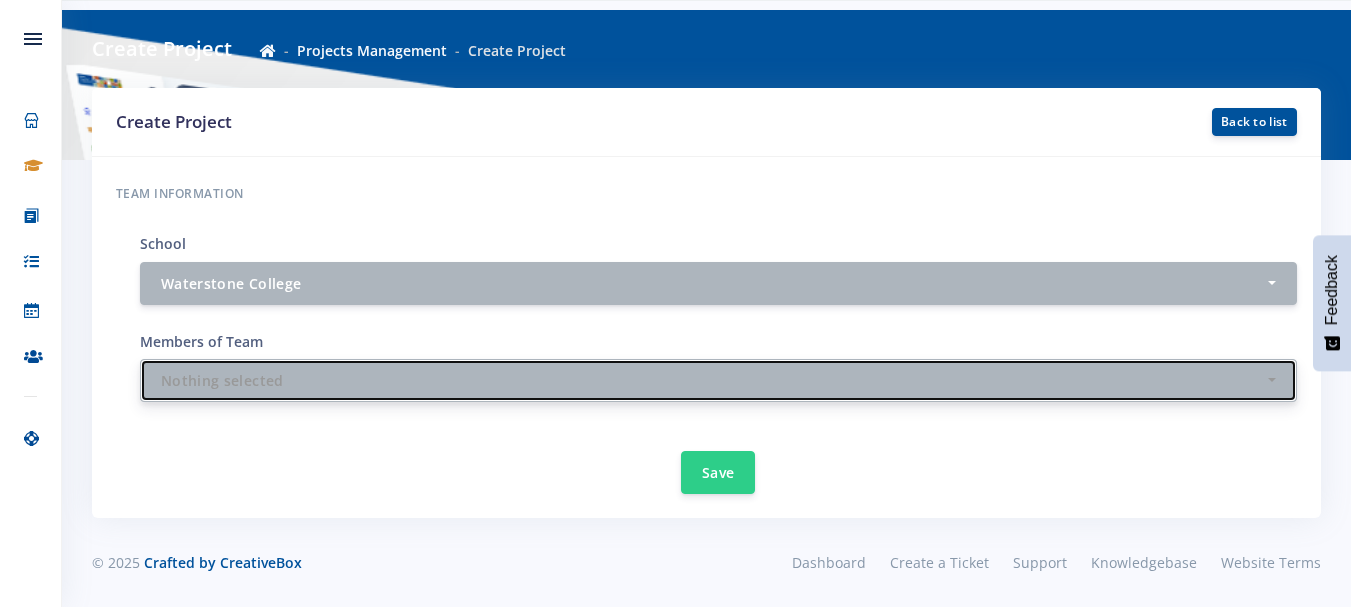 click on "Nothing selected" at bounding box center [712, 380] 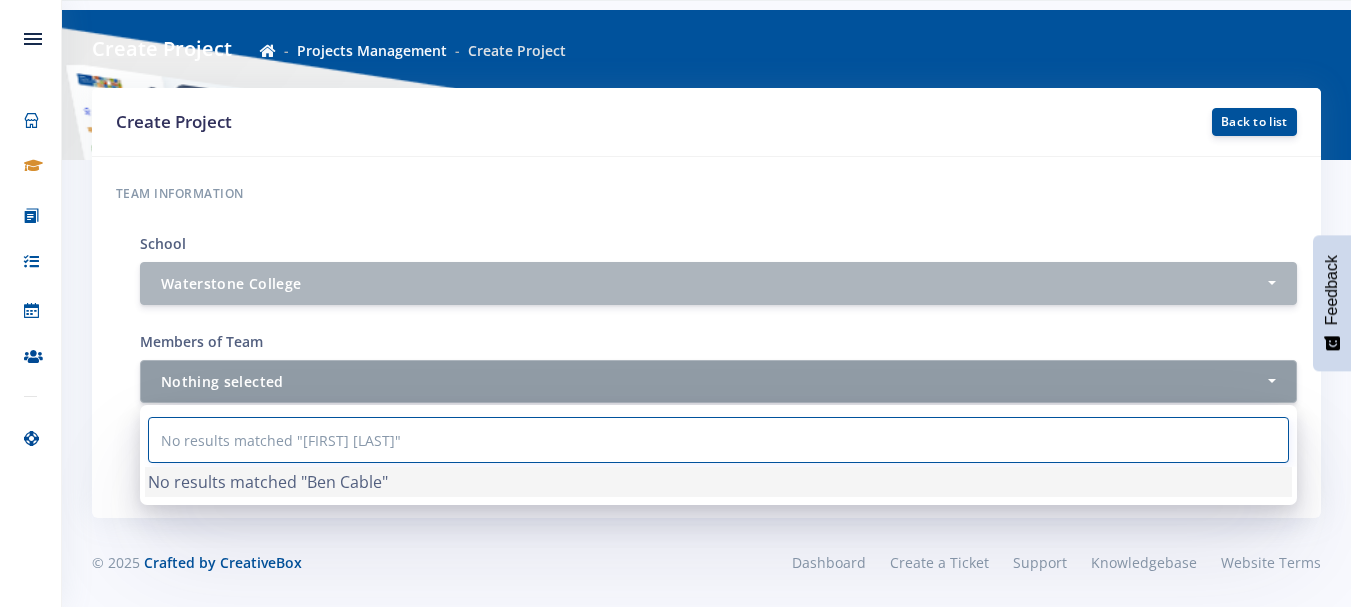 type on "Ben Cable" 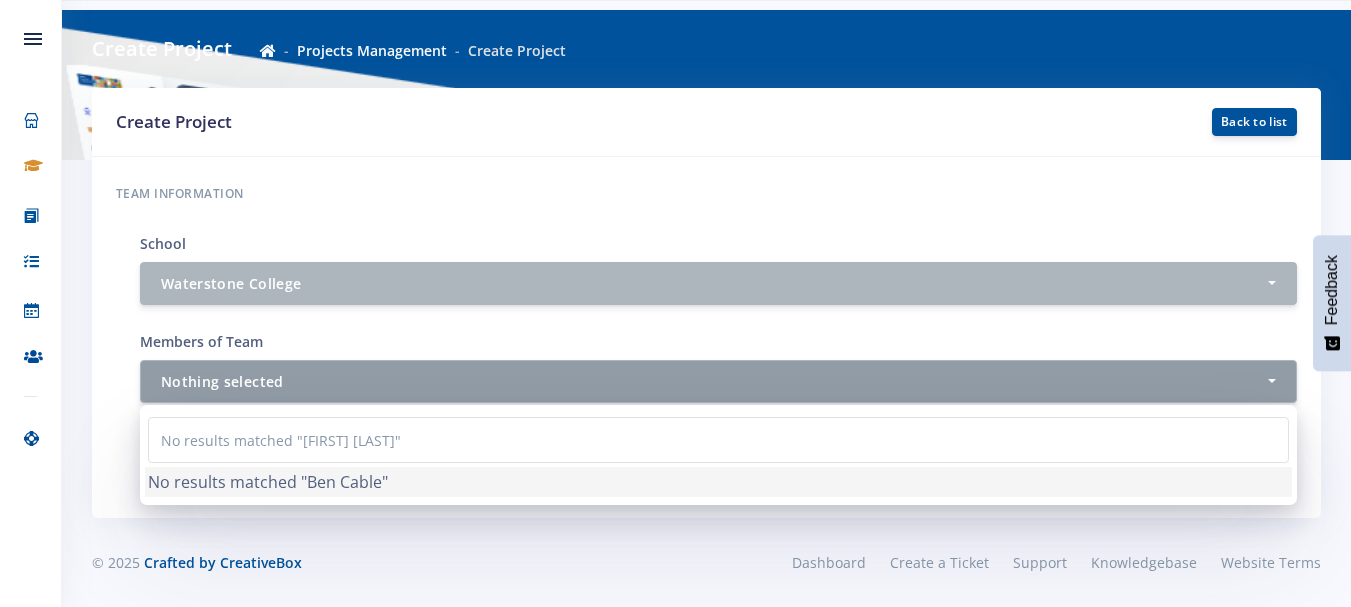click on "Create Project
Projects Management
Create Project" at bounding box center [706, 49] 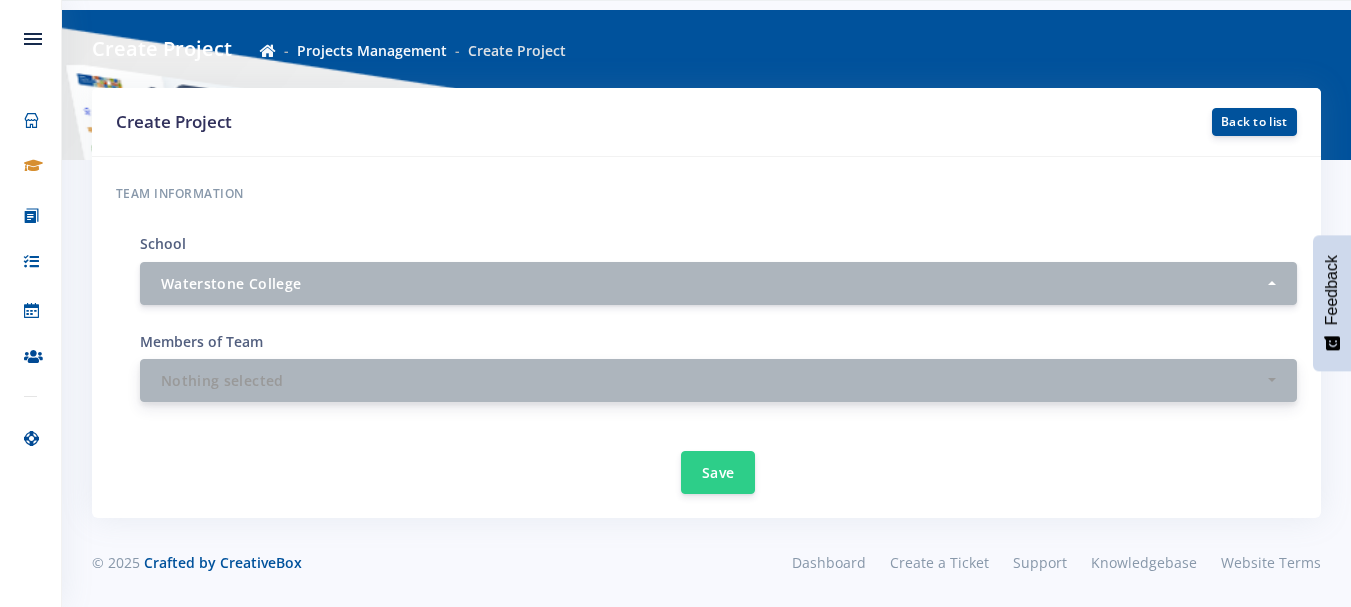 scroll, scrollTop: 0, scrollLeft: 0, axis: both 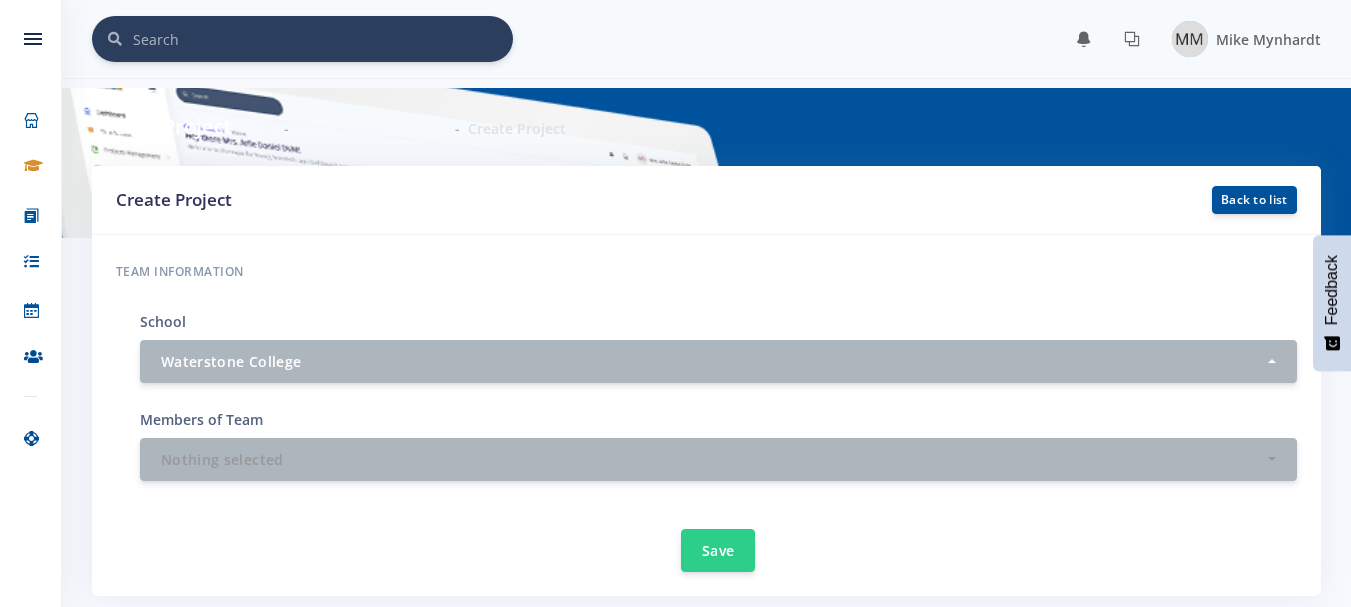 click at bounding box center (323, 39) 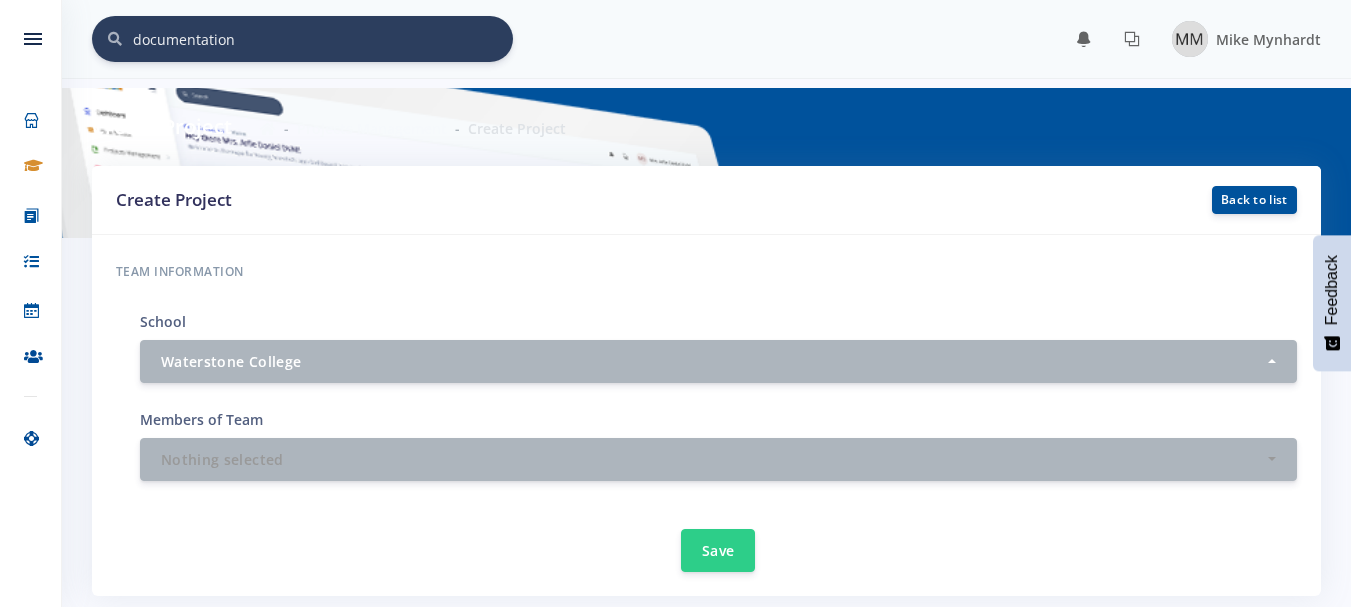 type on "documentation" 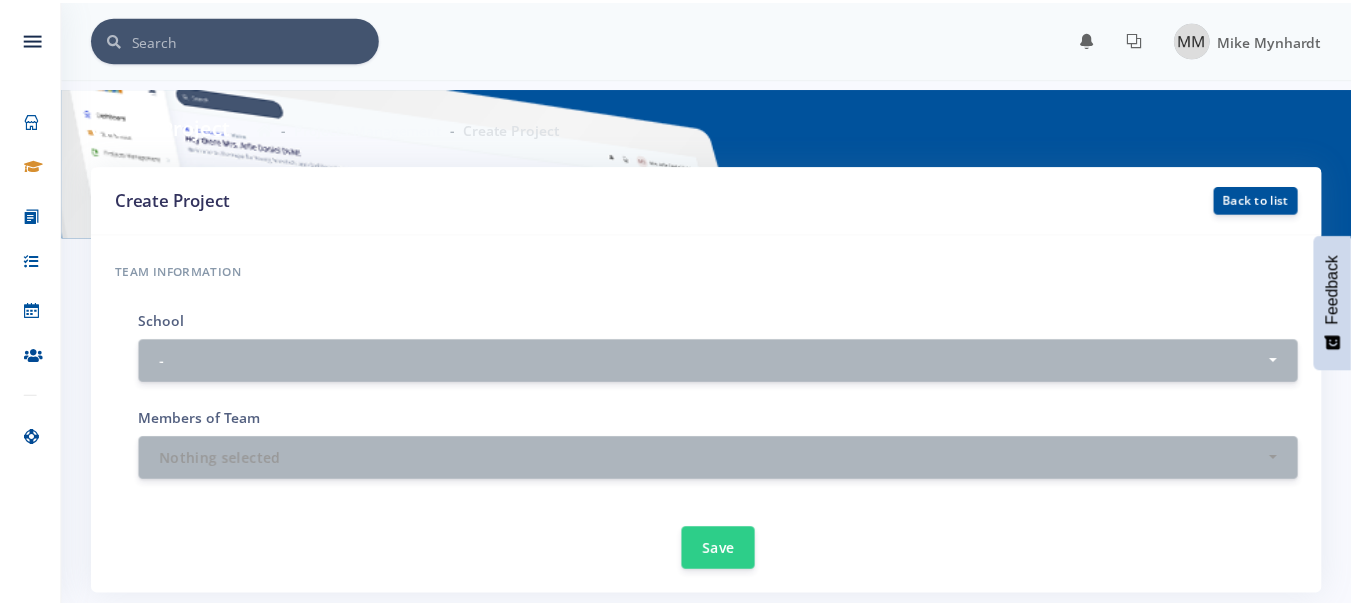 scroll, scrollTop: 0, scrollLeft: 0, axis: both 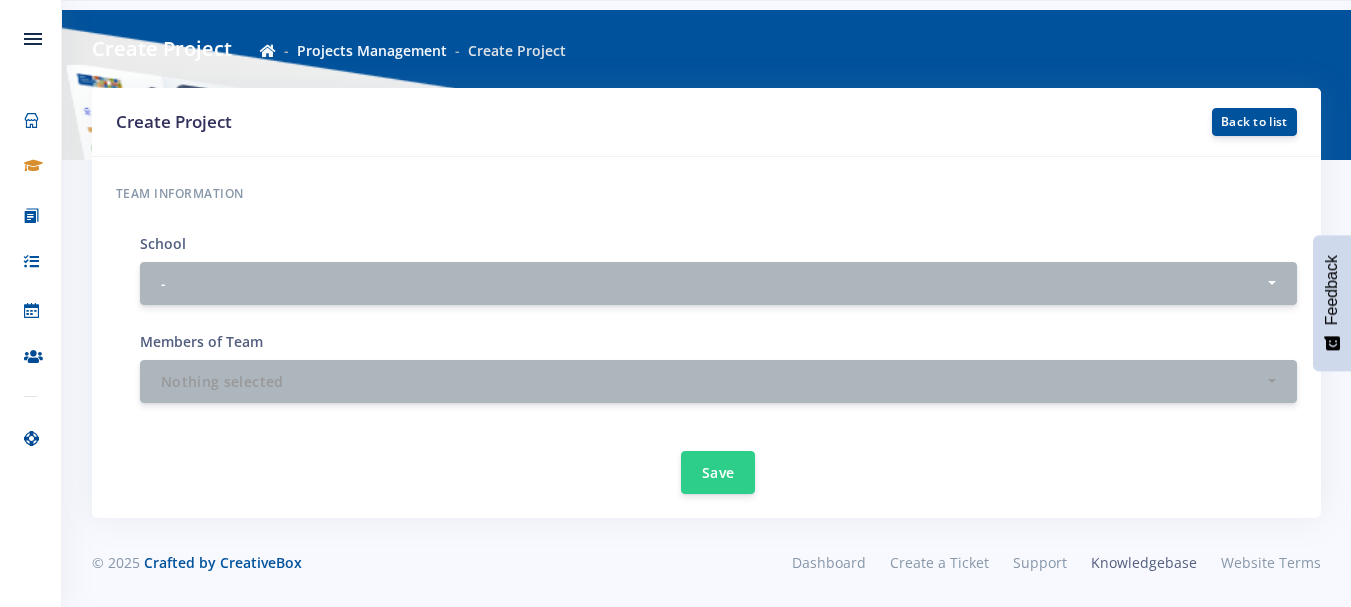 click on "Knowledgebase" at bounding box center (1144, 562) 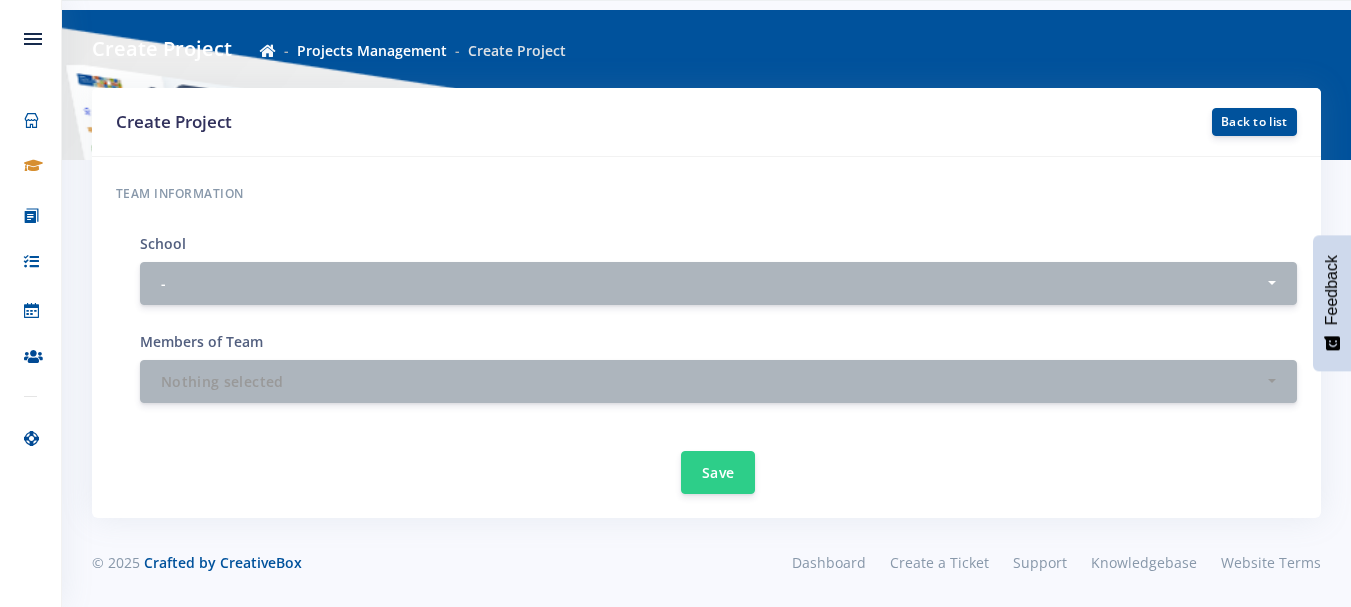 click on "Projects Management" at bounding box center (372, 50) 